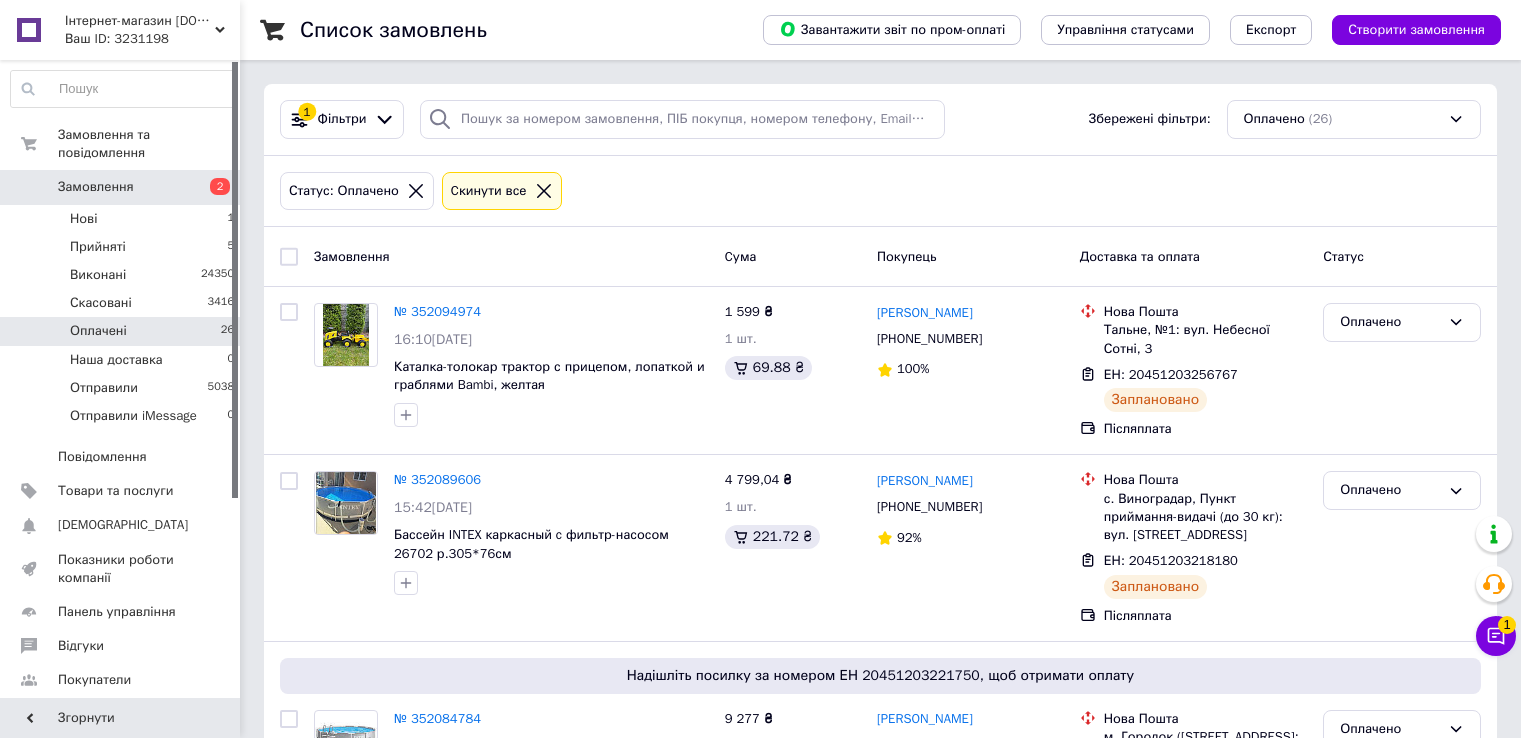 scroll, scrollTop: 0, scrollLeft: 0, axis: both 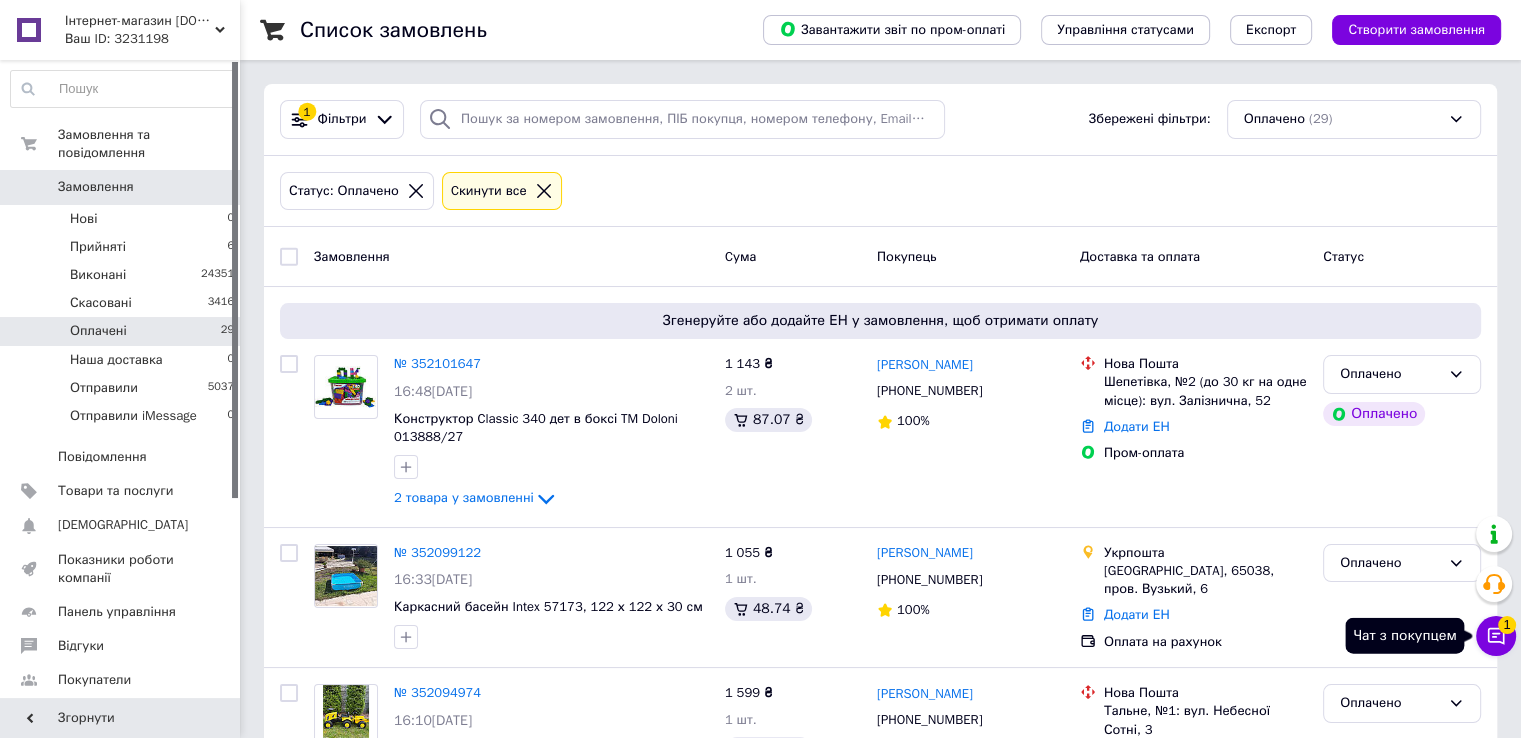 click 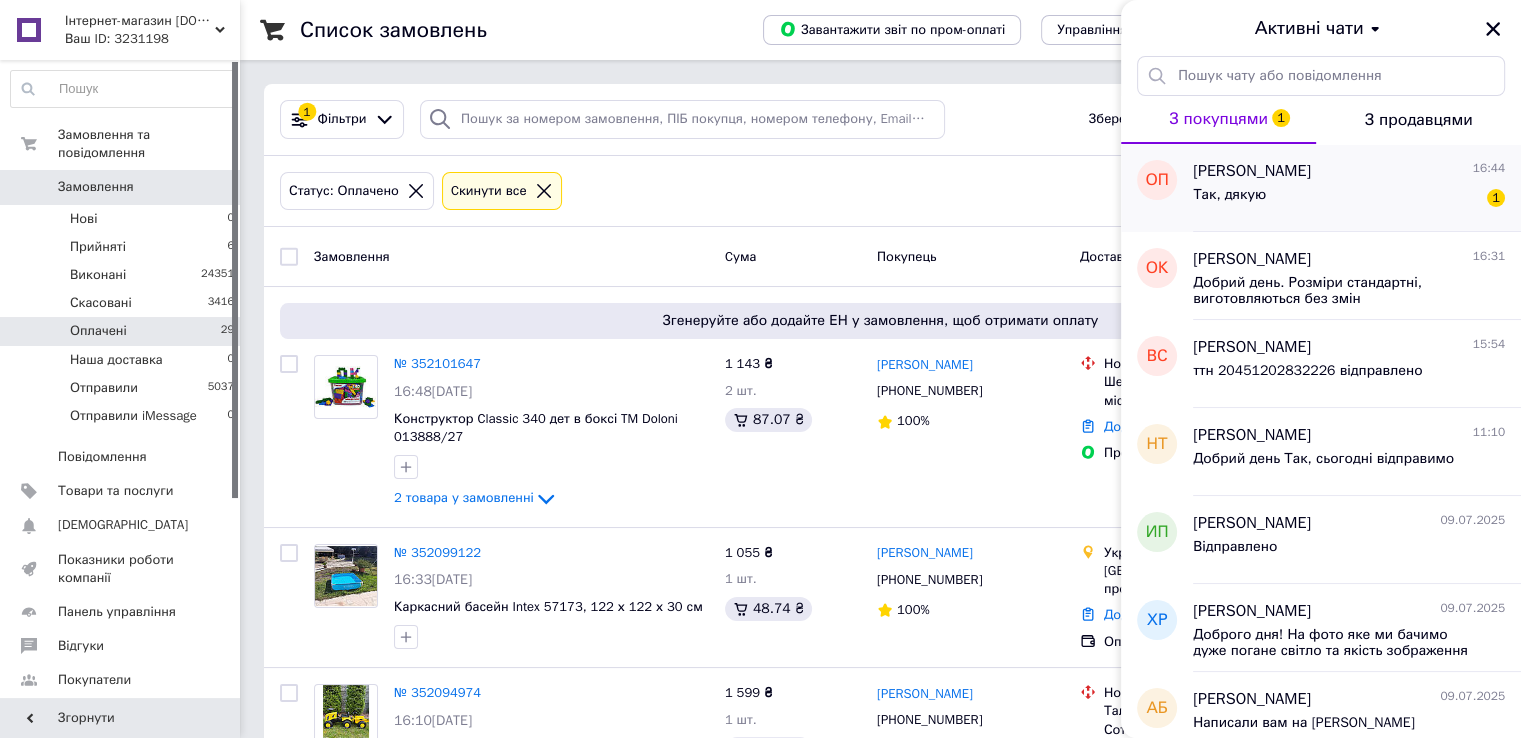 click on "Так, дякую 1" at bounding box center (1349, 199) 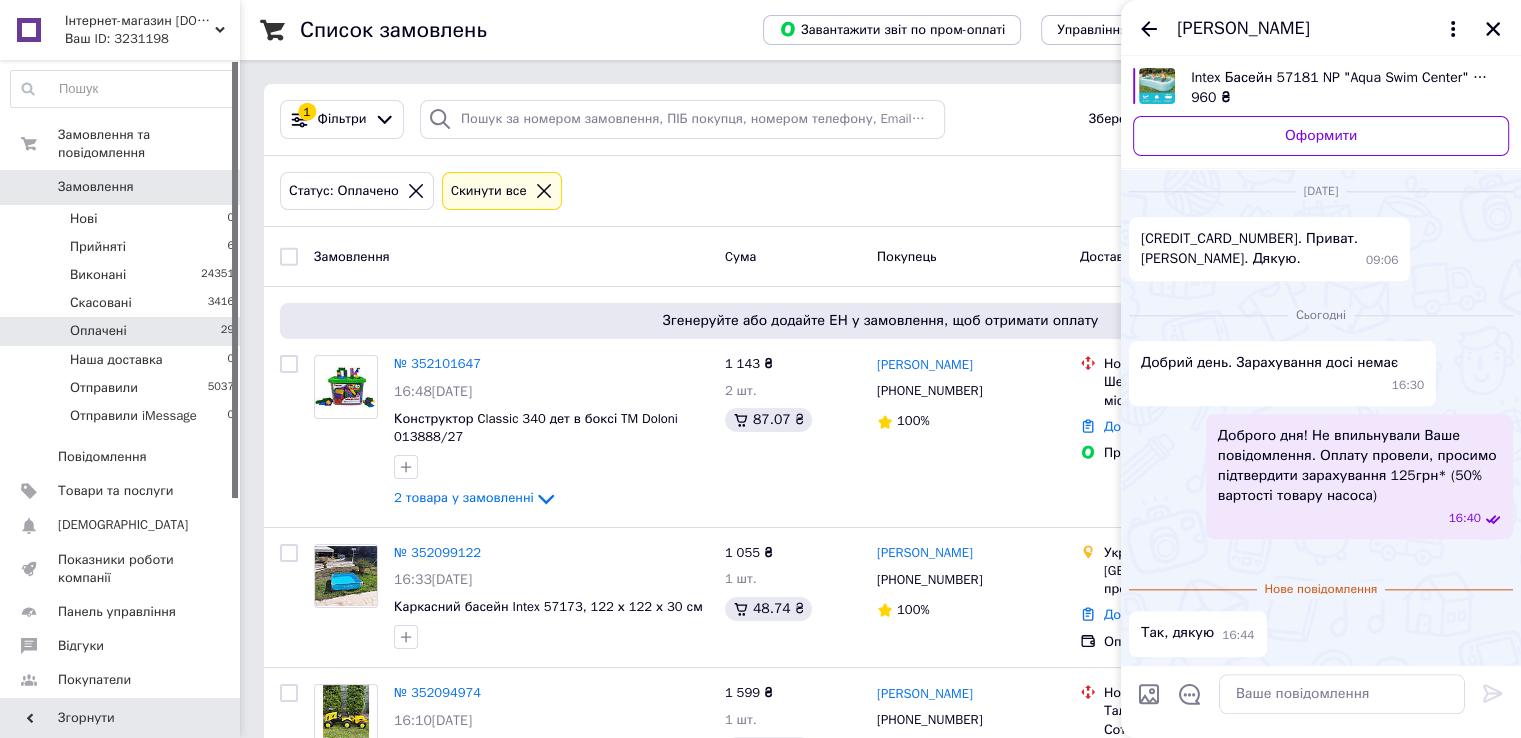 scroll, scrollTop: 3632, scrollLeft: 0, axis: vertical 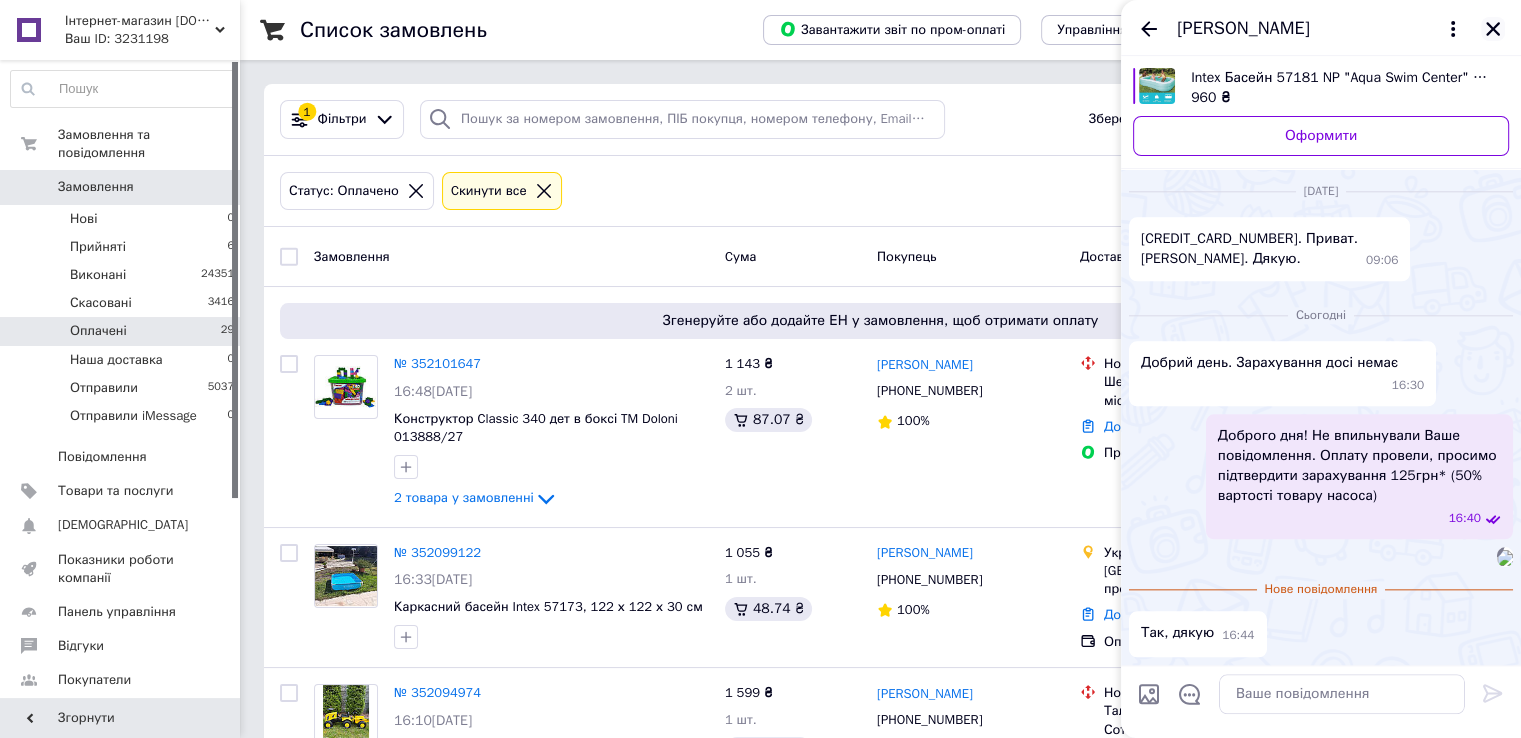 click 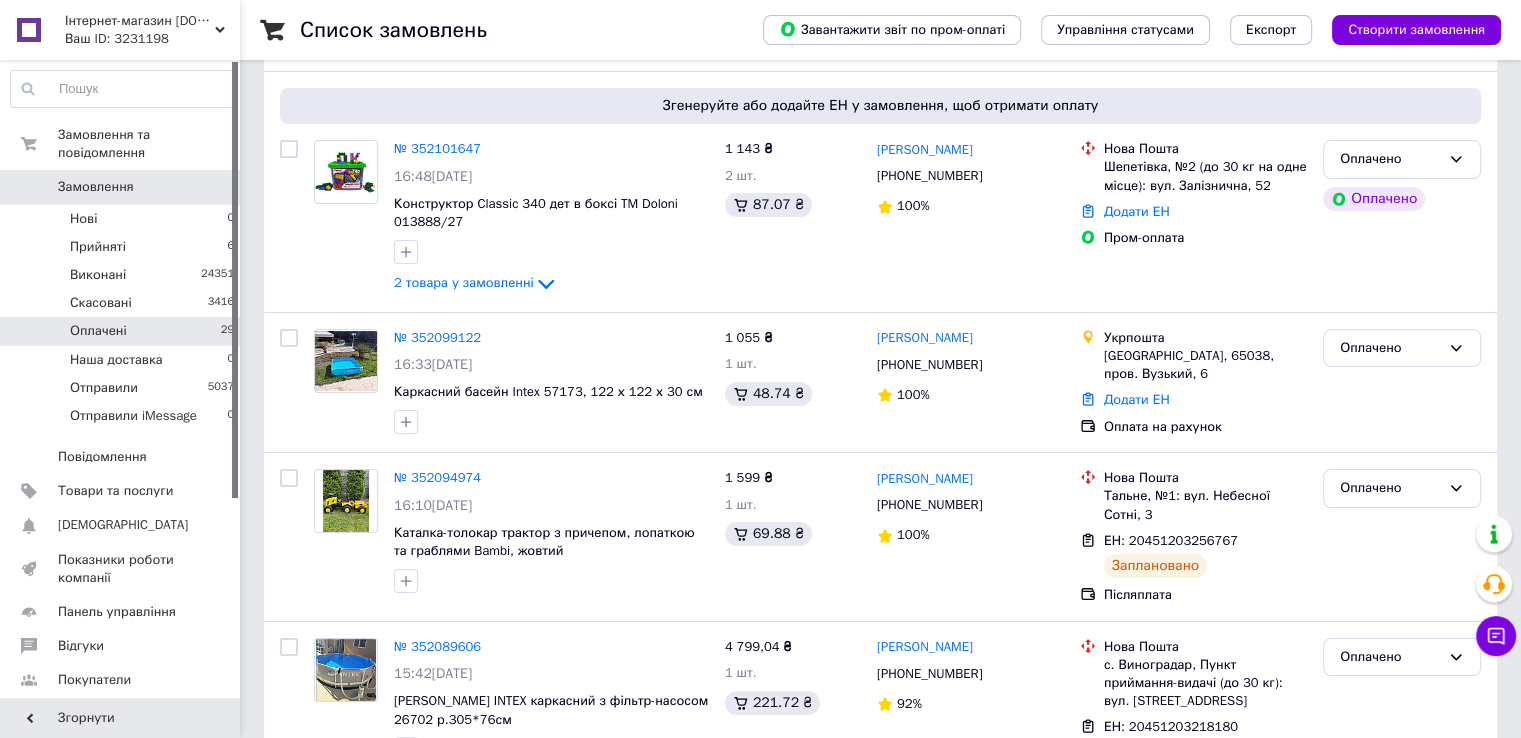 scroll, scrollTop: 400, scrollLeft: 0, axis: vertical 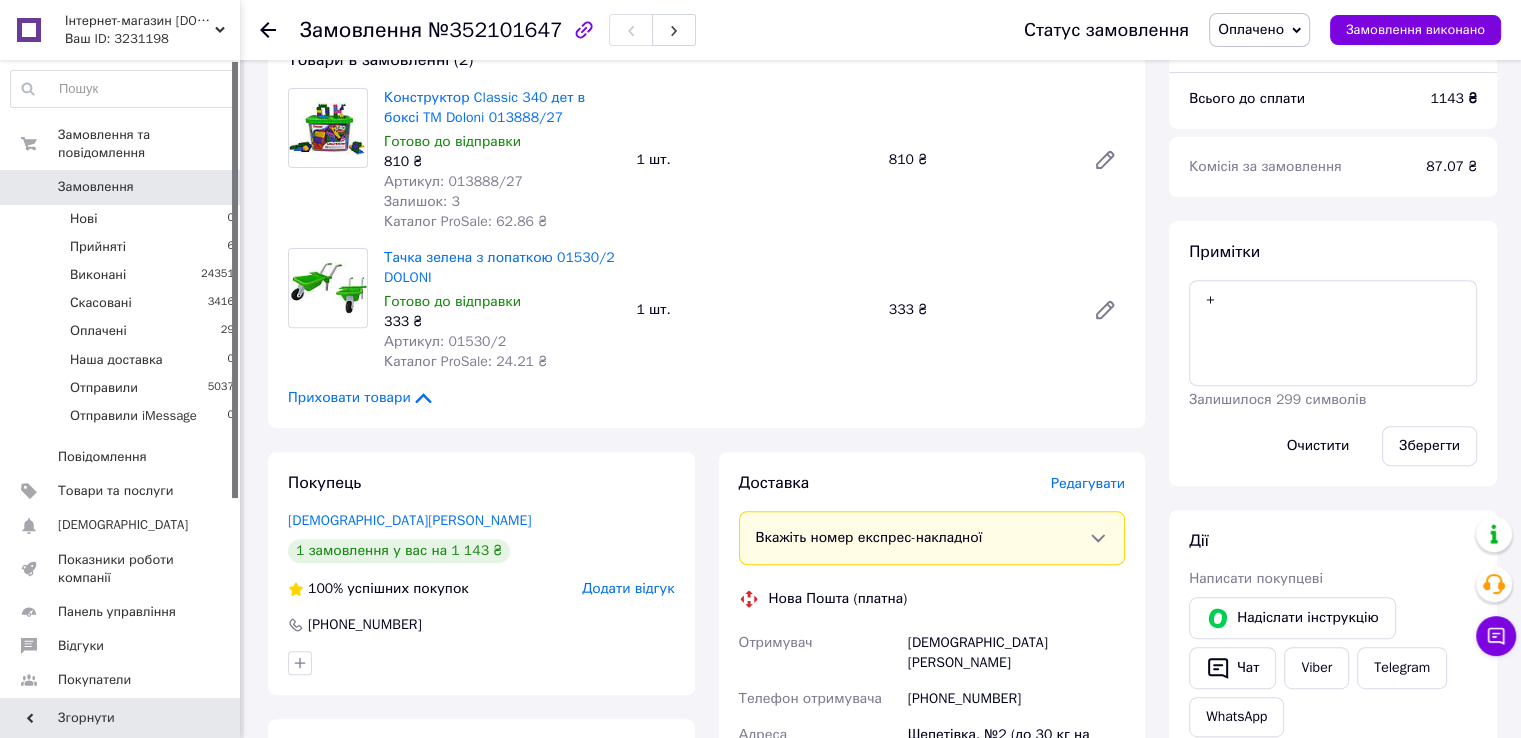 click on "Редагувати" at bounding box center [1088, 483] 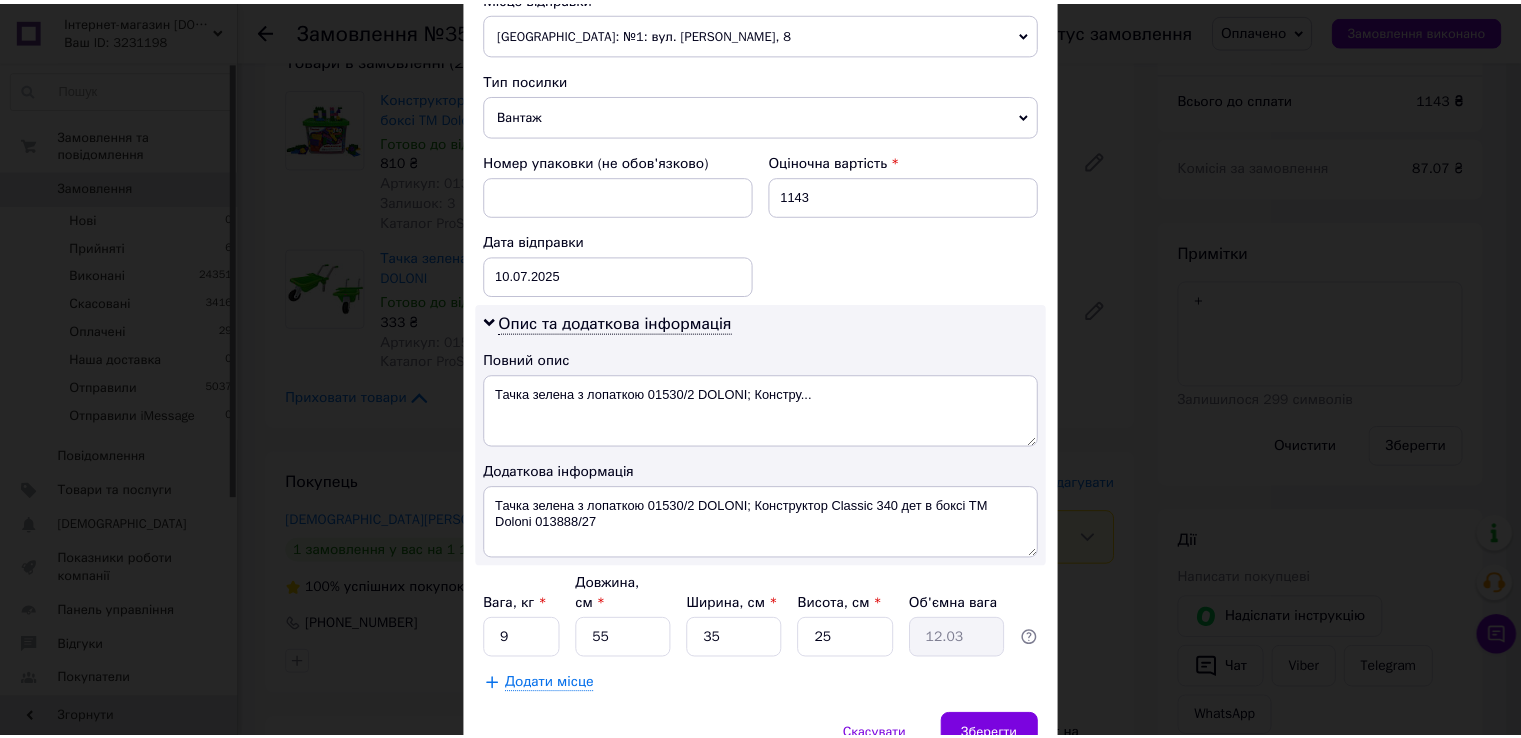 scroll, scrollTop: 808, scrollLeft: 0, axis: vertical 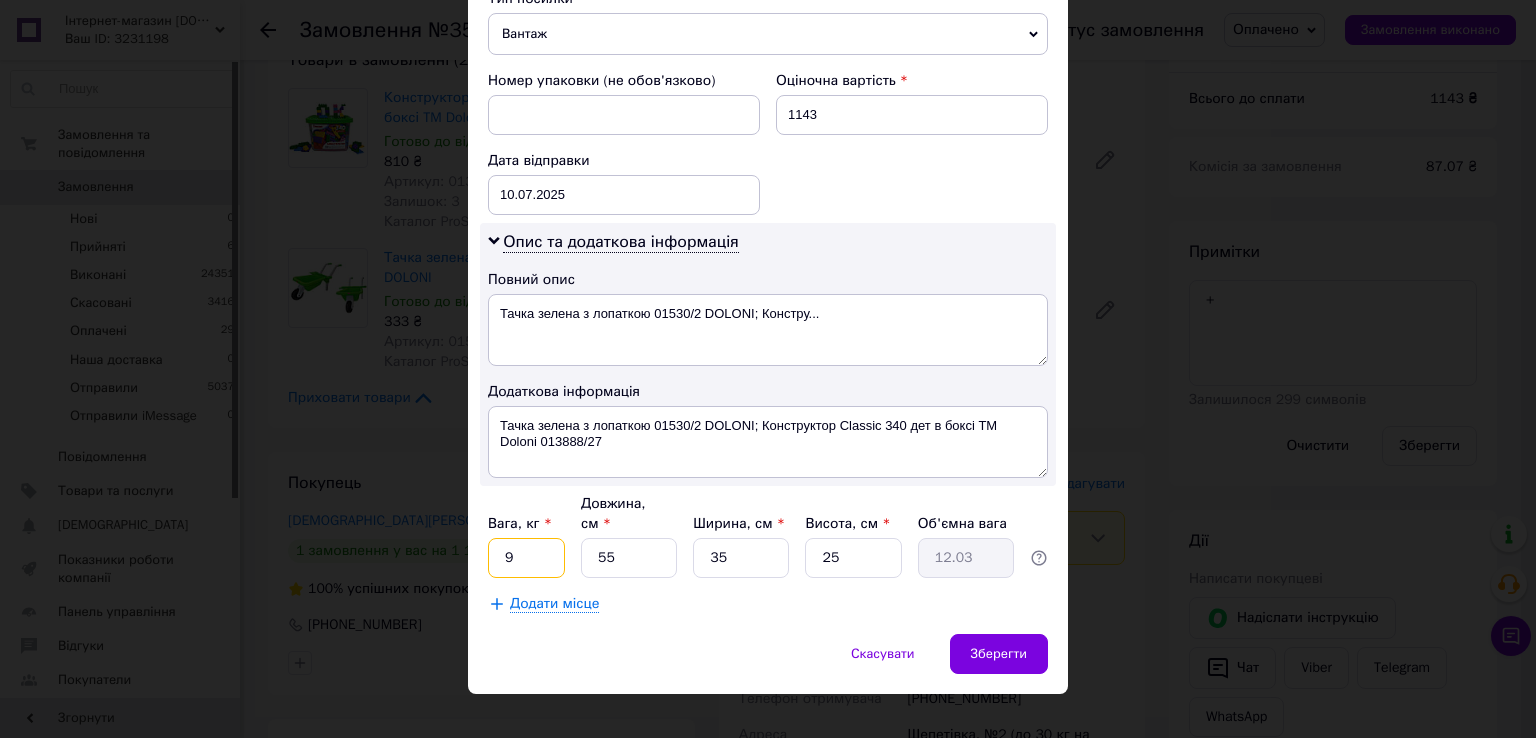 click on "9" at bounding box center [526, 558] 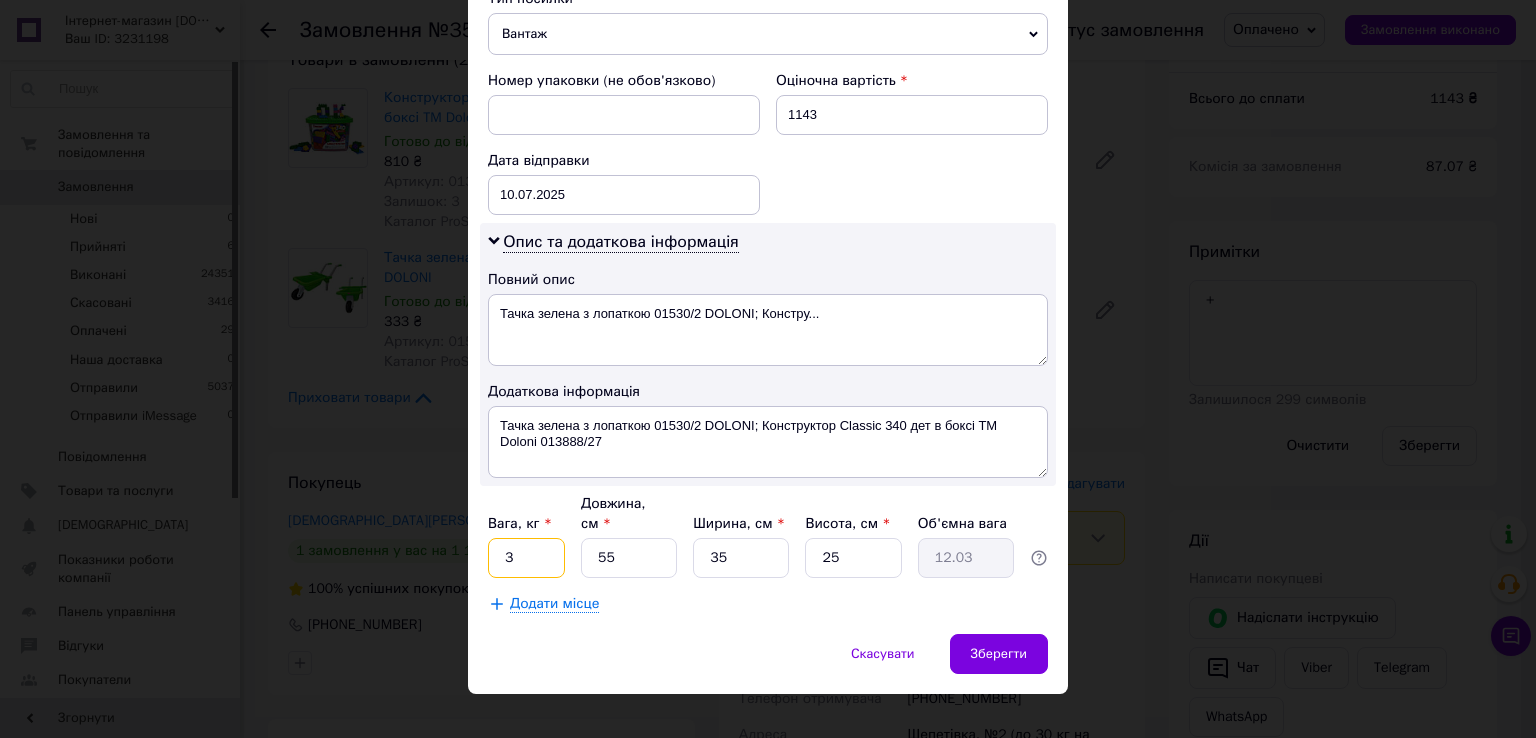 type on "3" 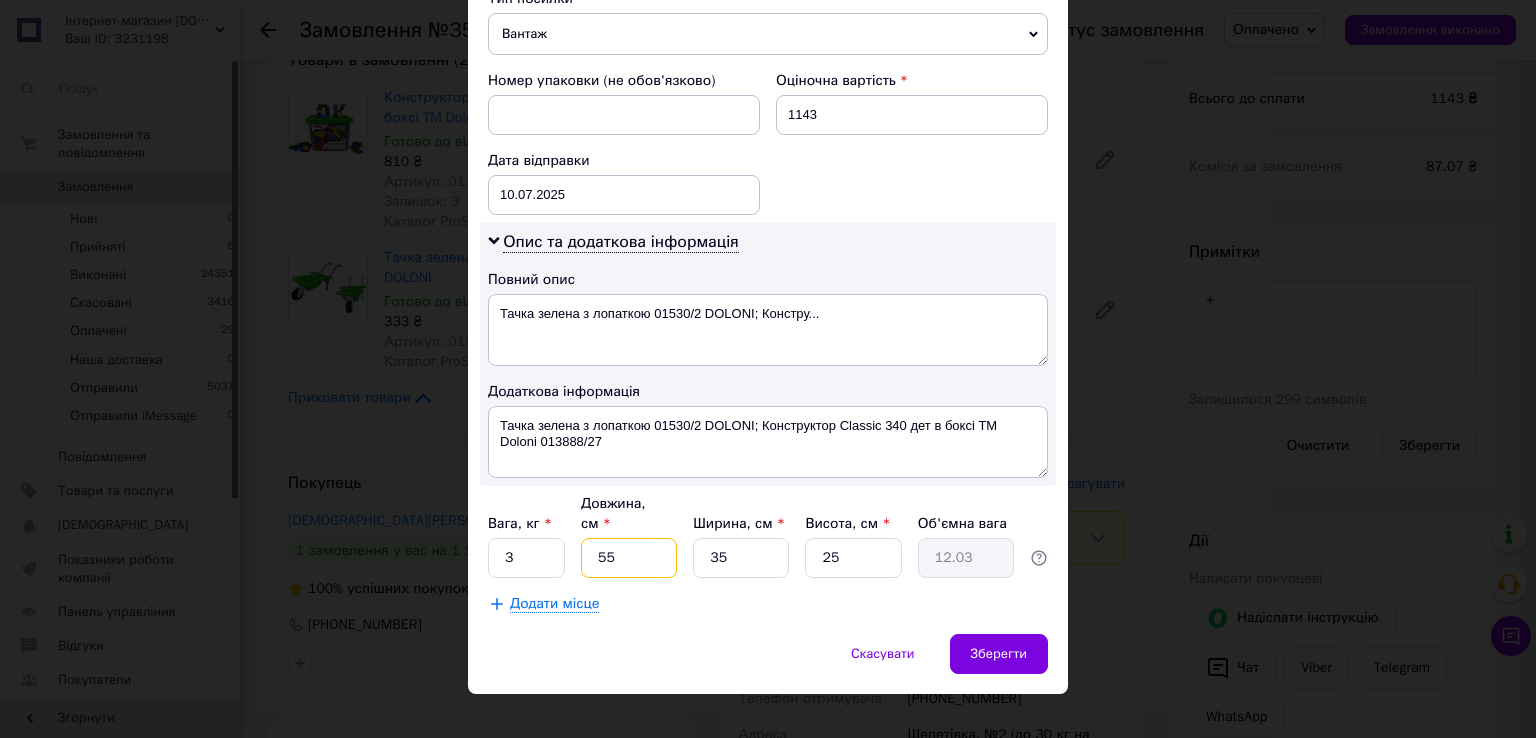 click on "55" at bounding box center (629, 558) 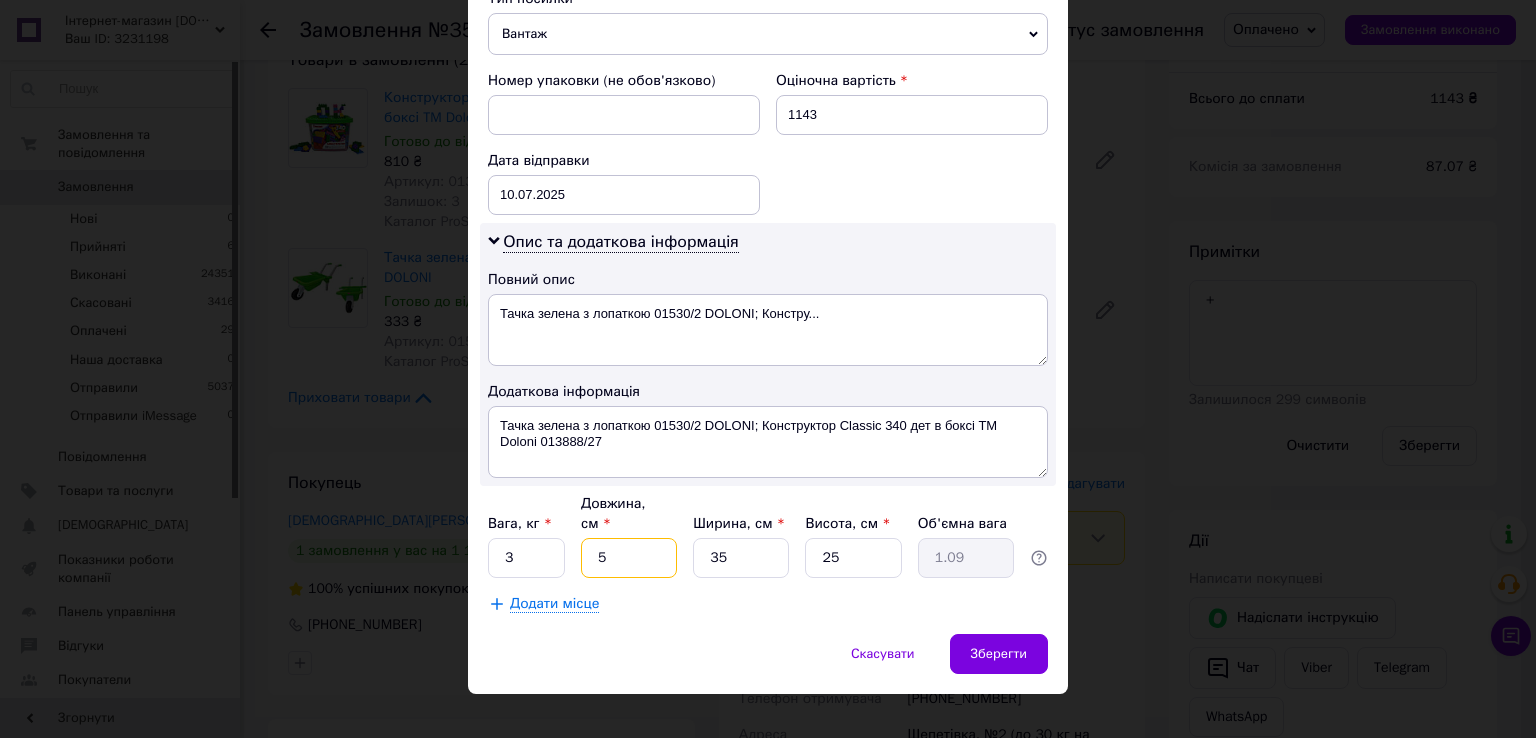 type on "5" 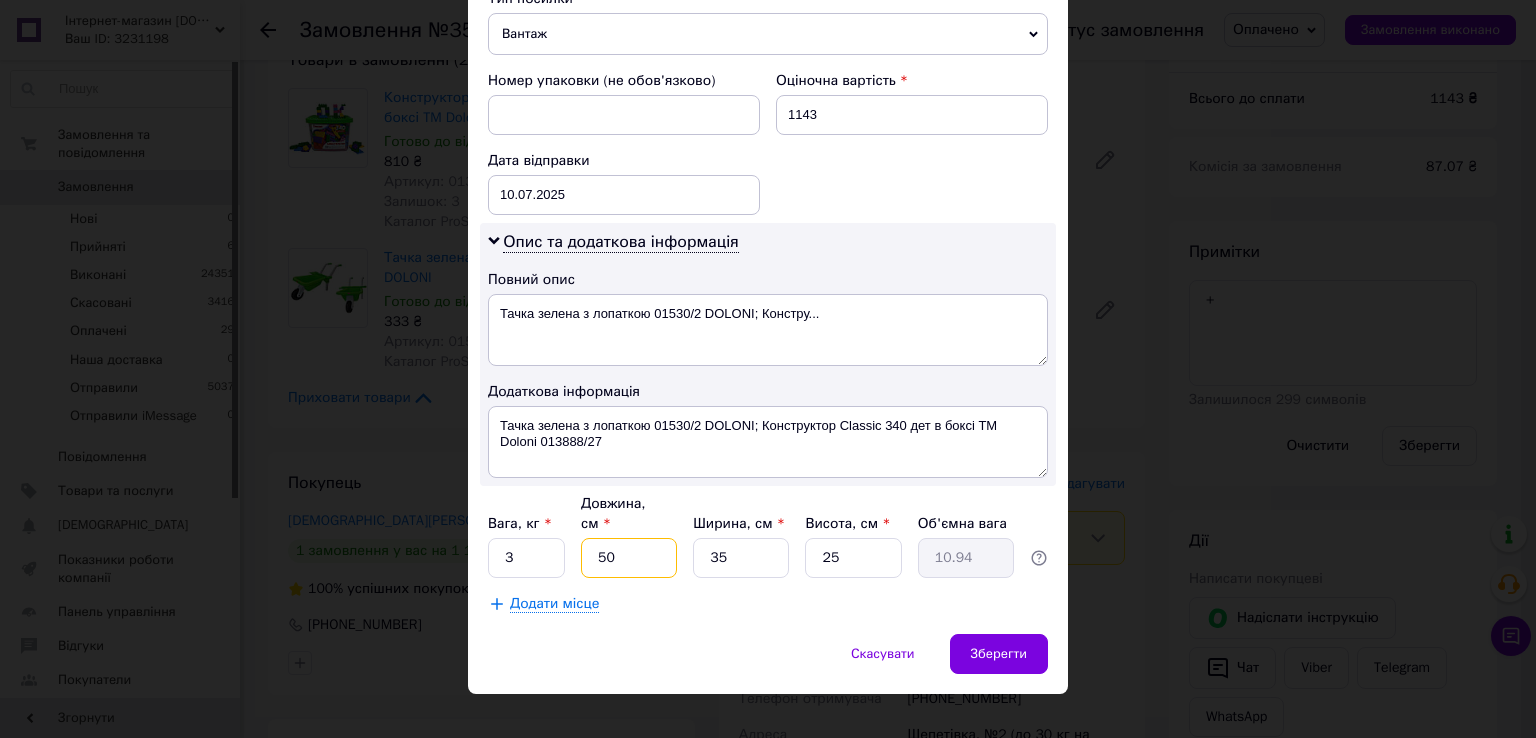 type on "50" 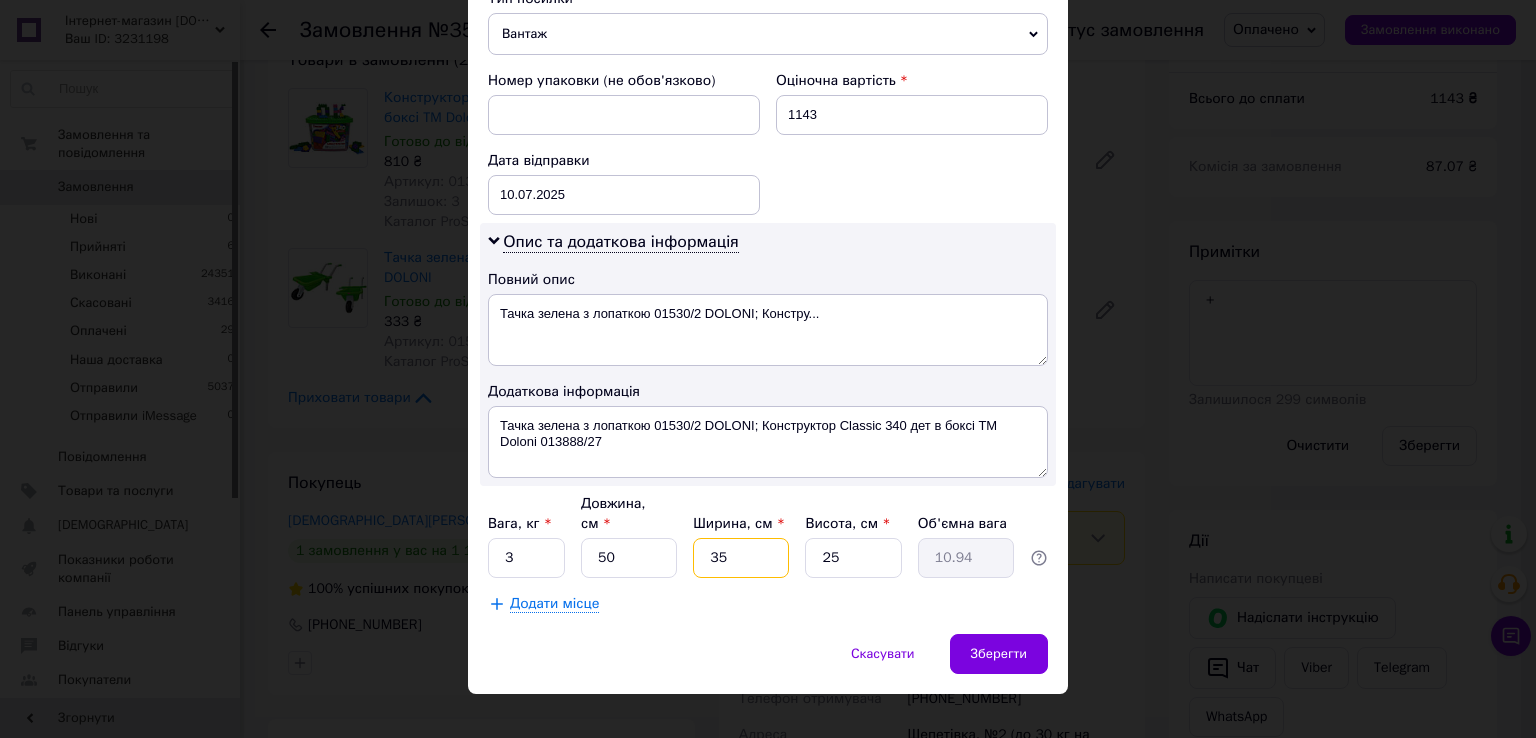click on "35" at bounding box center (741, 558) 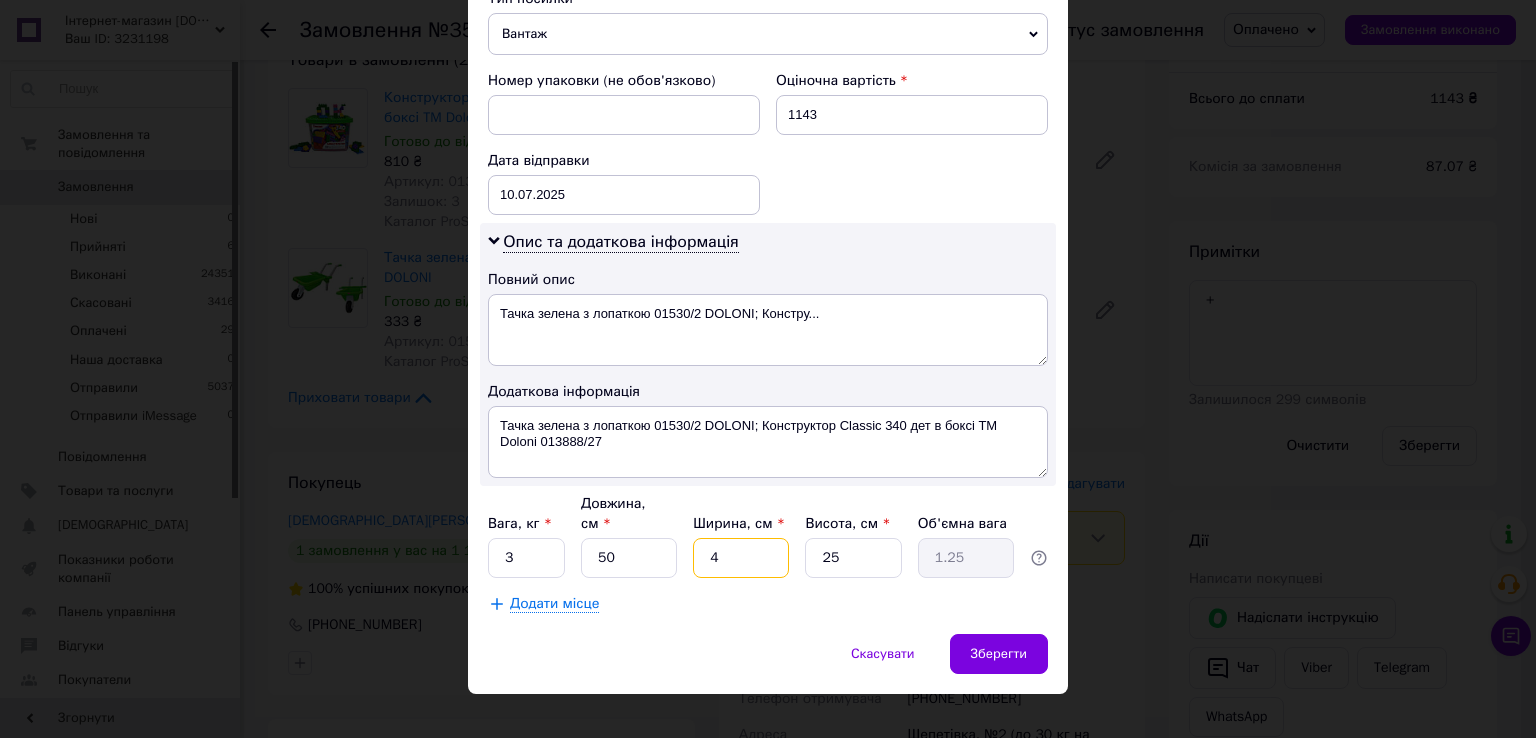 type on "40" 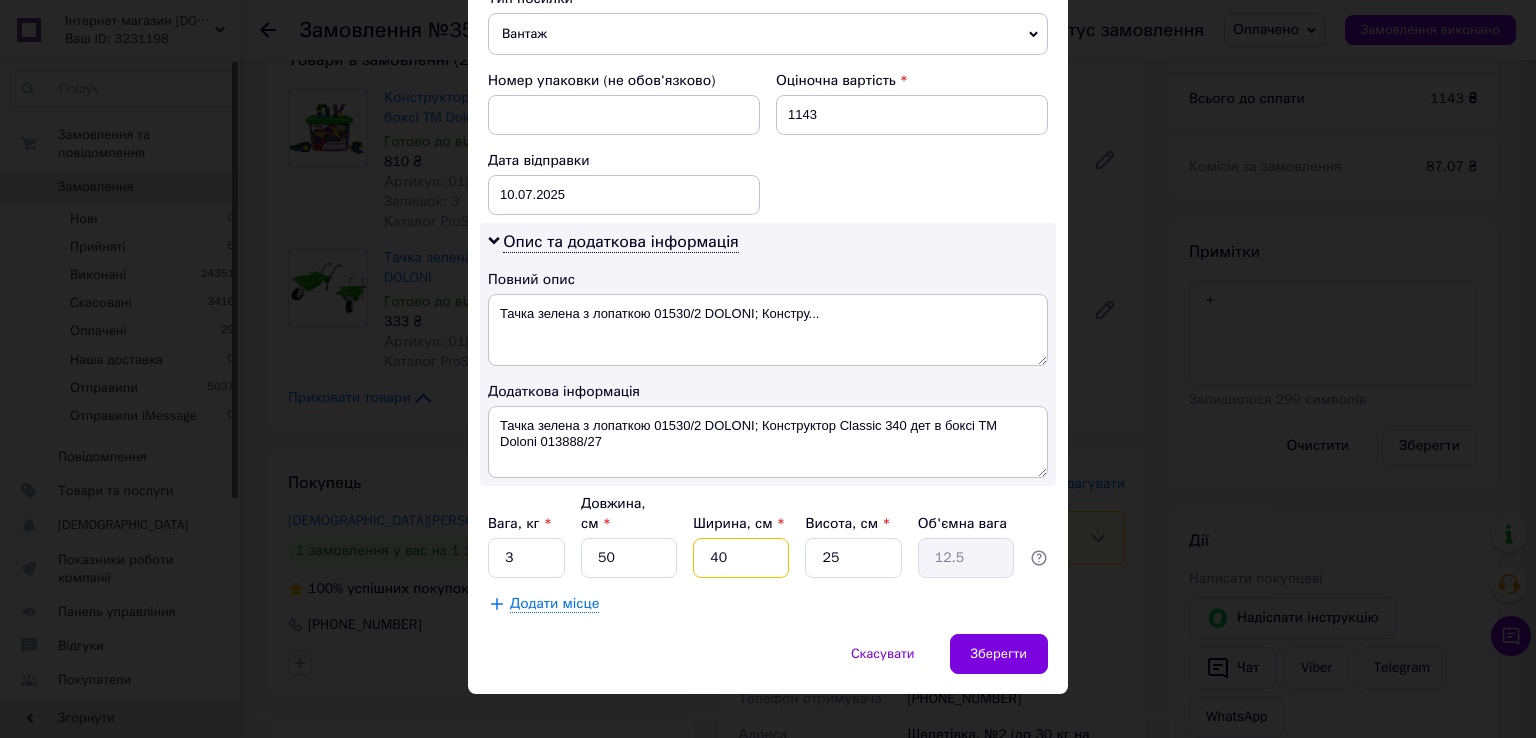 type on "40" 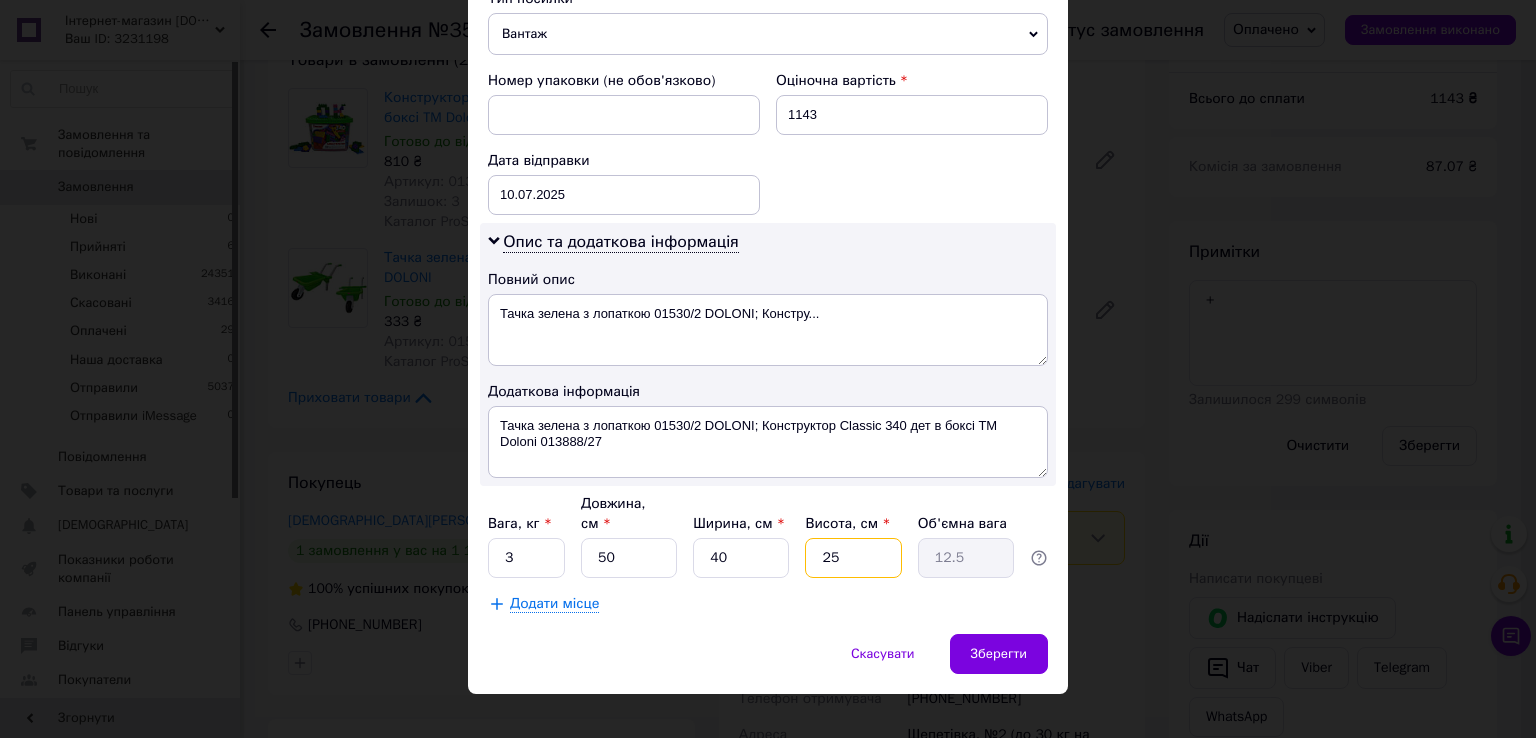 click on "25" at bounding box center (853, 558) 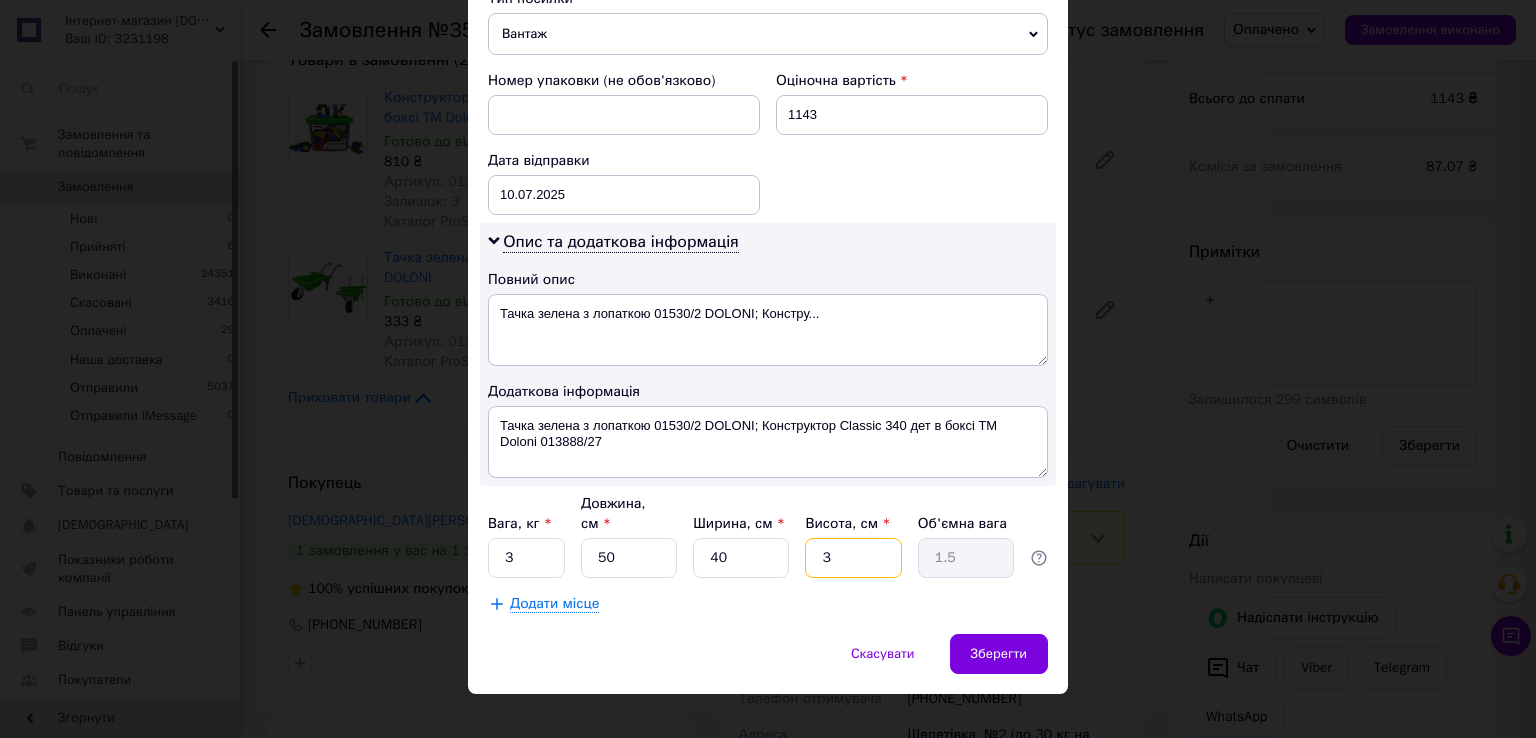 type on "30" 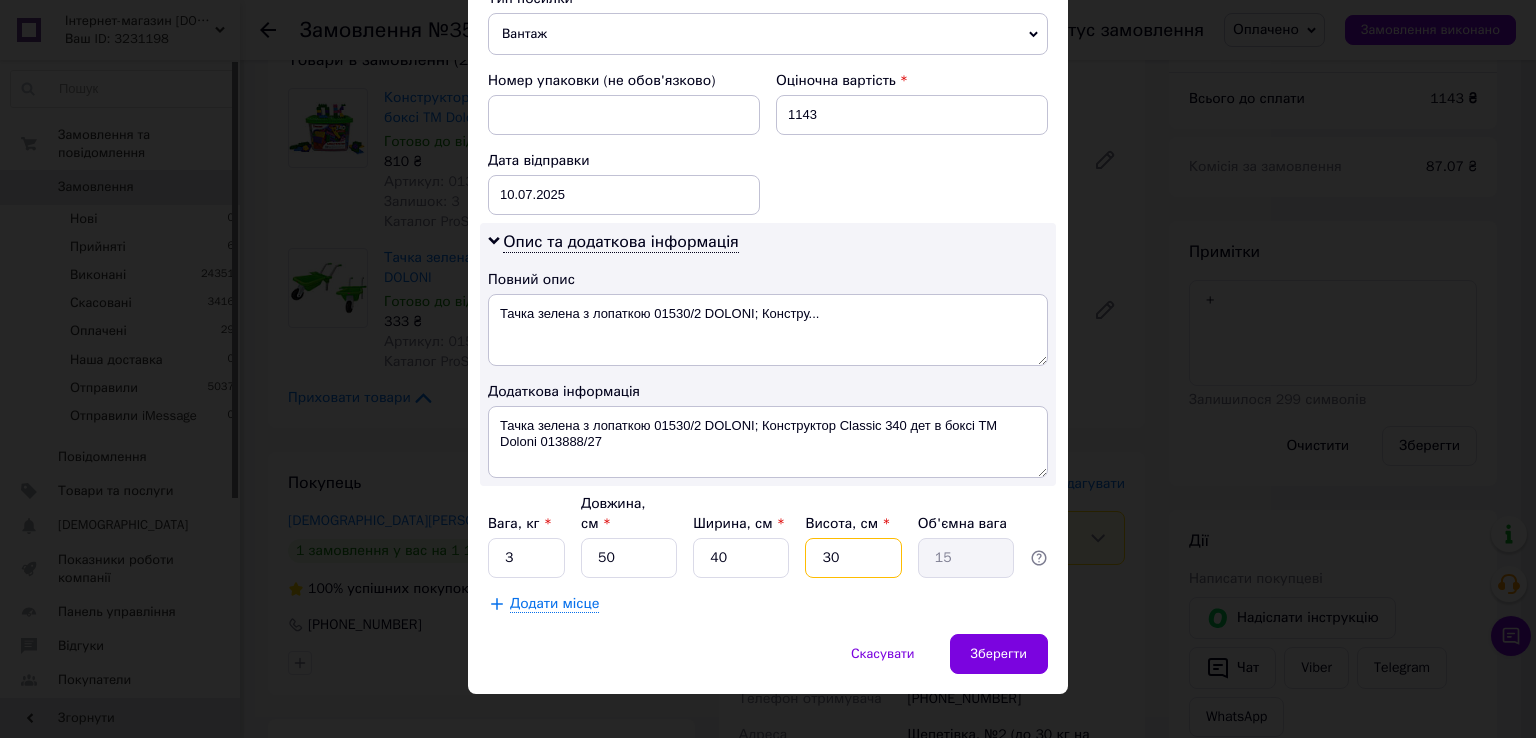 type on "30" 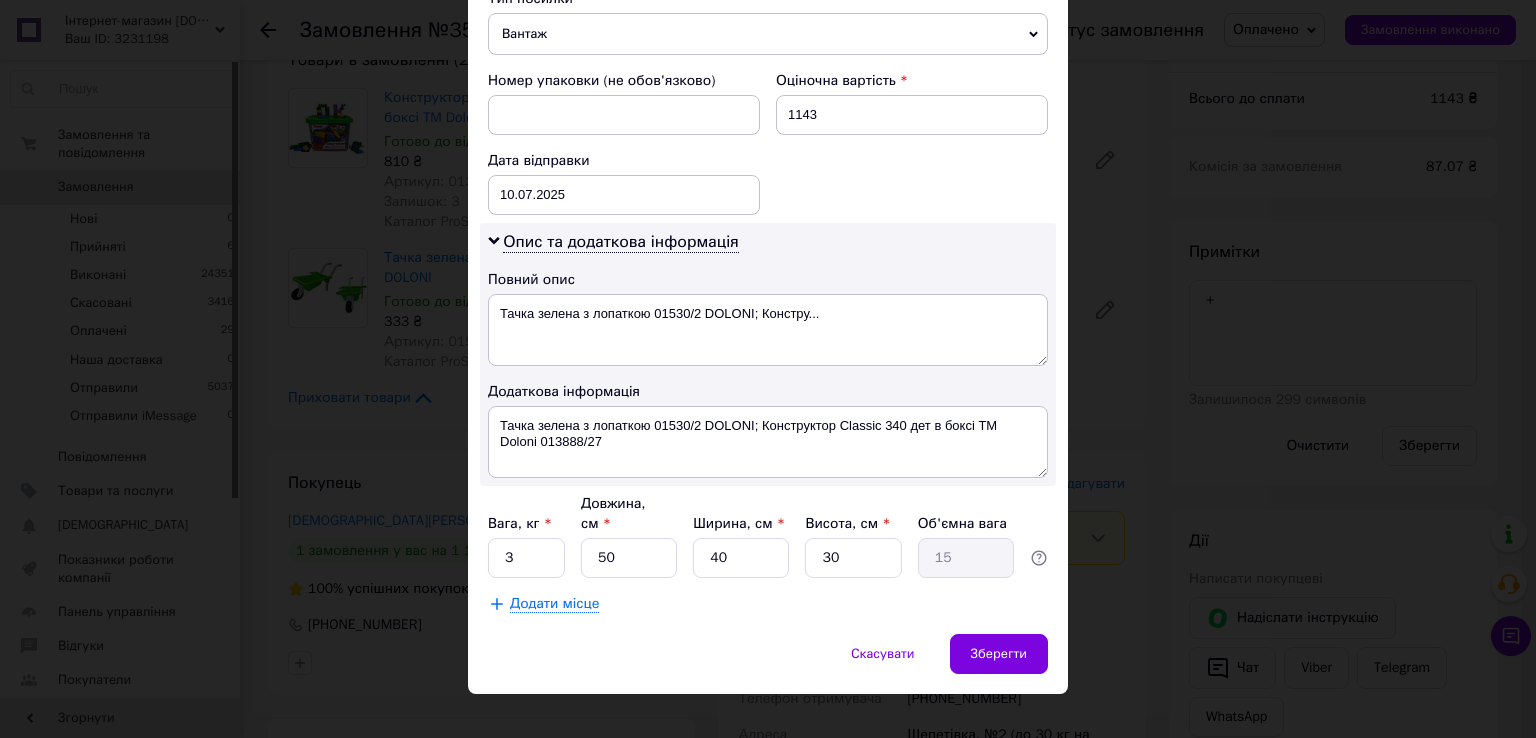 click on "Додати місце" at bounding box center [554, 604] 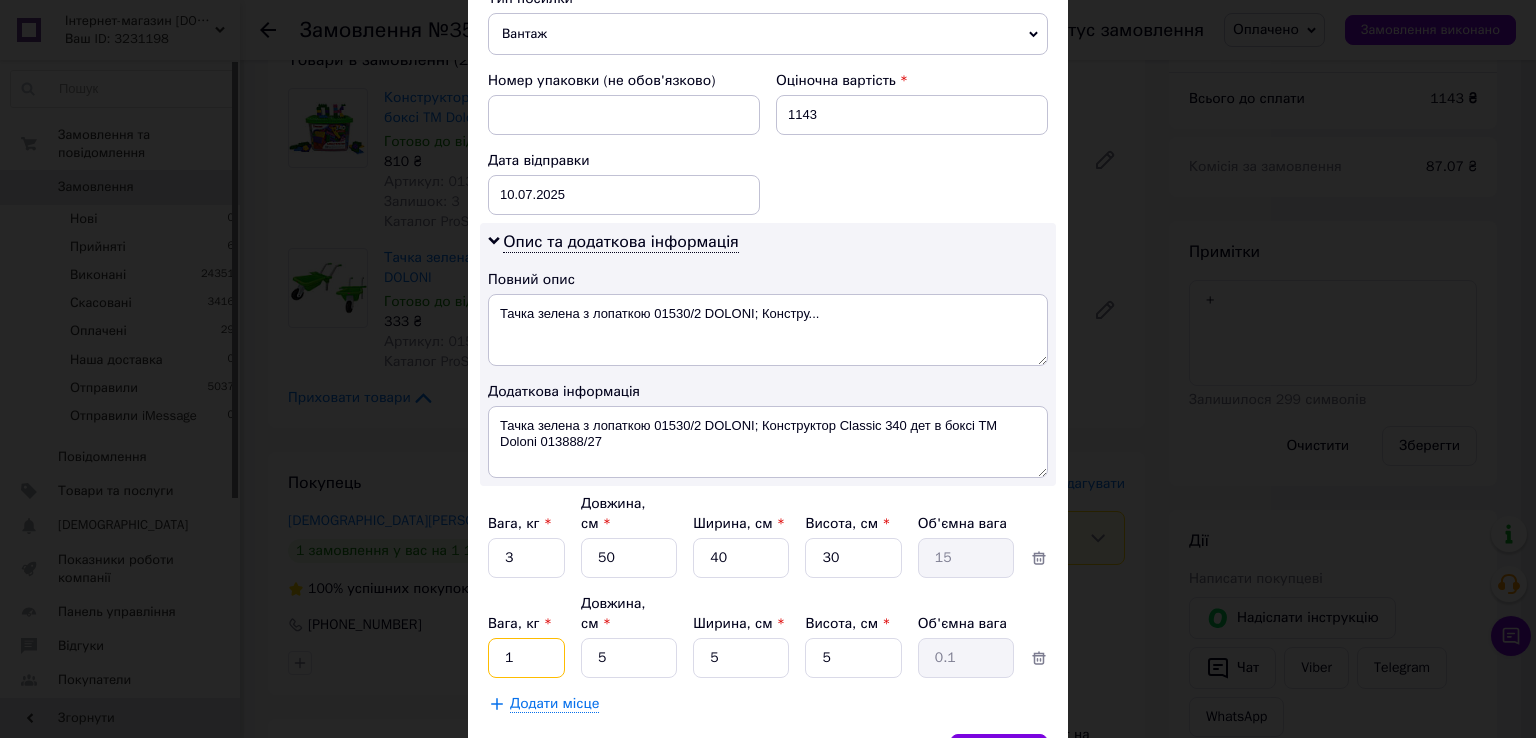 click on "1" at bounding box center [526, 558] 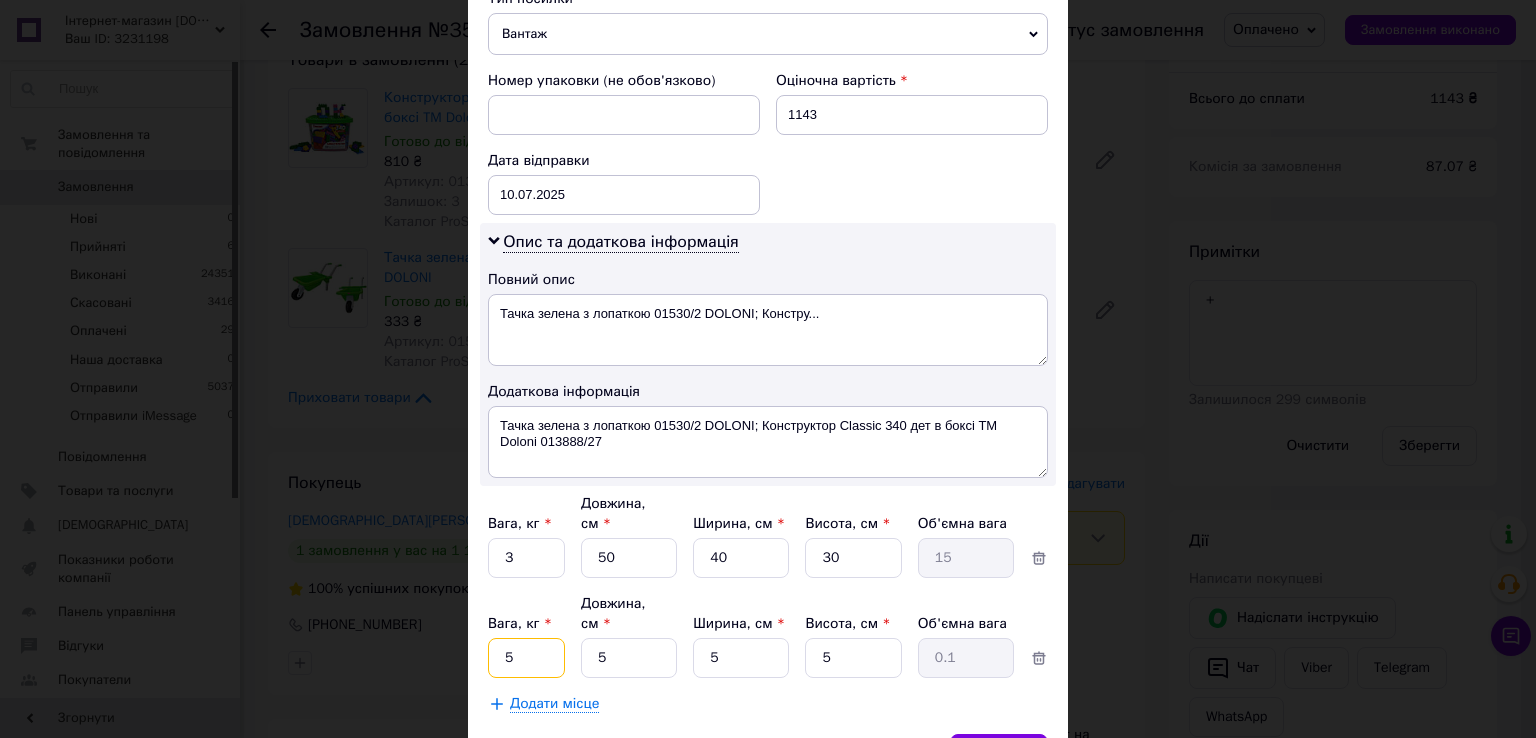type on "5" 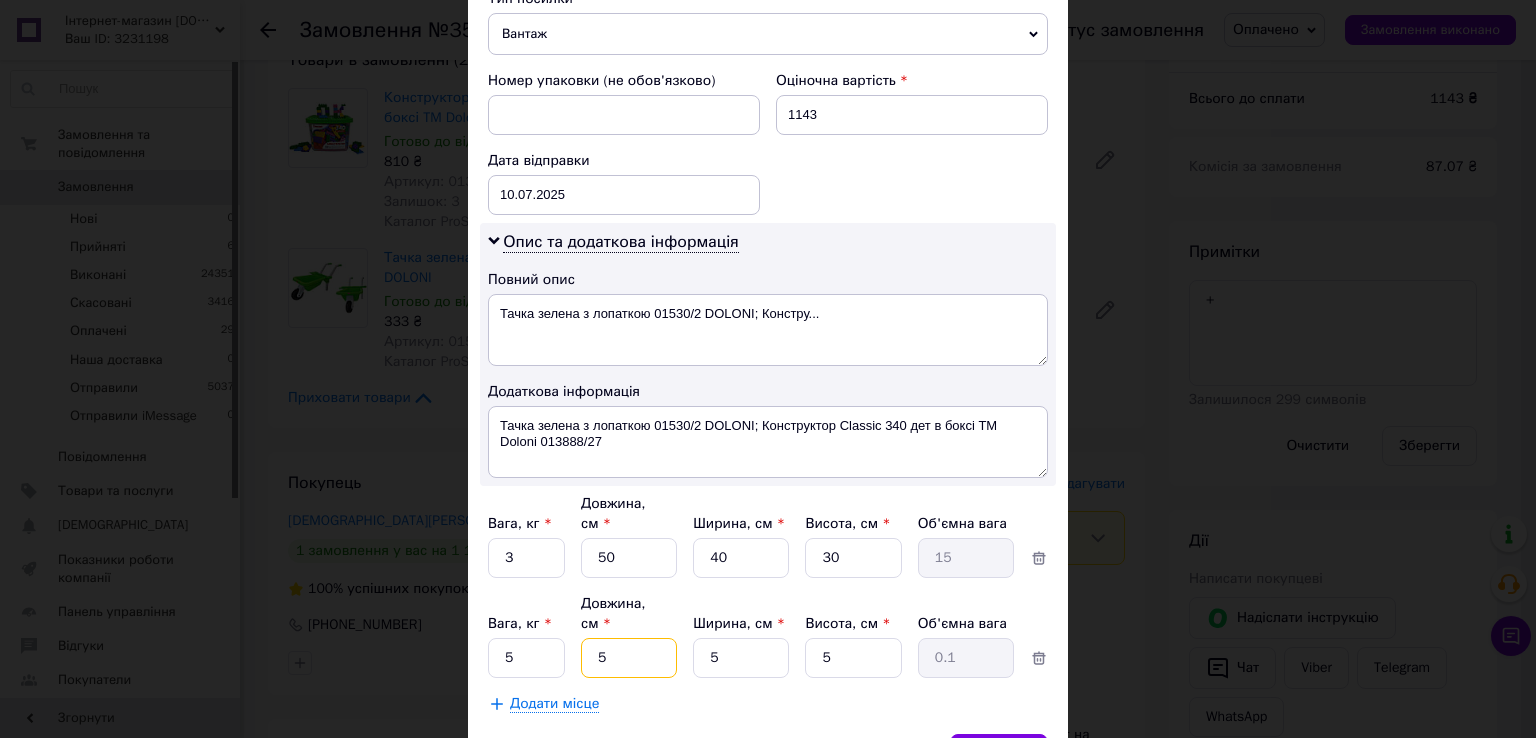 click on "5" at bounding box center [629, 558] 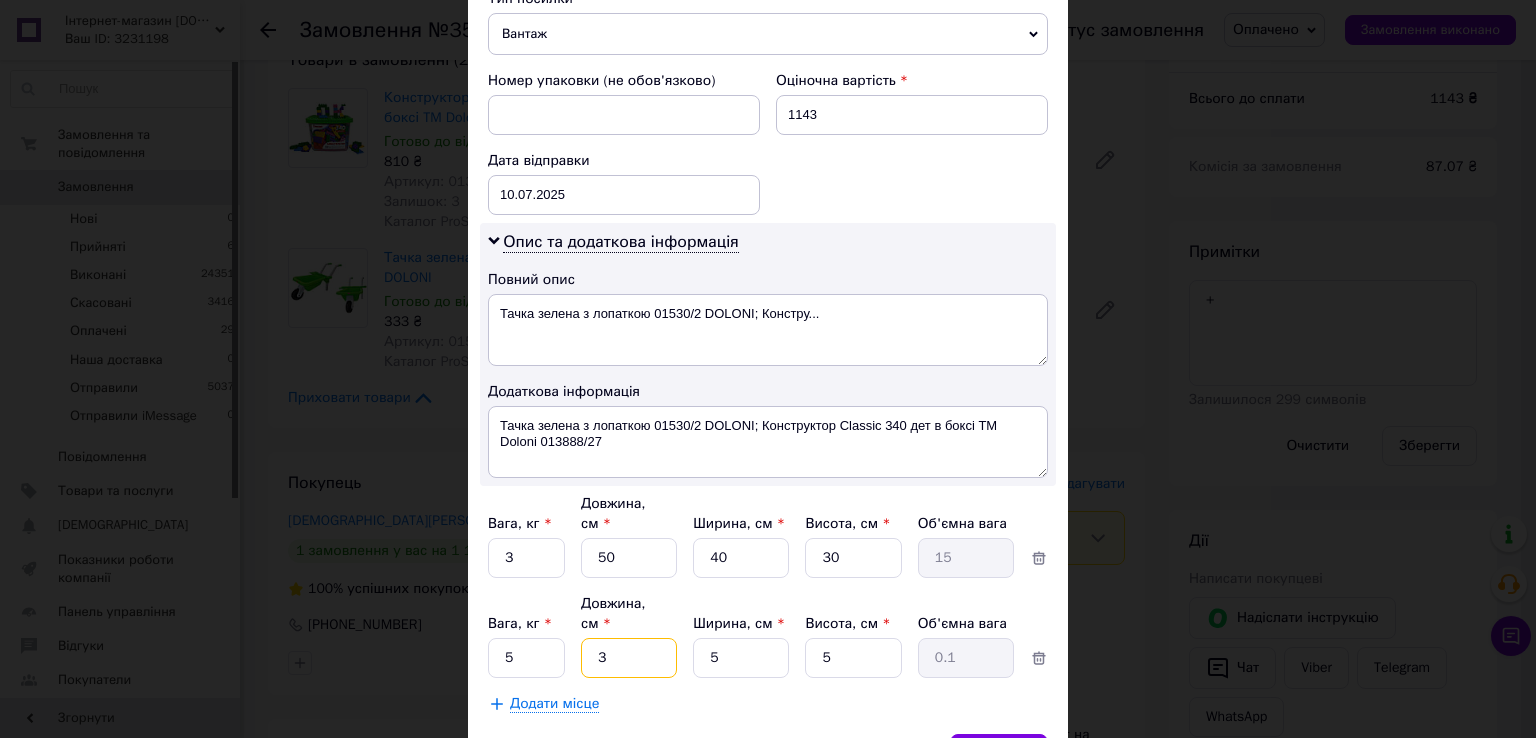 type on "35" 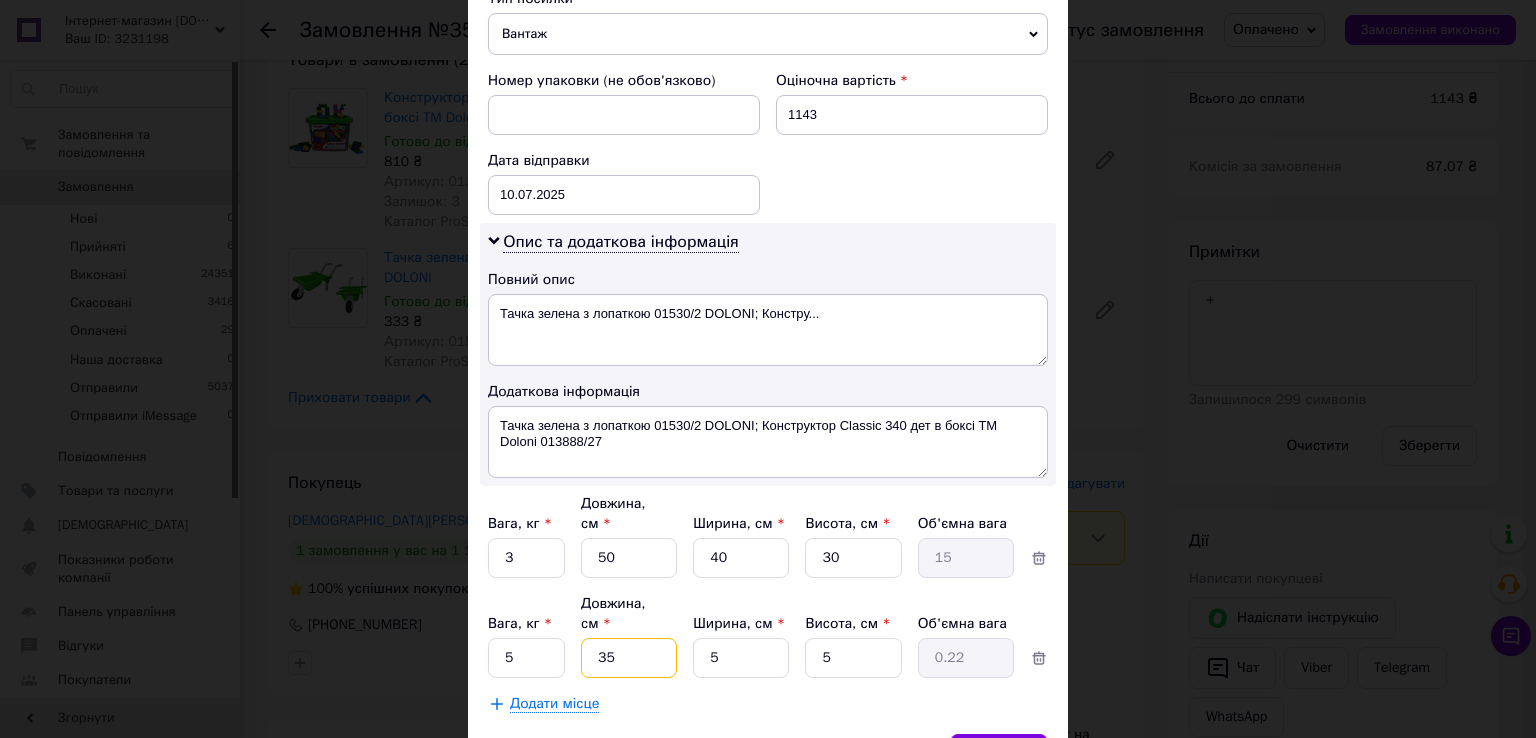 type on "35" 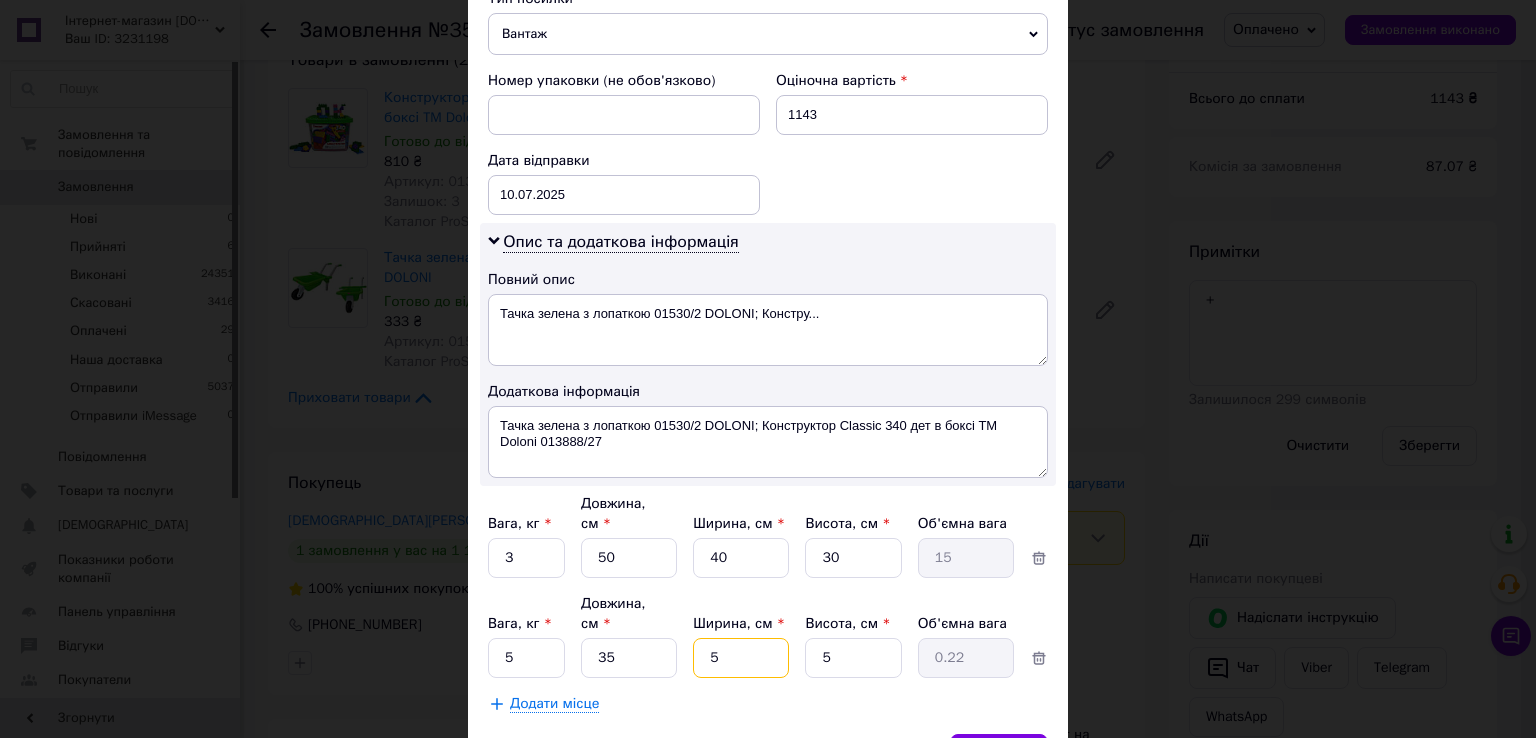 click on "5" at bounding box center [741, 558] 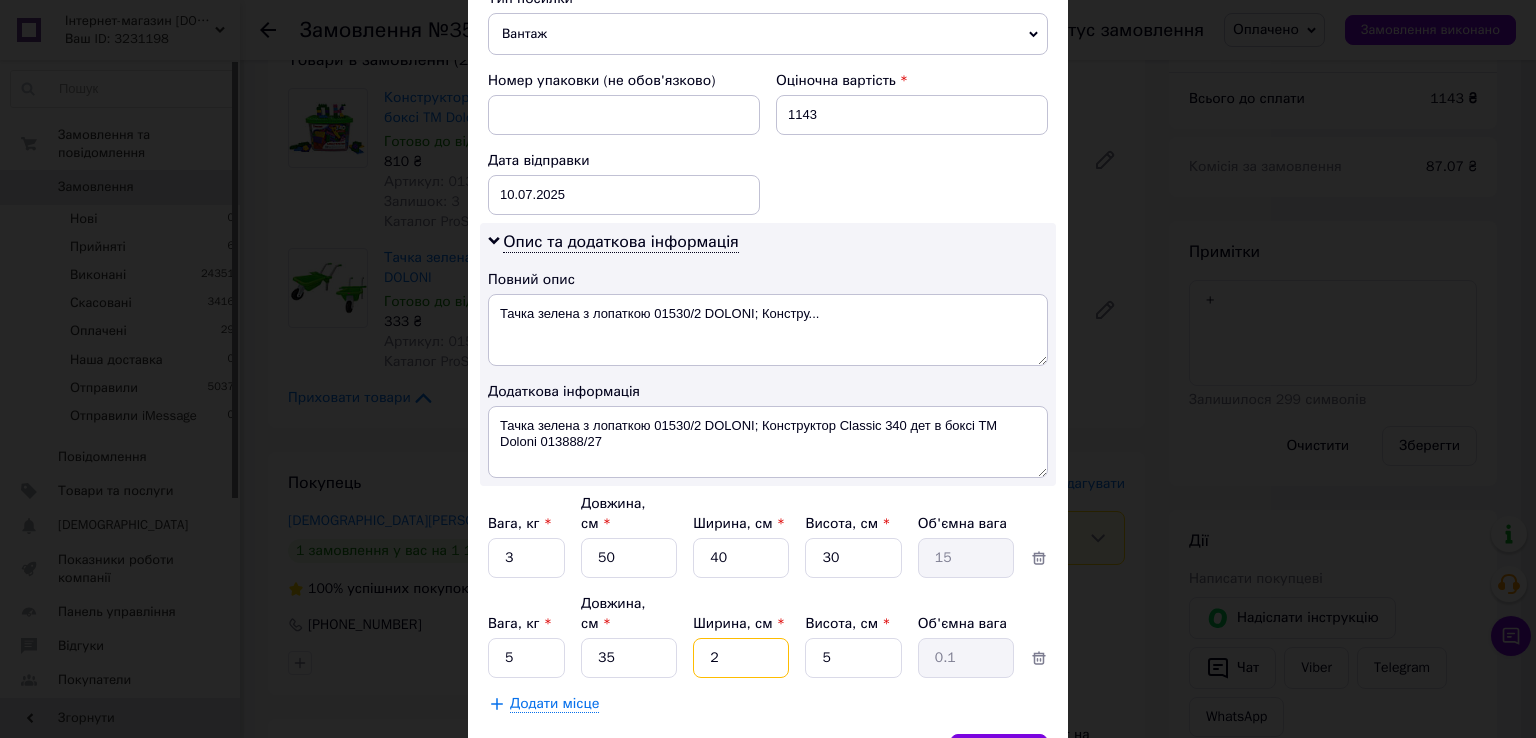 type on "25" 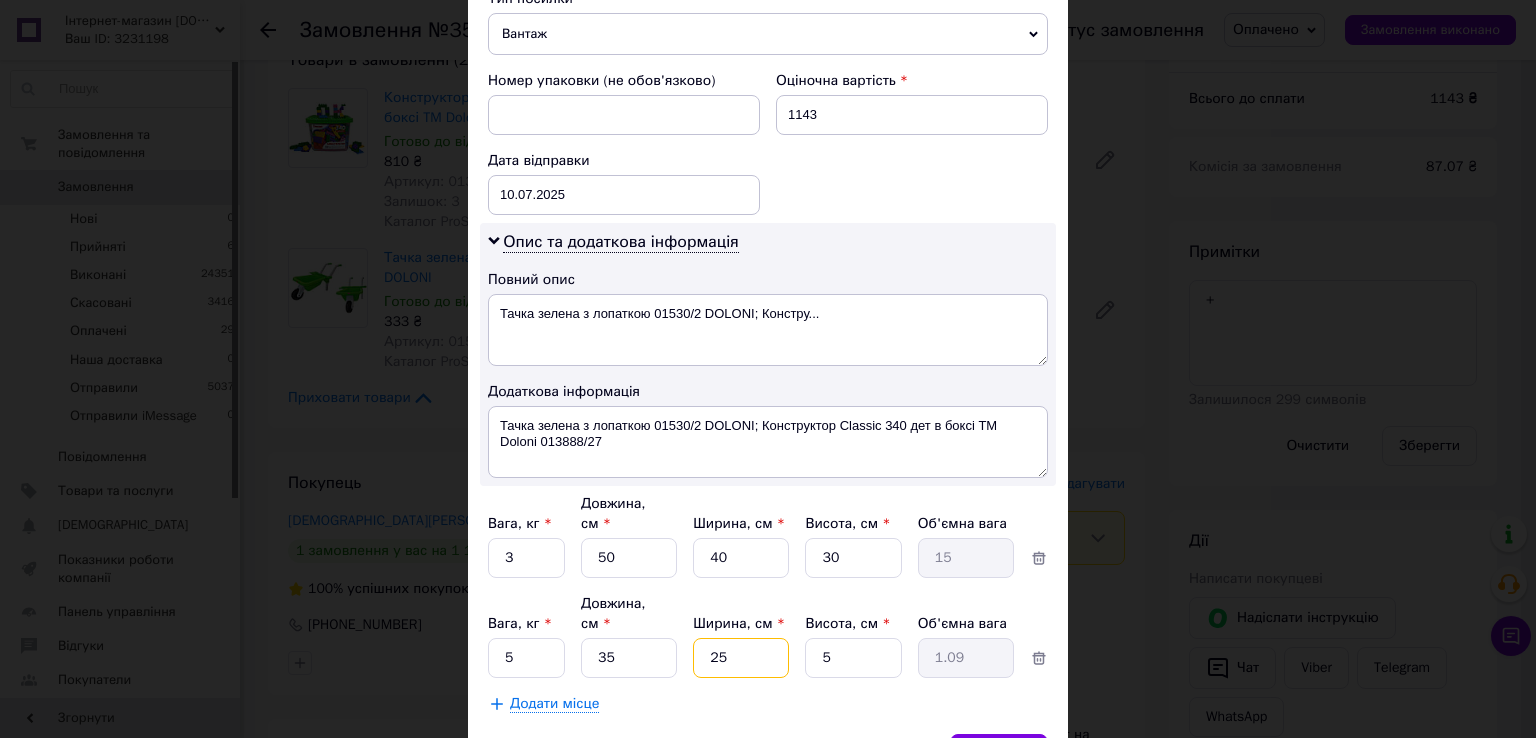 type on "25" 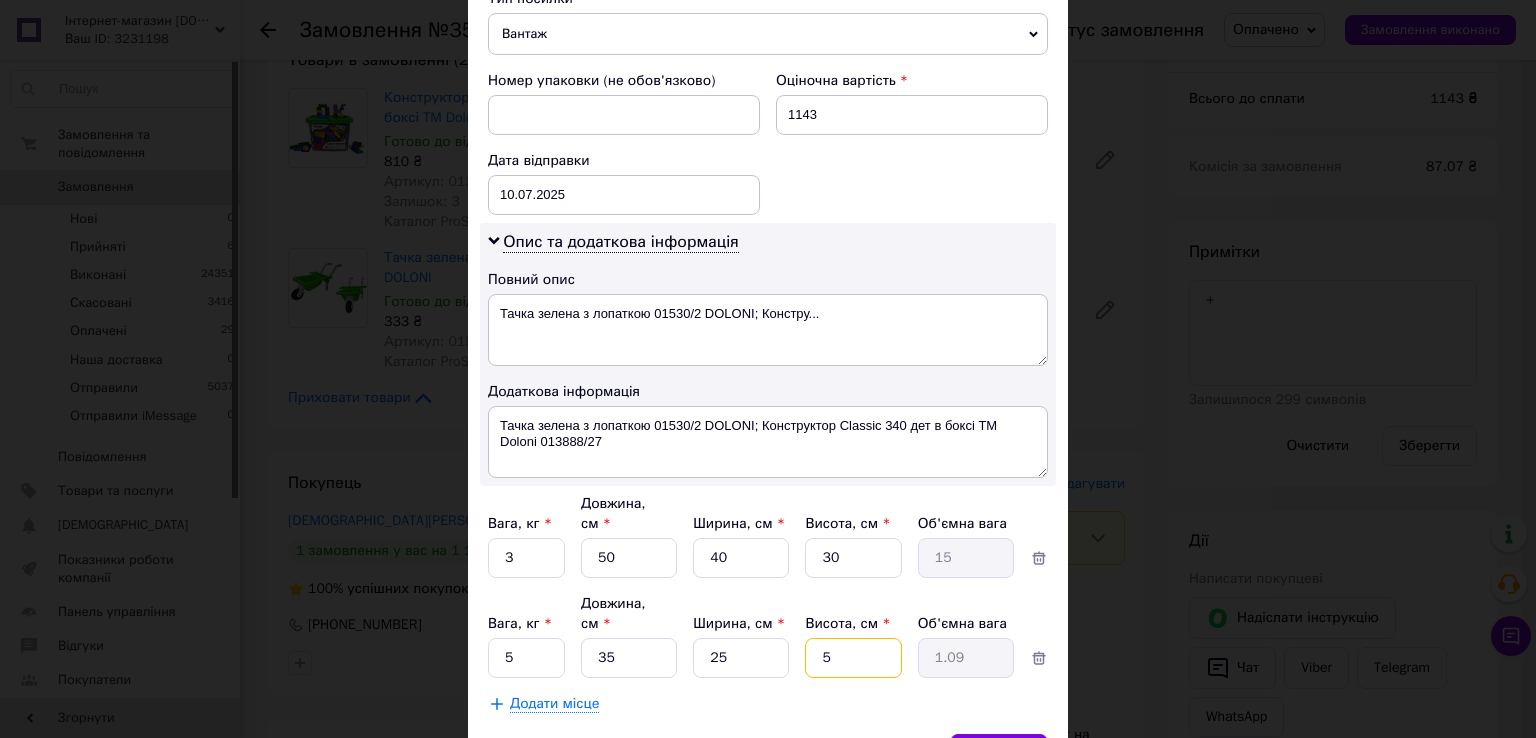 click on "5" at bounding box center [853, 558] 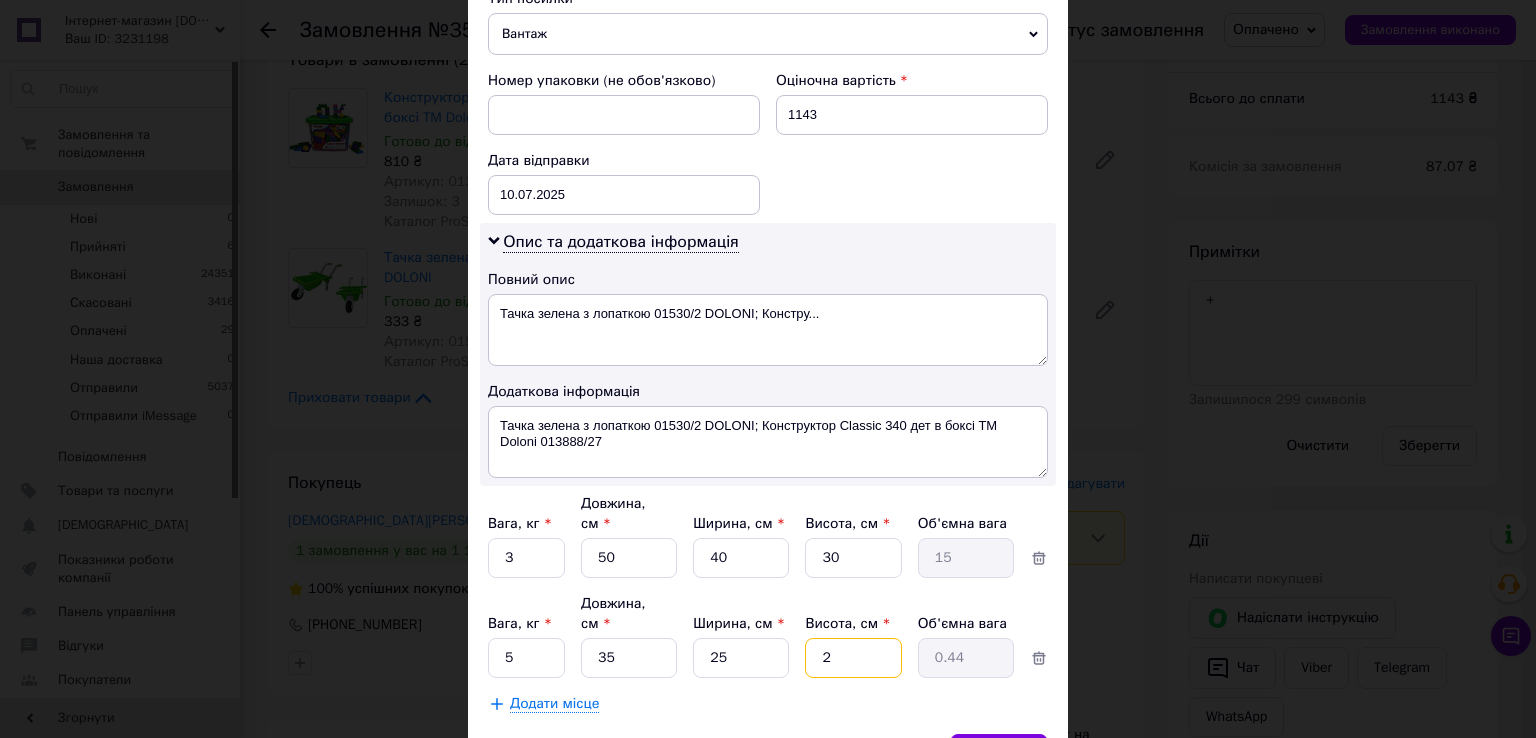 type on "25" 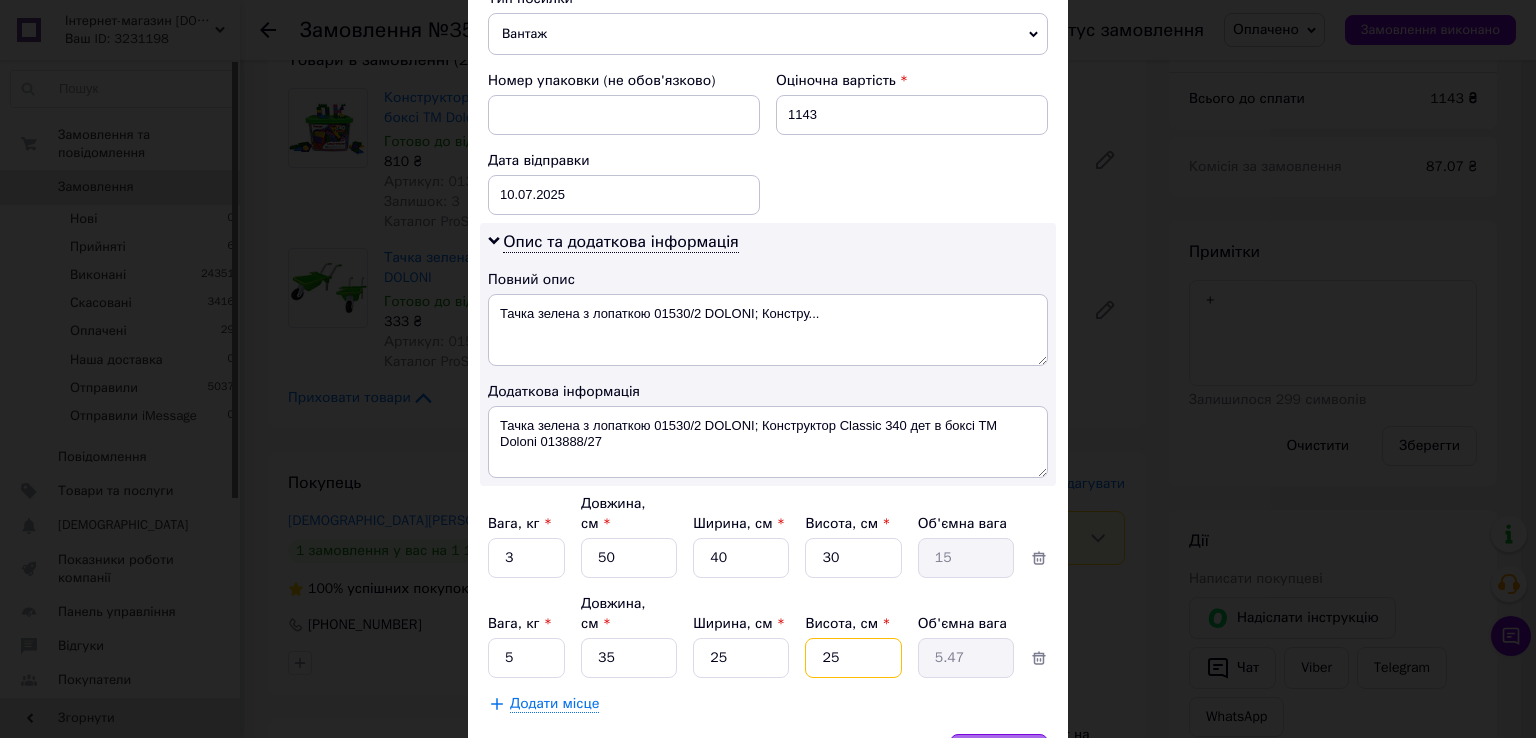 type on "25" 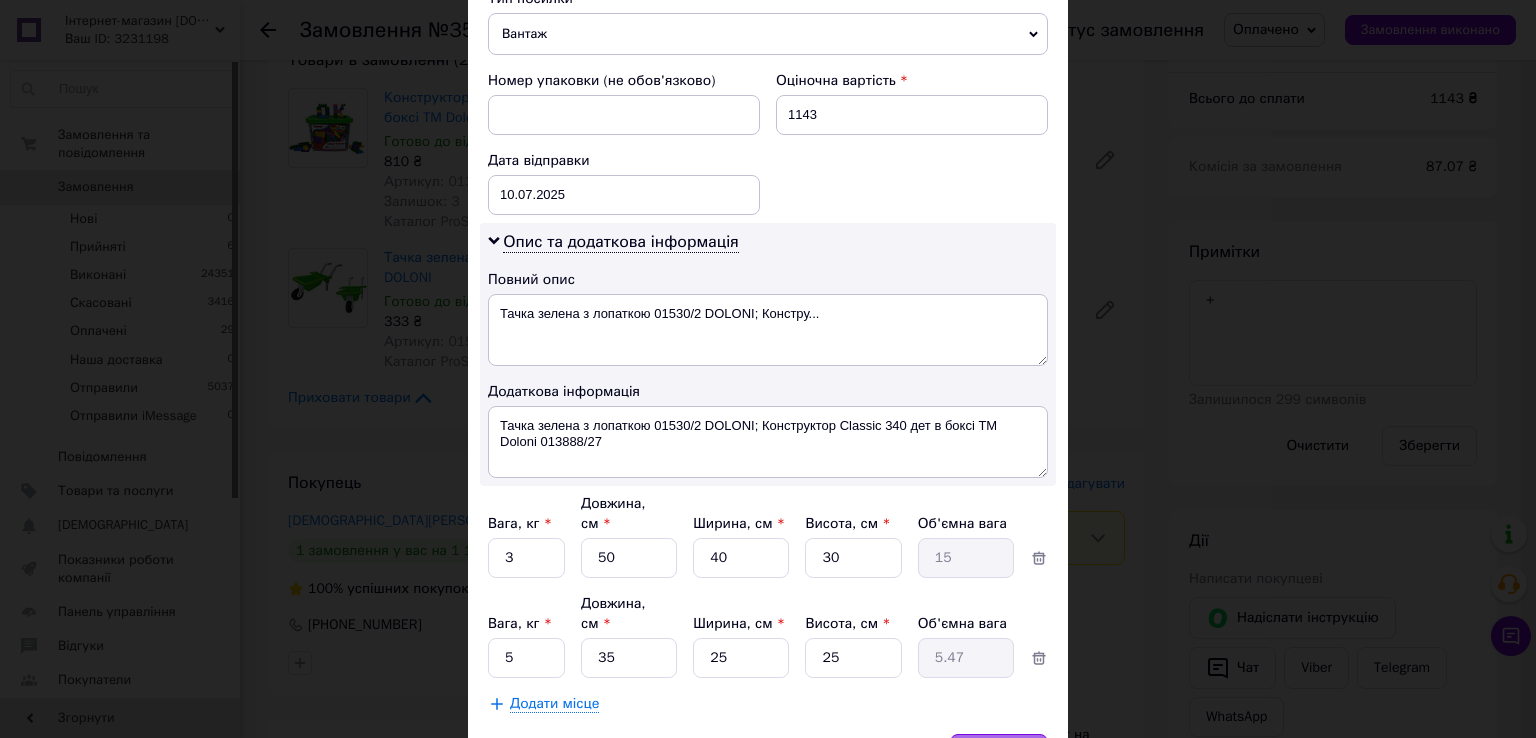 click on "Зберегти" at bounding box center (999, 754) 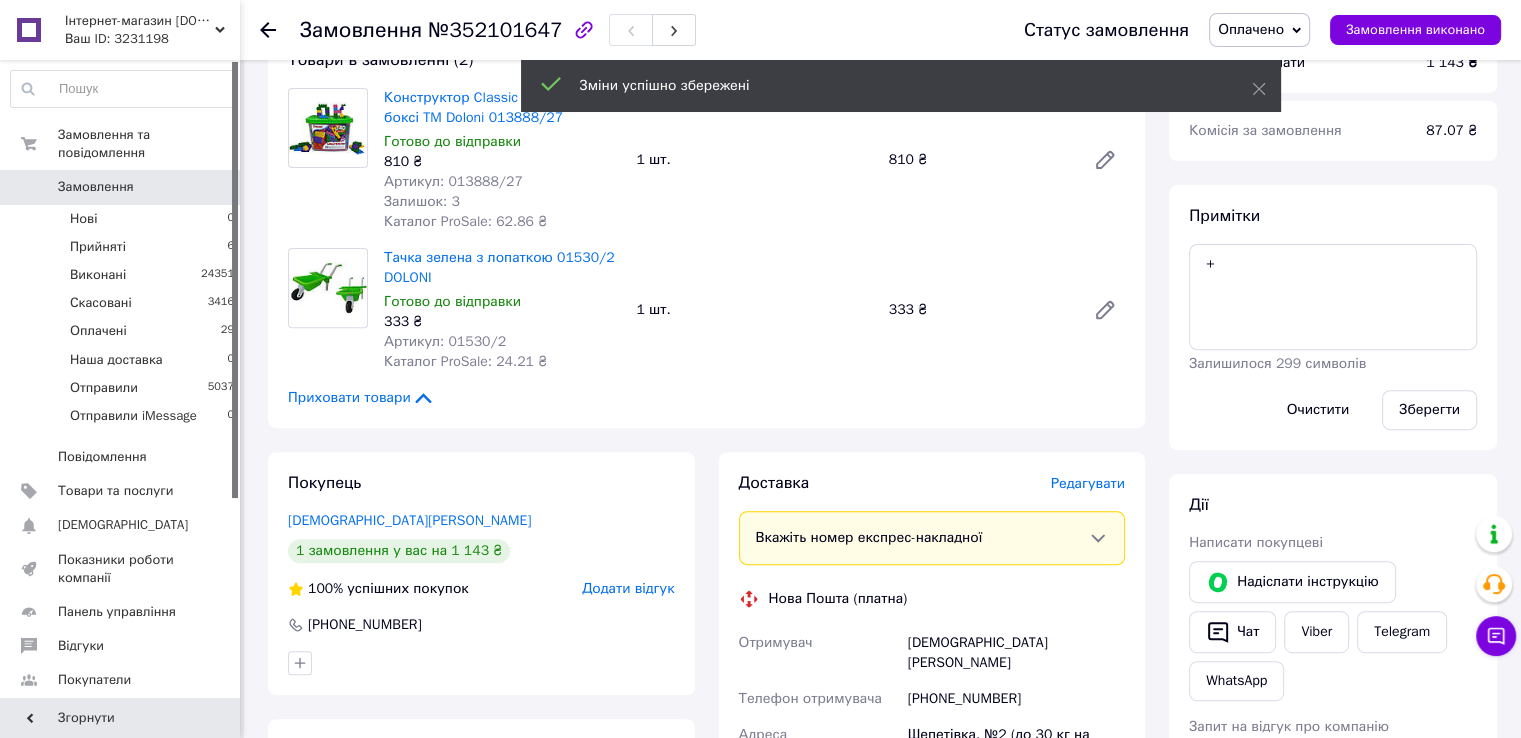 scroll, scrollTop: 1200, scrollLeft: 0, axis: vertical 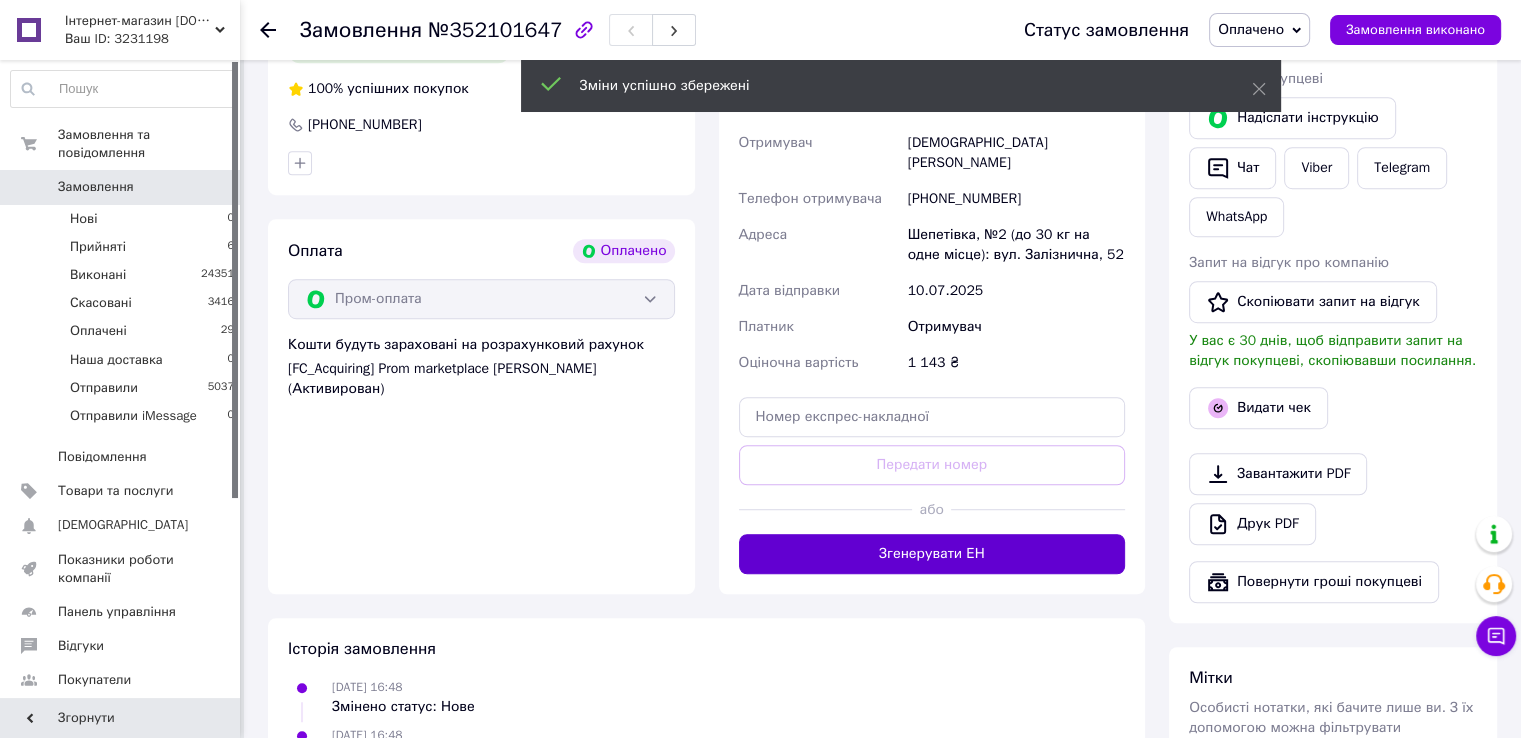 click on "Згенерувати ЕН" at bounding box center [932, 554] 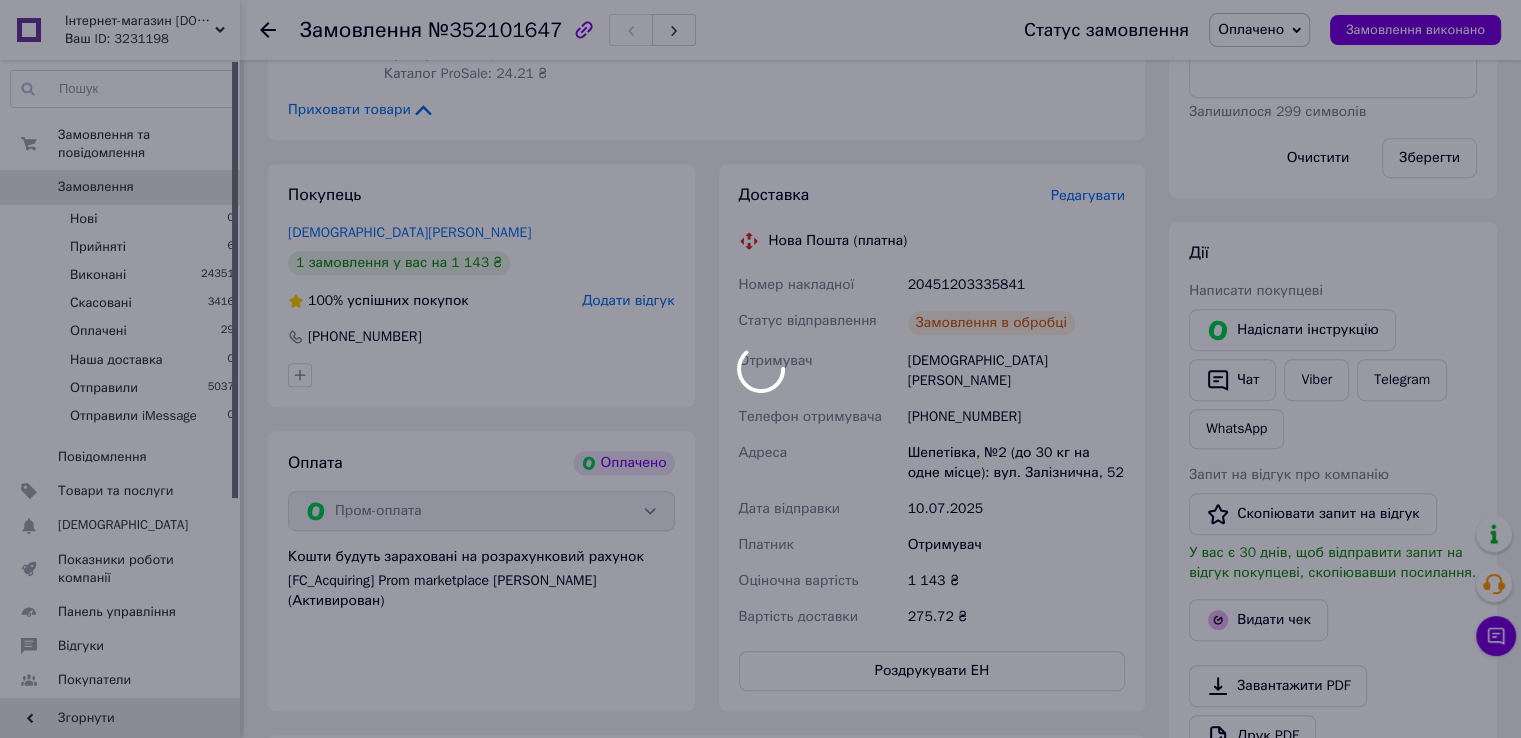 scroll, scrollTop: 800, scrollLeft: 0, axis: vertical 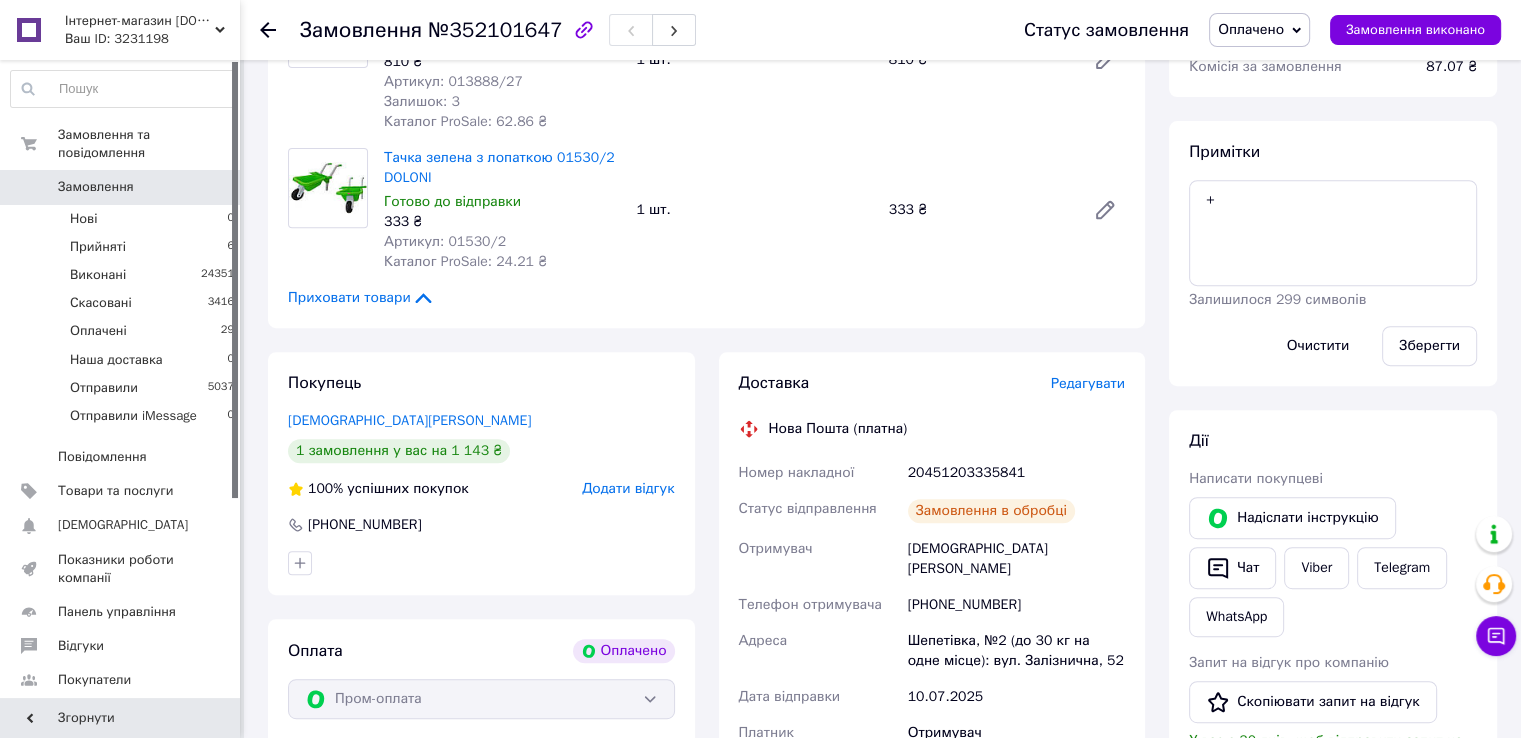 click on "20451203335841" at bounding box center (1016, 473) 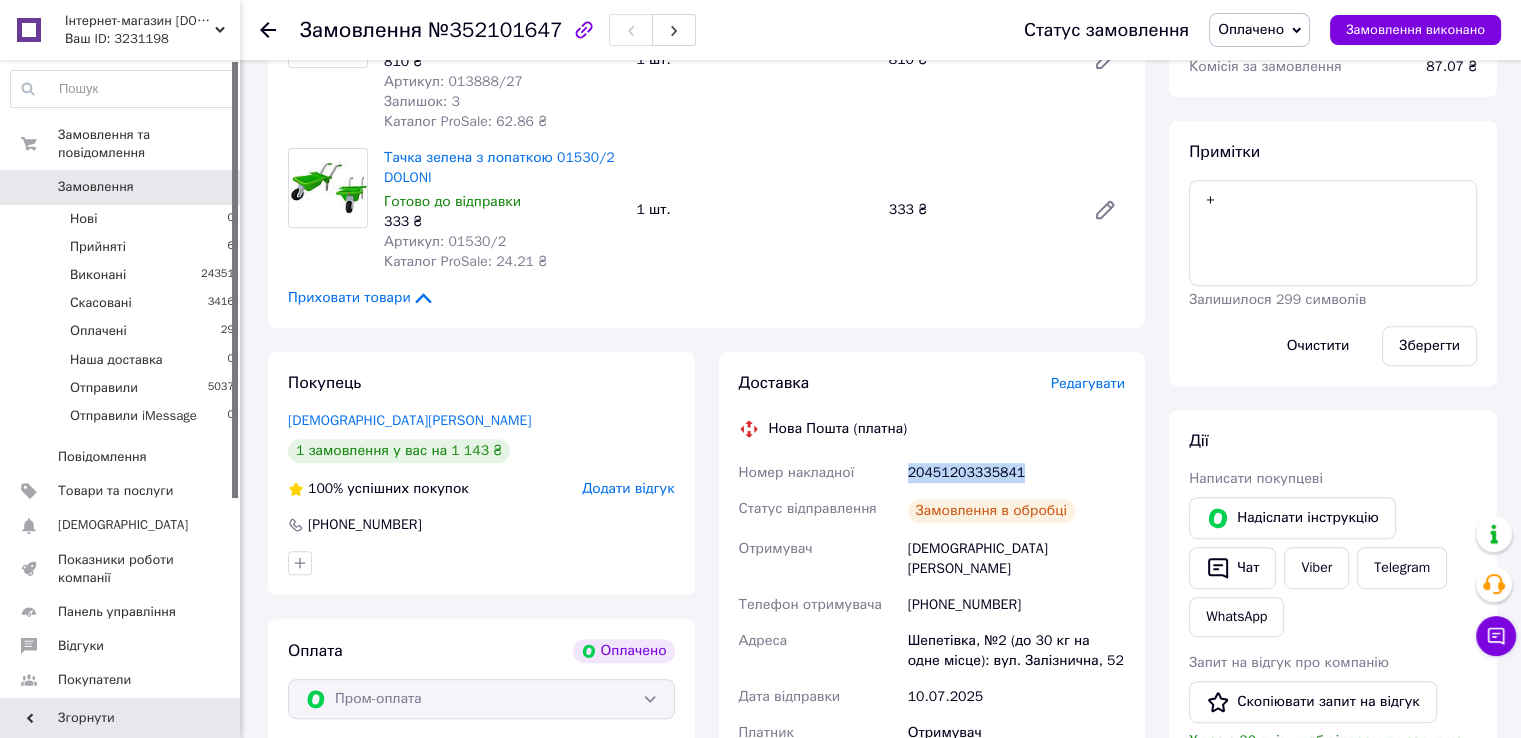 click on "20451203335841" at bounding box center [1016, 473] 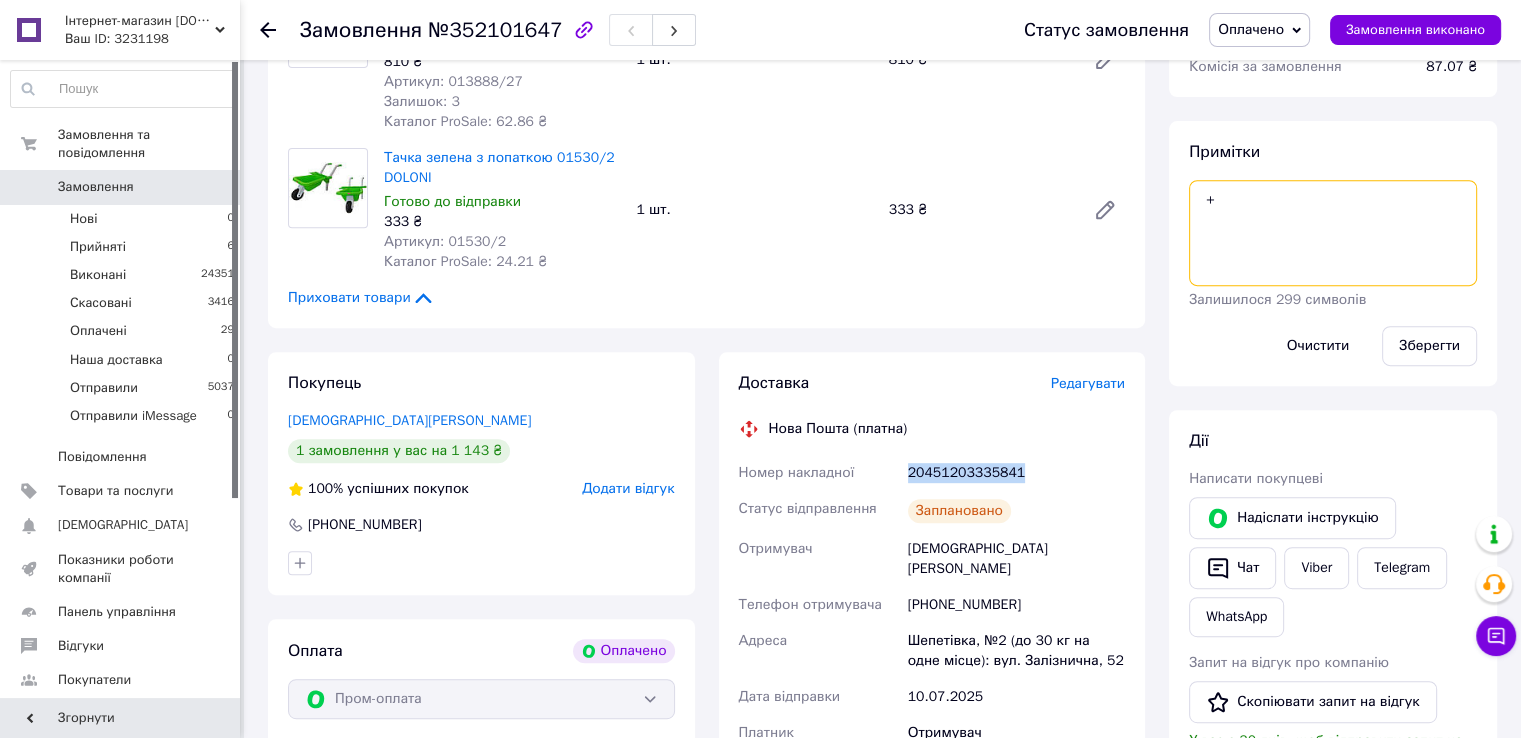 click on "+" at bounding box center (1333, 233) 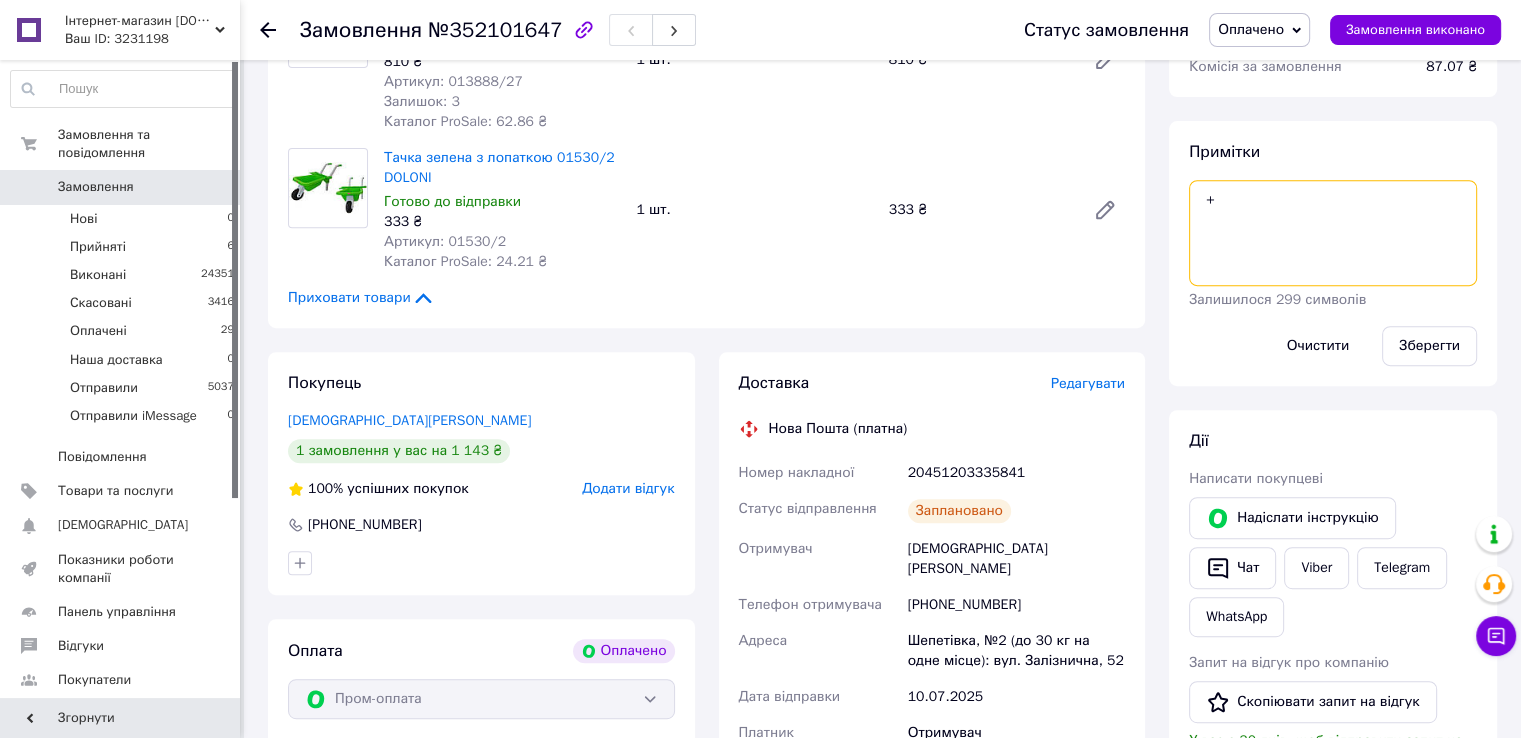 click on "+" at bounding box center (1333, 233) 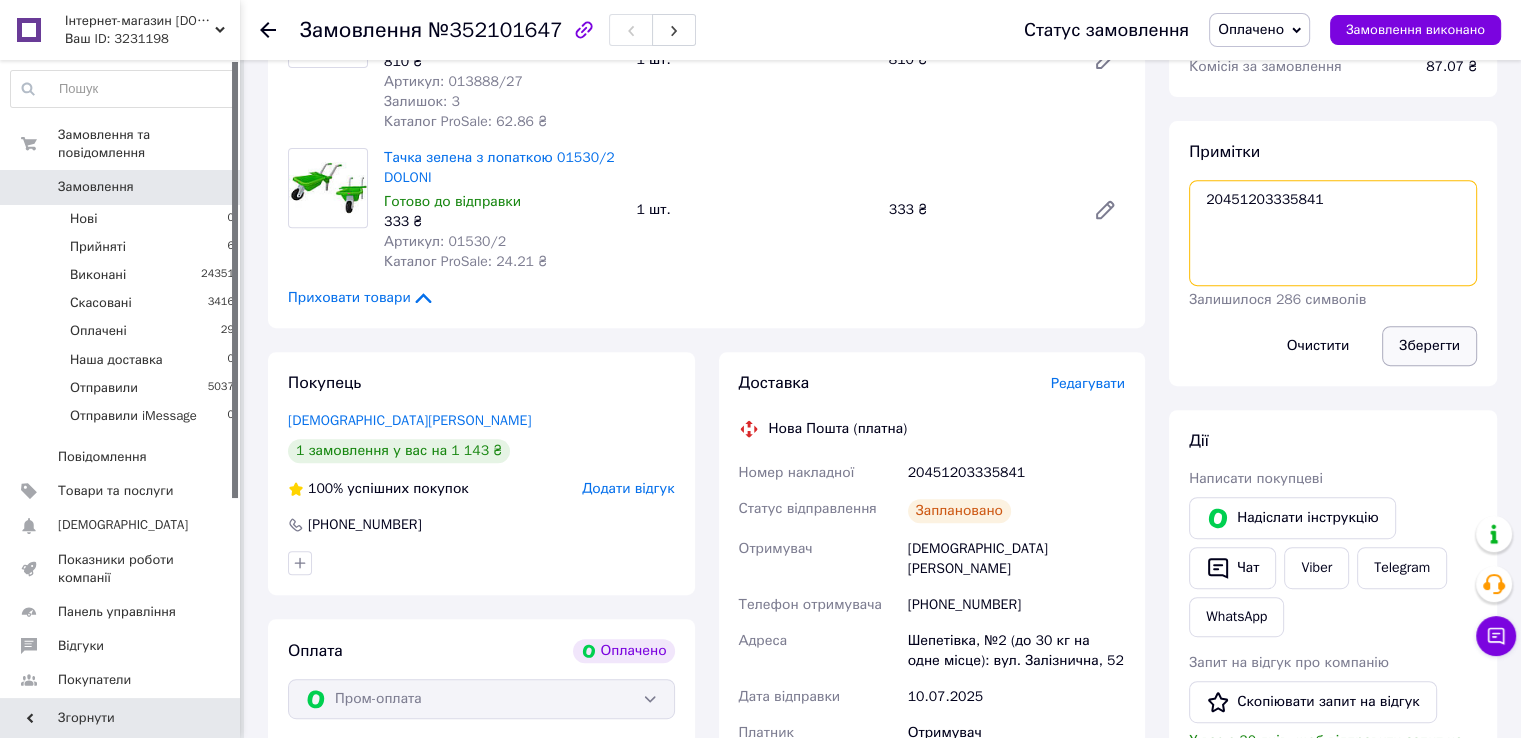 type on "20451203335841" 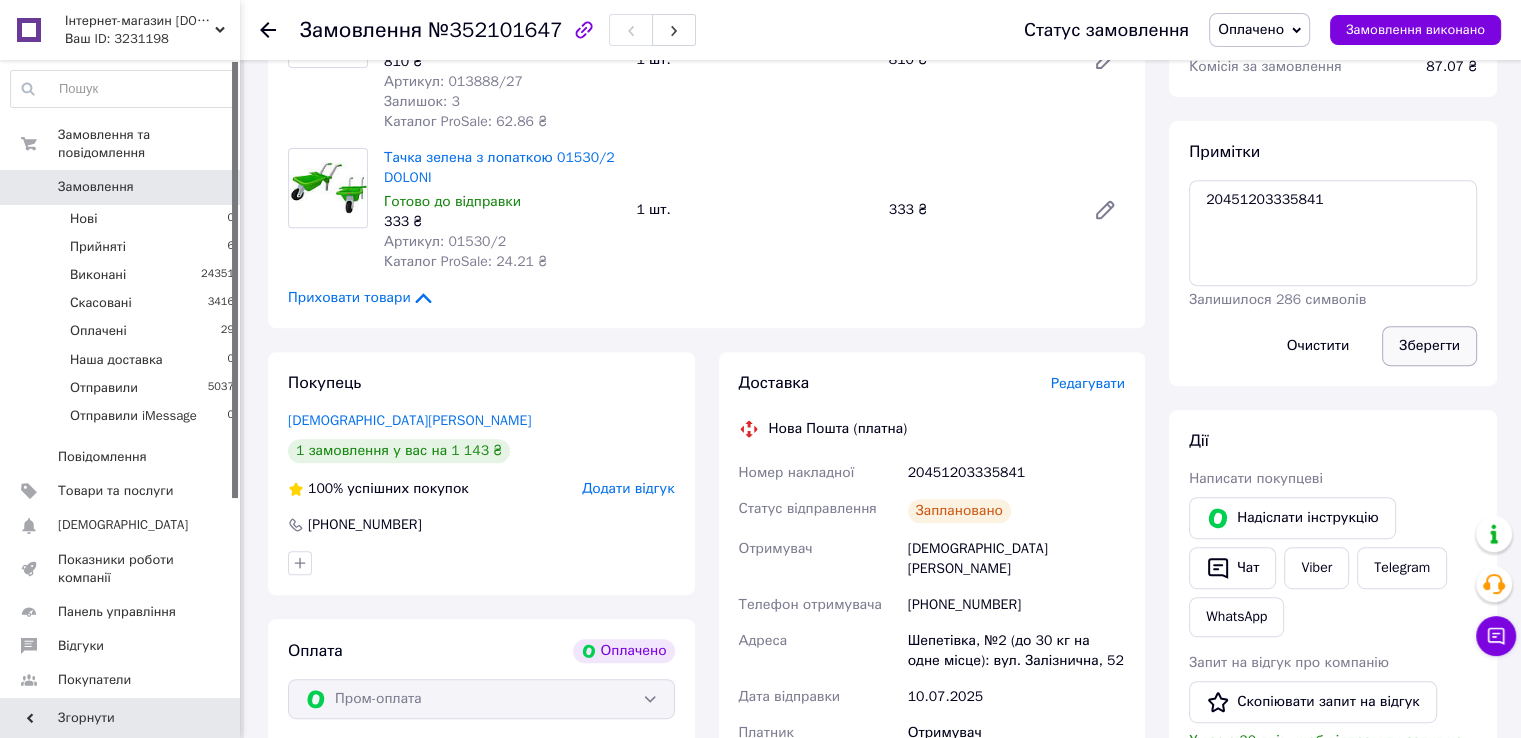 click on "Зберегти" at bounding box center (1429, 346) 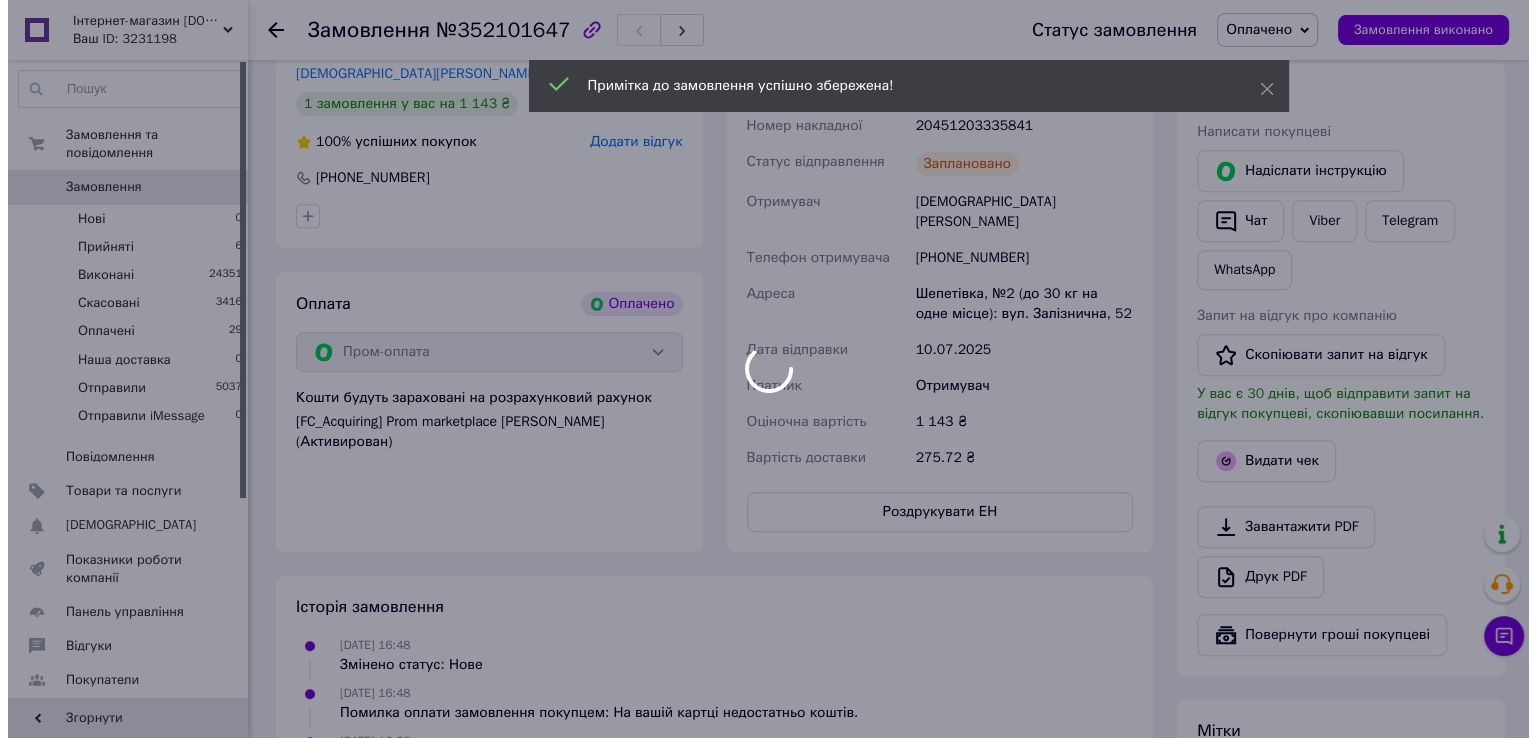 scroll, scrollTop: 1200, scrollLeft: 0, axis: vertical 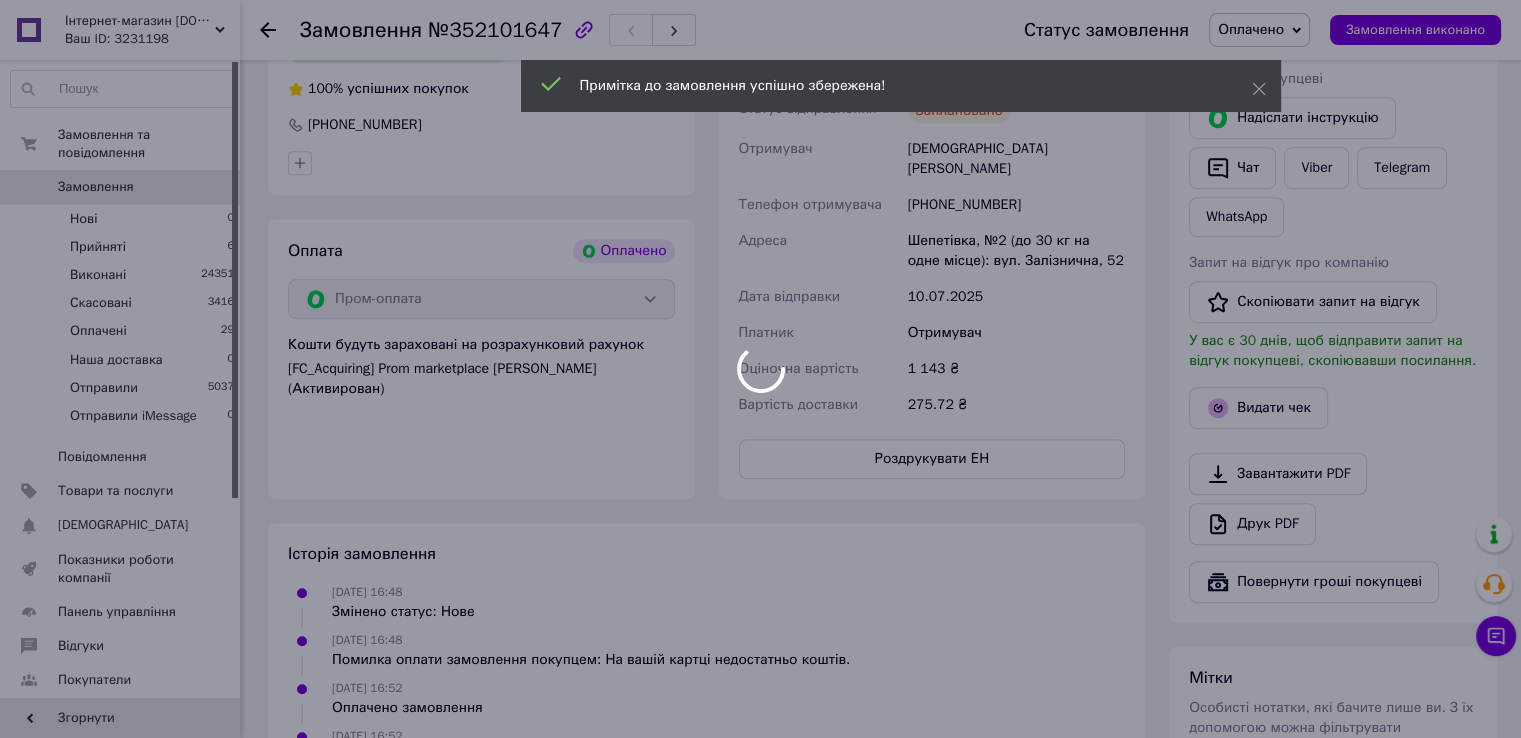 click on "Інтернет-магазин elfik.in.ua Ваш ID: 3231198 Сайт Інтернет-магазин elfik.in.ua Кабінет покупця Перевірити стан системи Сторінка на порталі Little TRACTOR Довідка Вийти Замовлення та повідомлення Замовлення 0 Нові 0 Прийняті 6 Виконані 24351 Скасовані 3416 Оплачені 29 Наша доставка 0 Отправили 5037 Отправили iMessage 0 Повідомлення 0 Товари та послуги Сповіщення 0 0 Показники роботи компанії Панель управління Відгуки Покупатели Каталог ProSale Аналітика Інструменти веб-майстра та SEO Управління сайтом Гаманець компанії Маркет Налаштування   1 2" at bounding box center [760, -49] 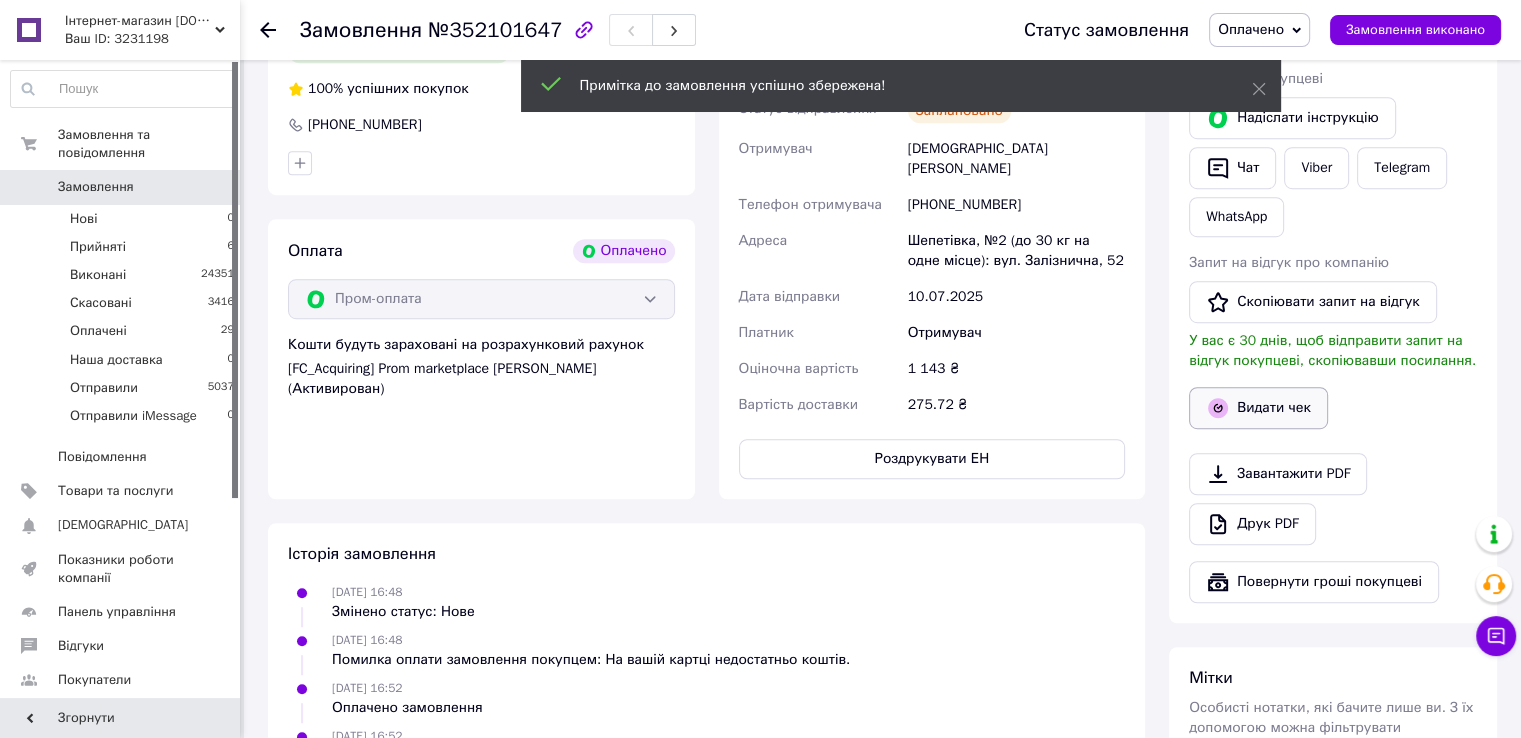 click on "Видати чек" at bounding box center [1258, 408] 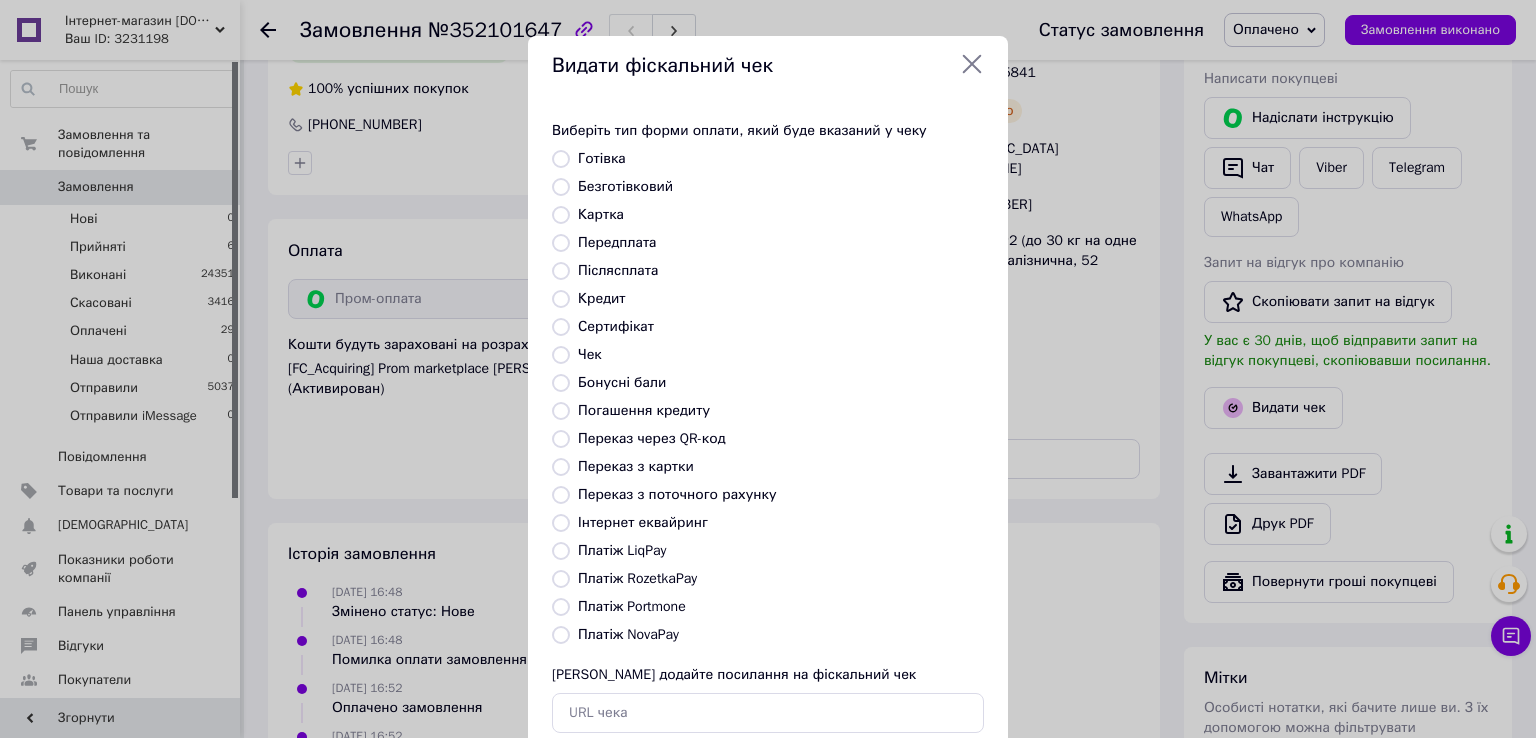 click on "Безготівковий" at bounding box center [625, 186] 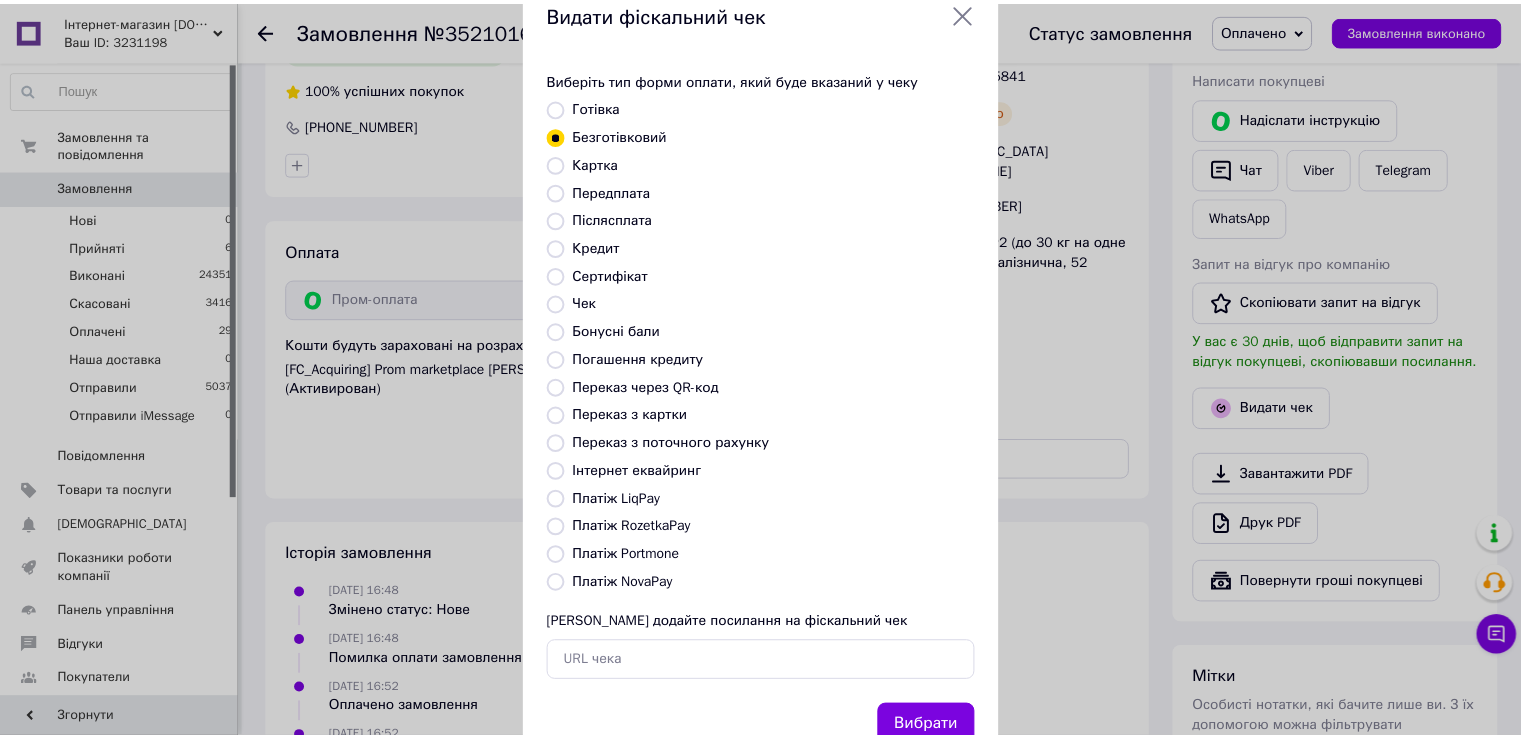 scroll, scrollTop: 120, scrollLeft: 0, axis: vertical 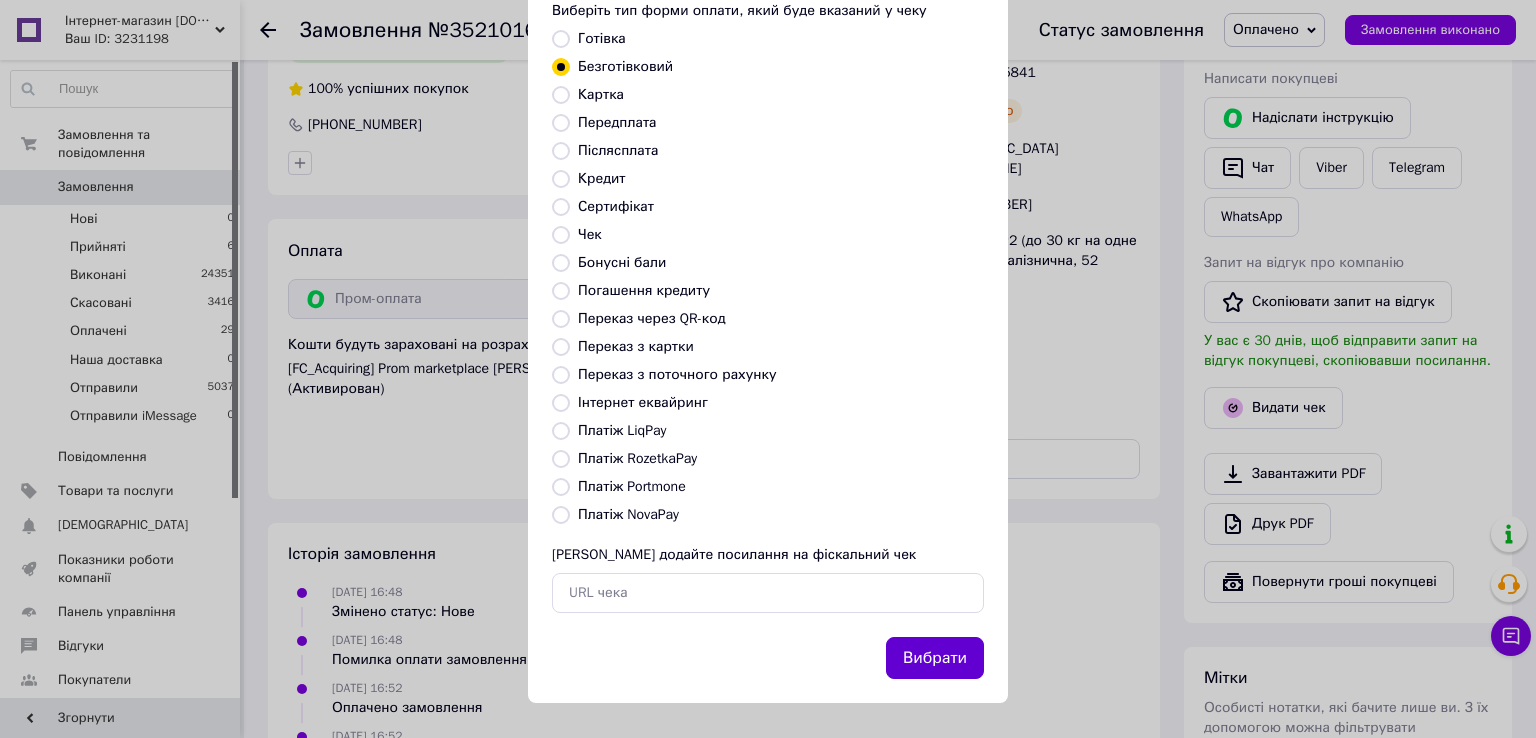 click on "Вибрати" at bounding box center (935, 658) 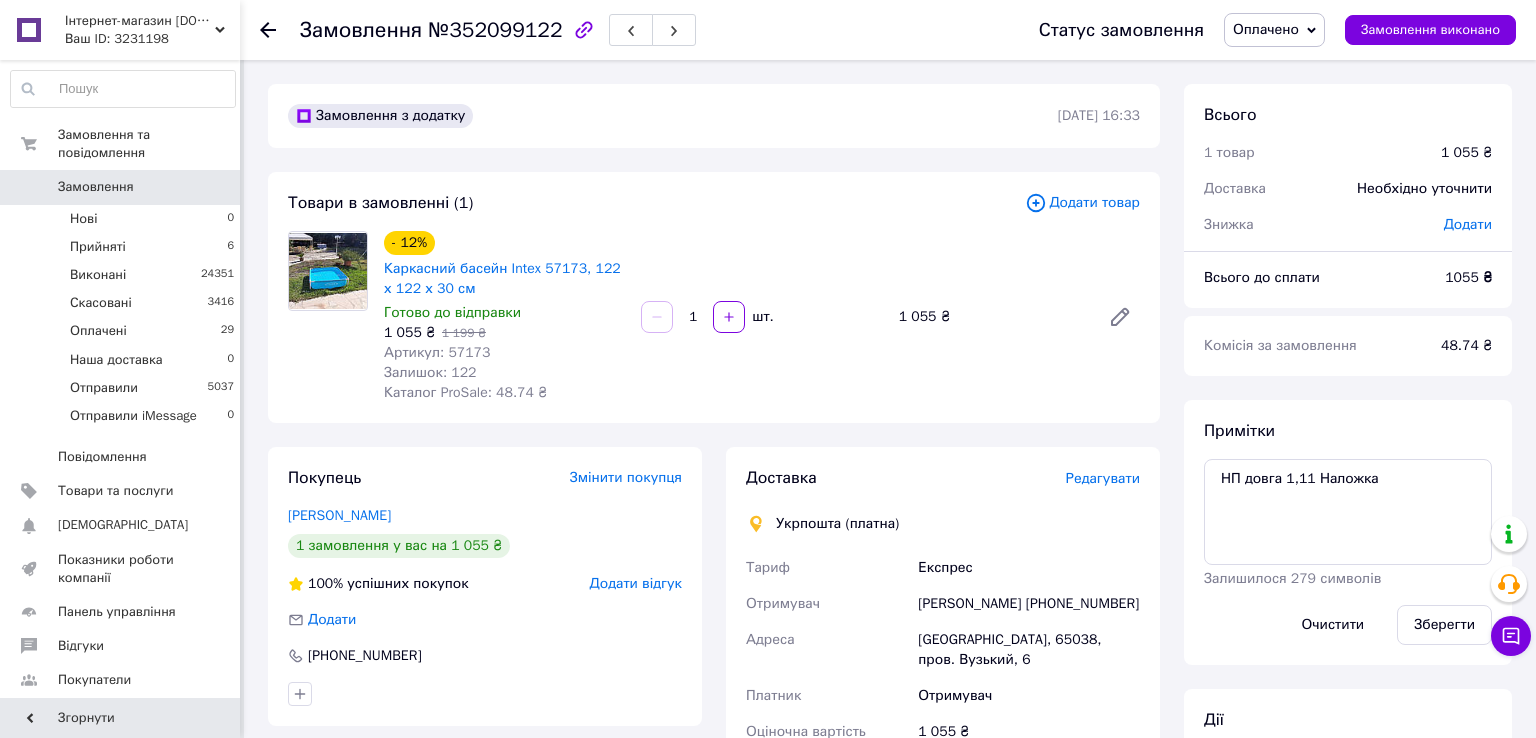scroll, scrollTop: 0, scrollLeft: 0, axis: both 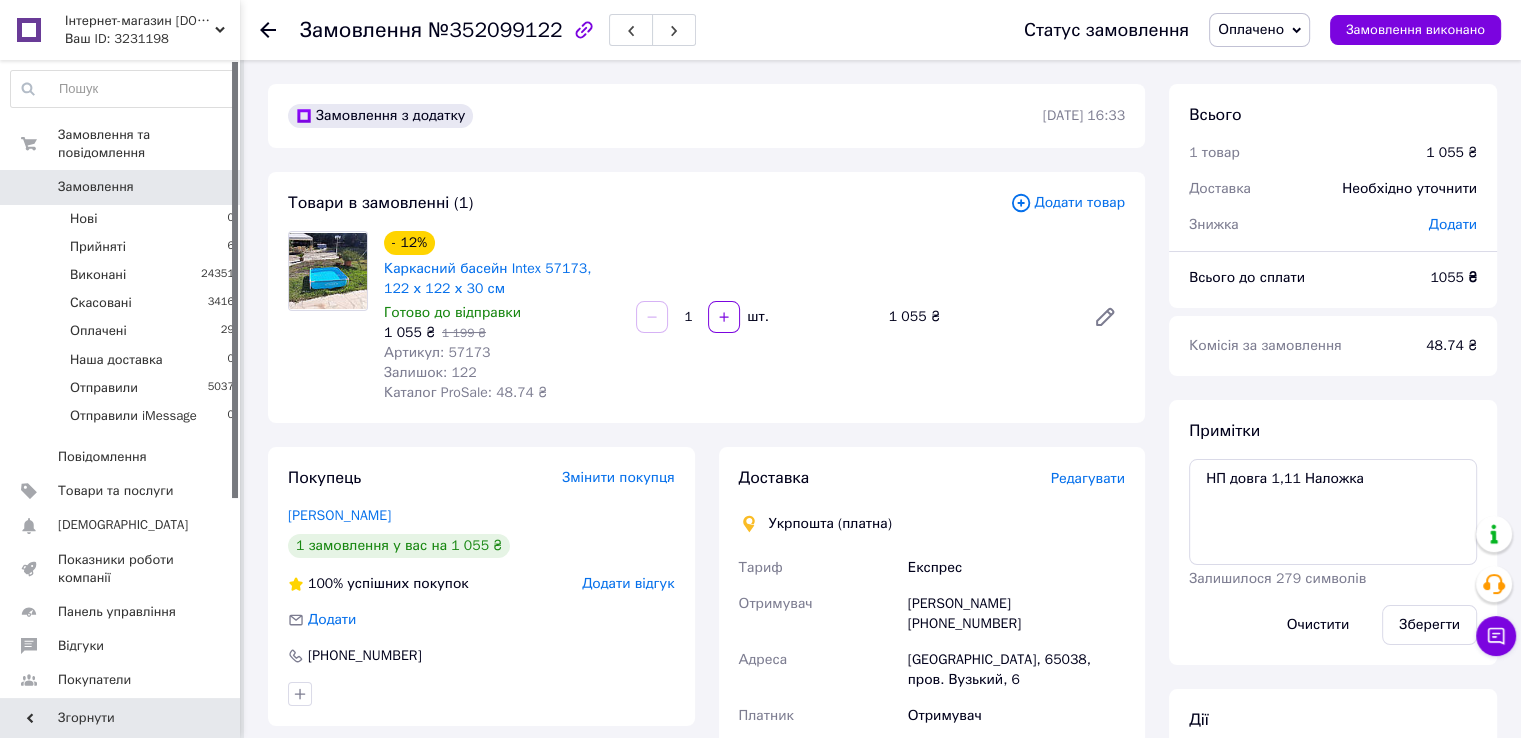click on "Редагувати" at bounding box center (1088, 478) 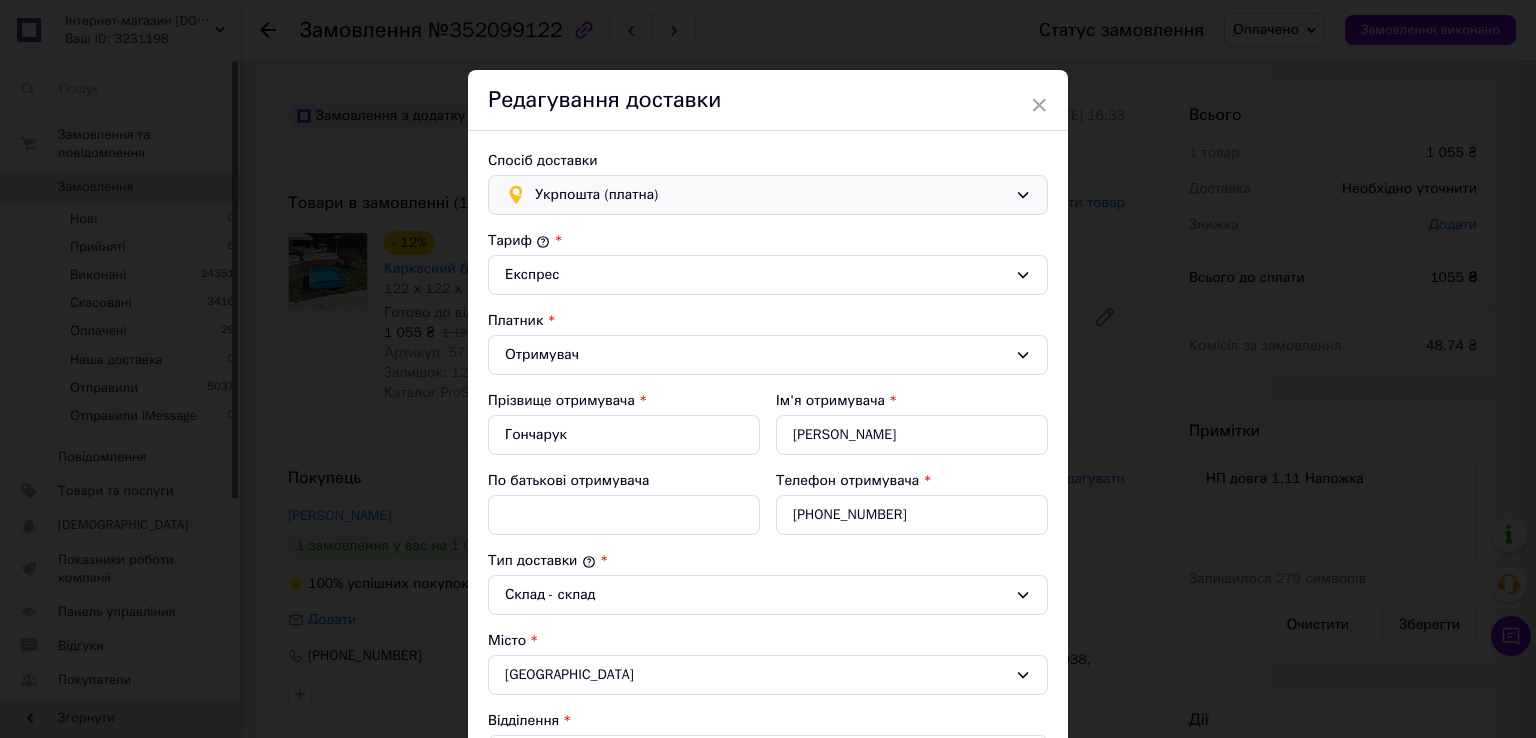 click on "Укрпошта (платна)" at bounding box center [771, 195] 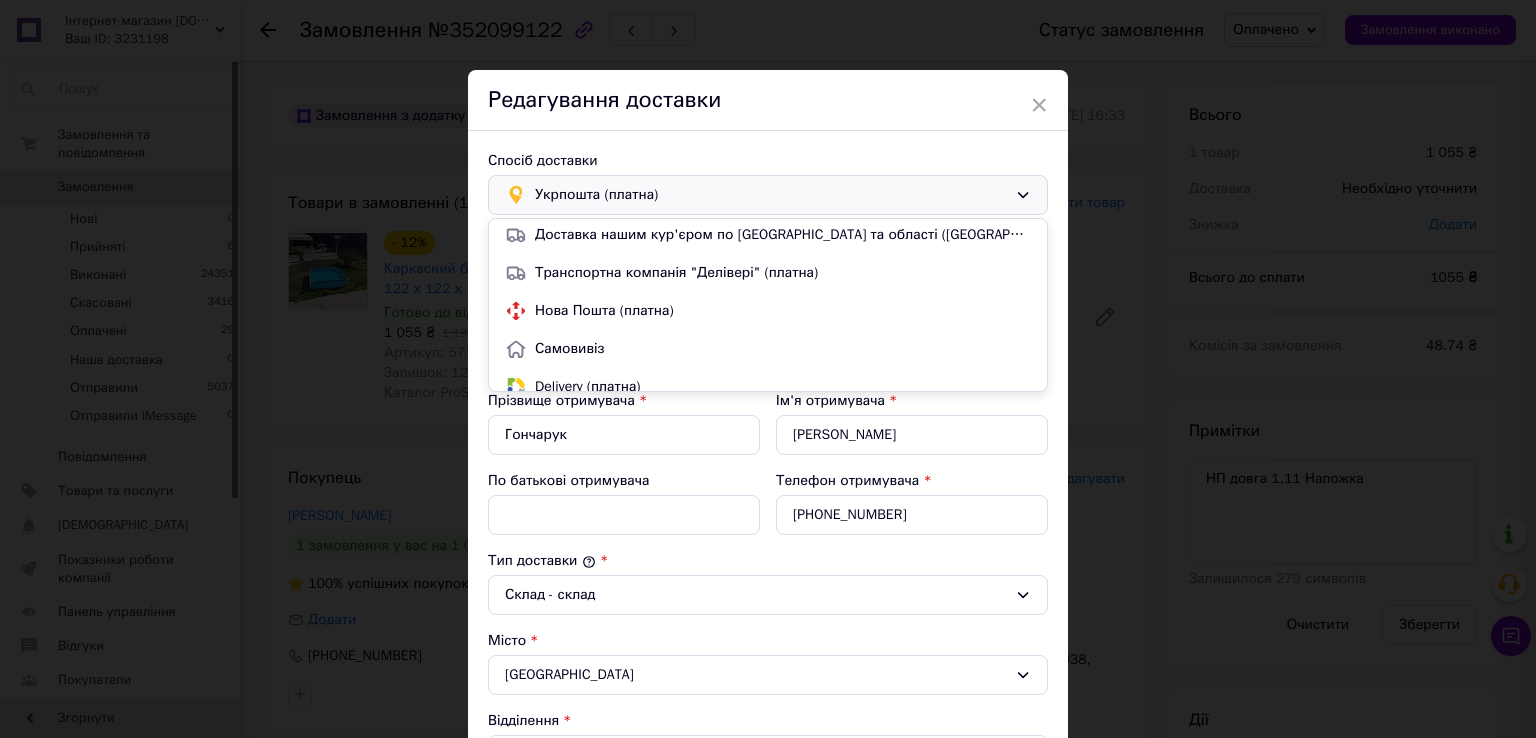 scroll, scrollTop: 0, scrollLeft: 0, axis: both 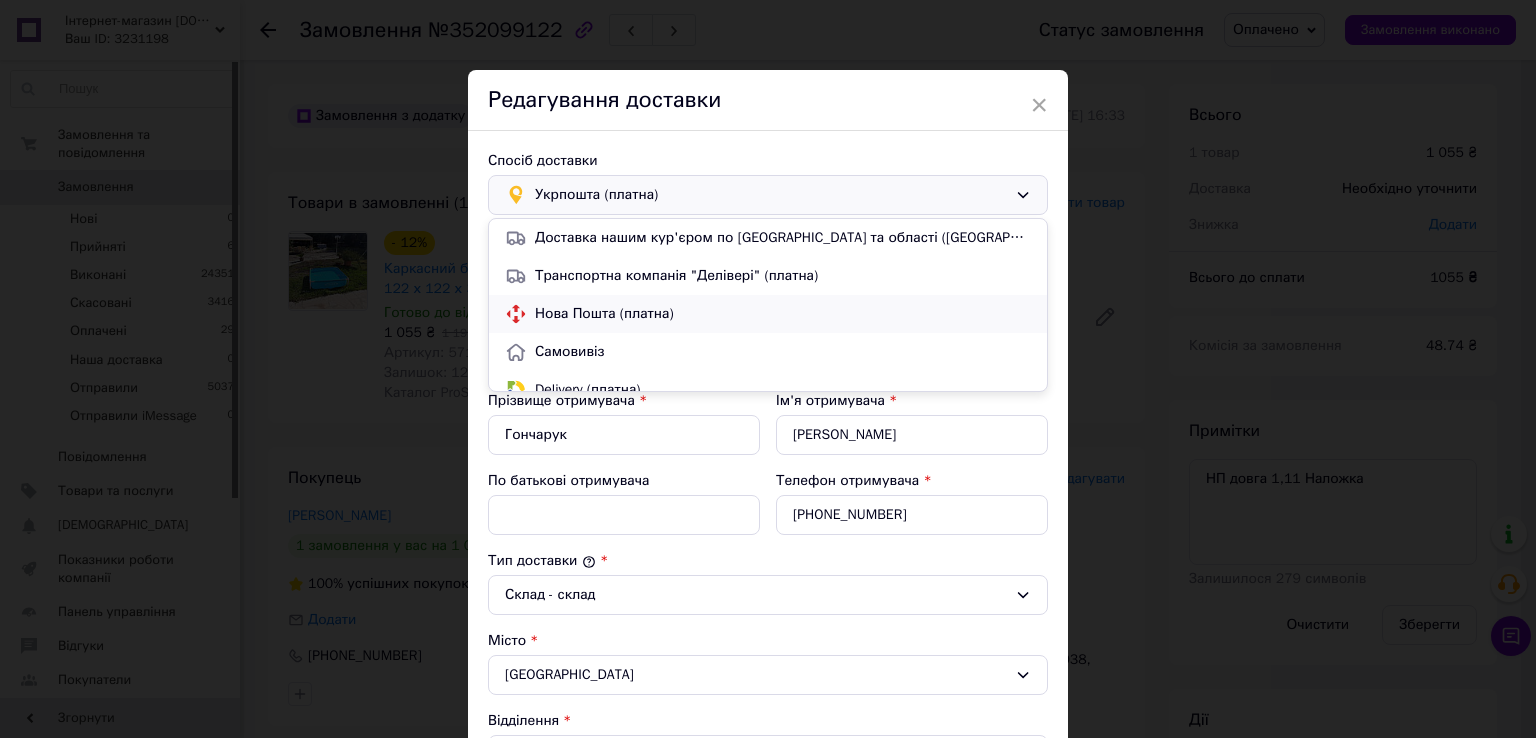 click on "Нова Пошта (платна)" at bounding box center (783, 314) 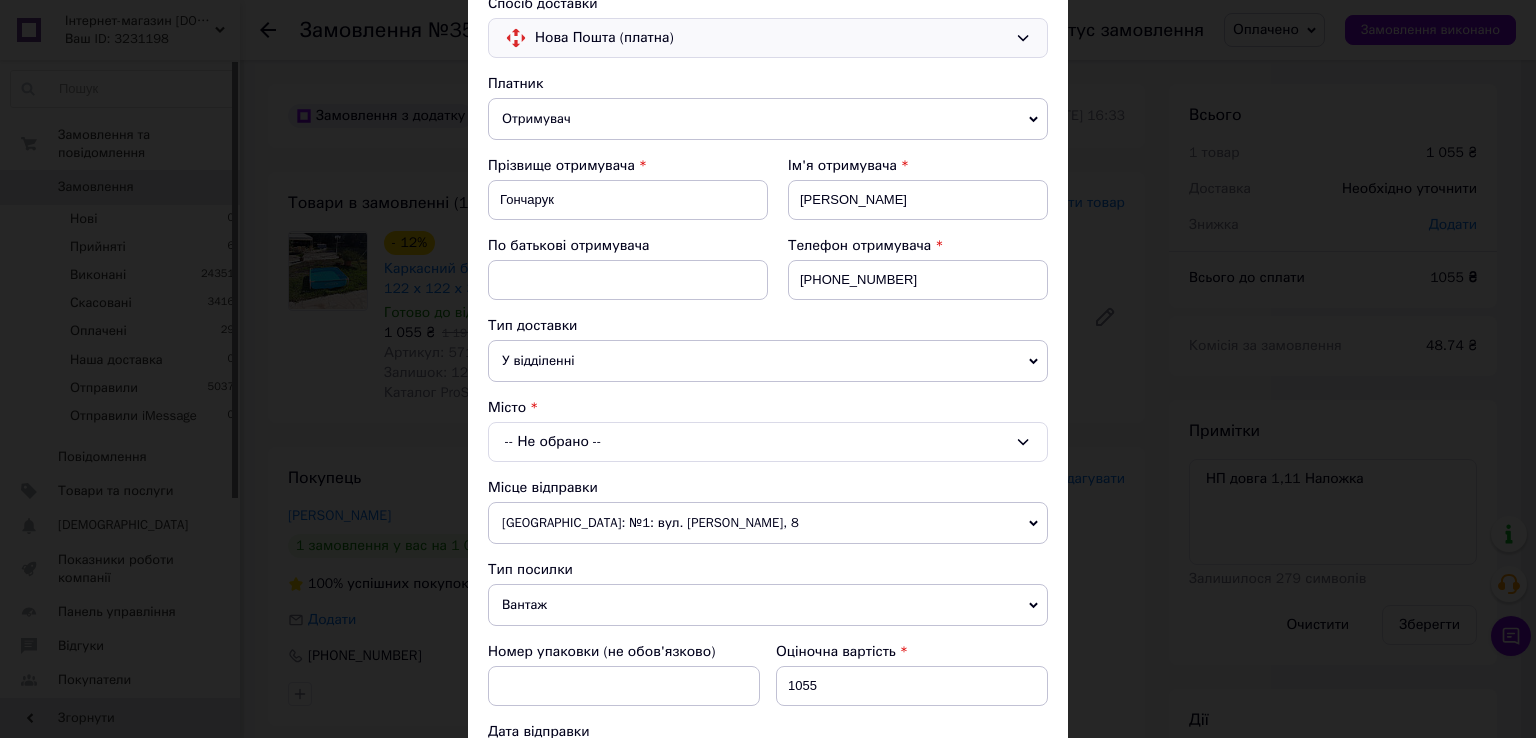 scroll, scrollTop: 400, scrollLeft: 0, axis: vertical 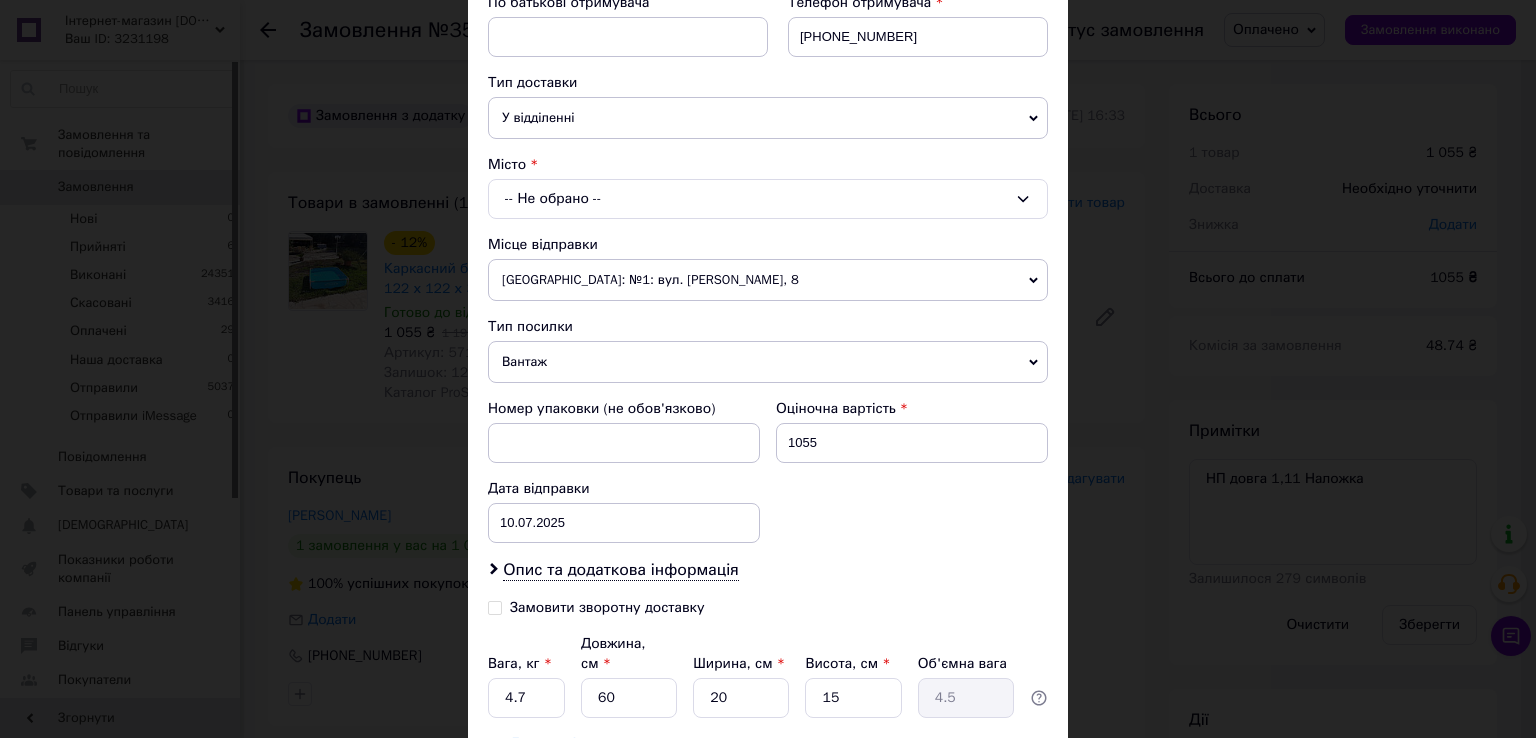 click on "-- Не обрано --" at bounding box center (768, 199) 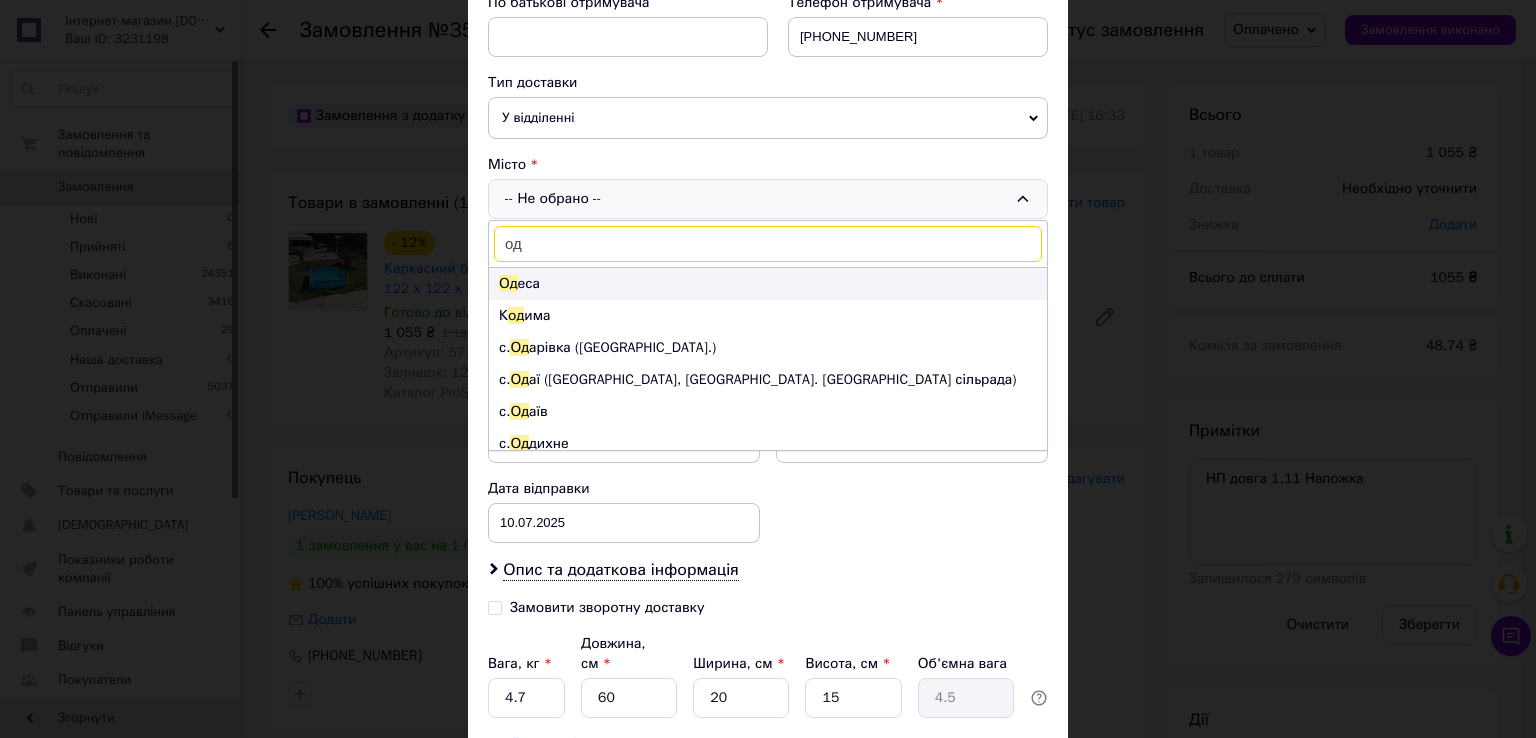 type on "од" 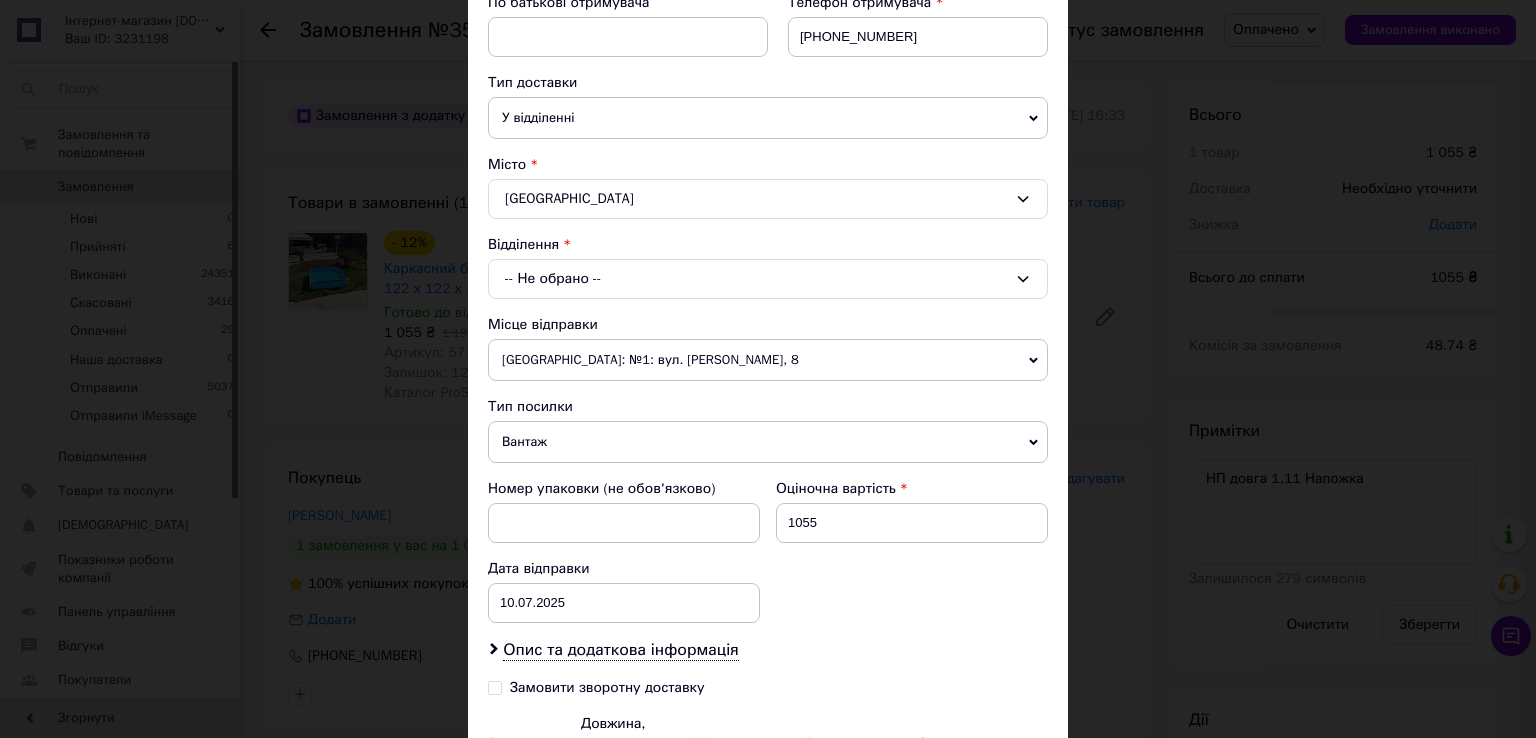 click on "-- Не обрано --" at bounding box center [768, 279] 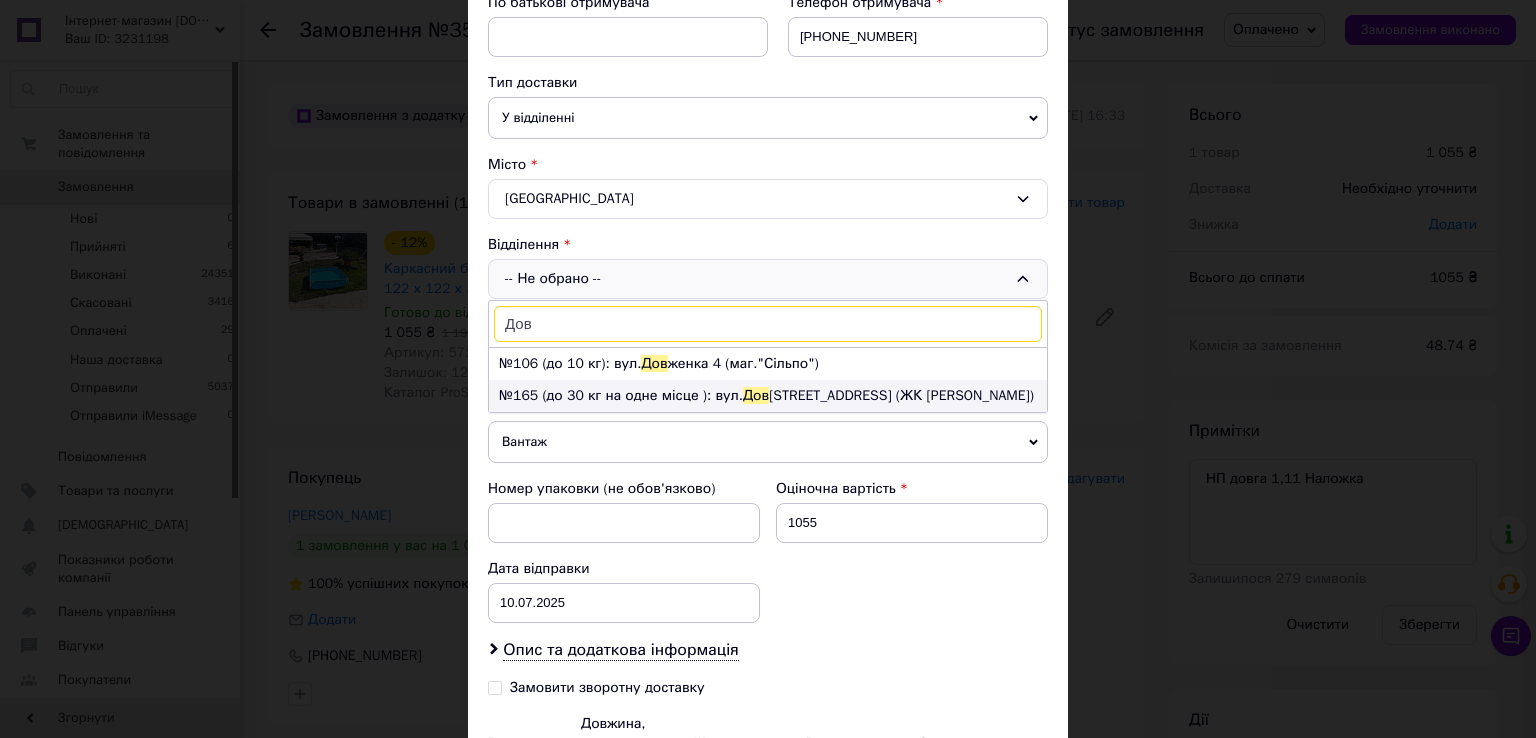 type on "Дов" 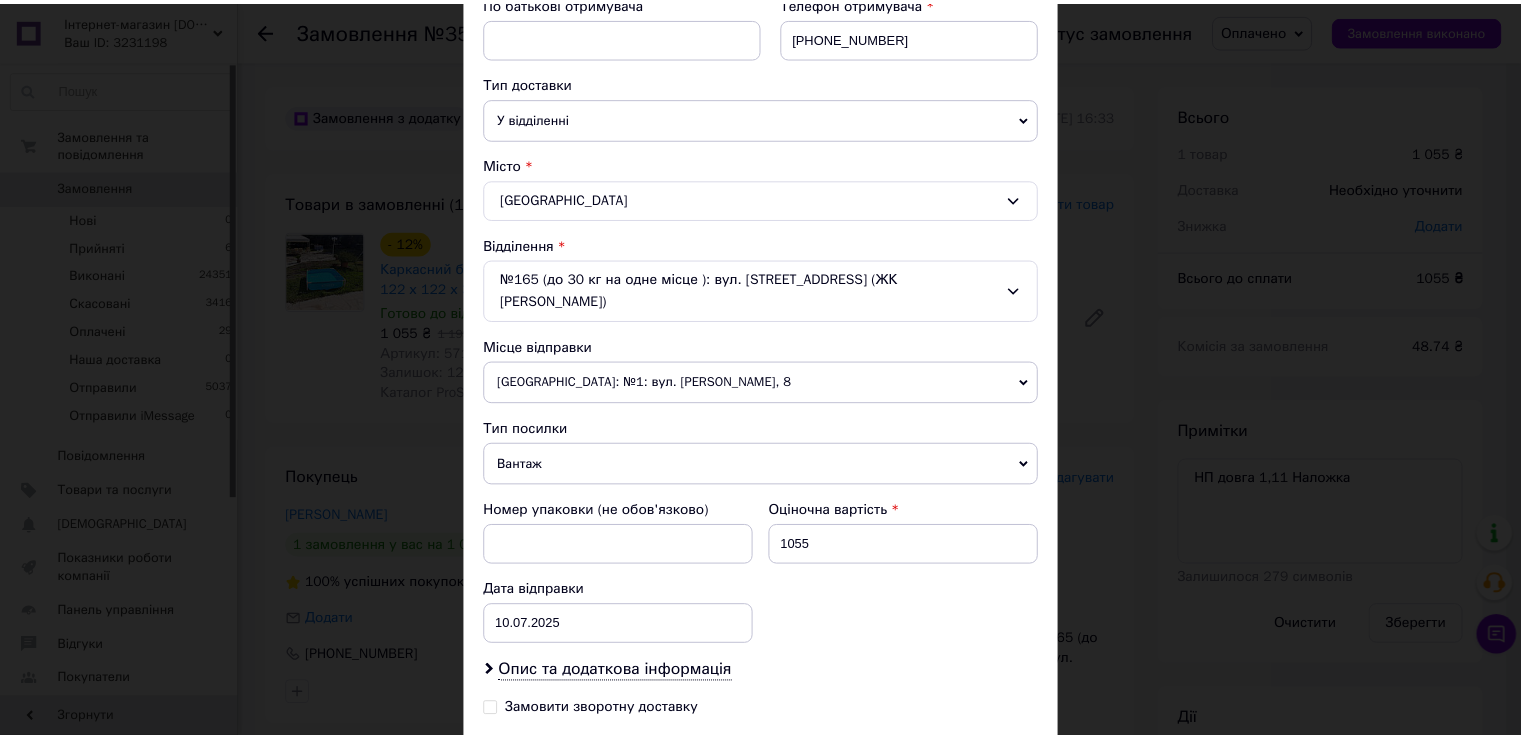 scroll, scrollTop: 620, scrollLeft: 0, axis: vertical 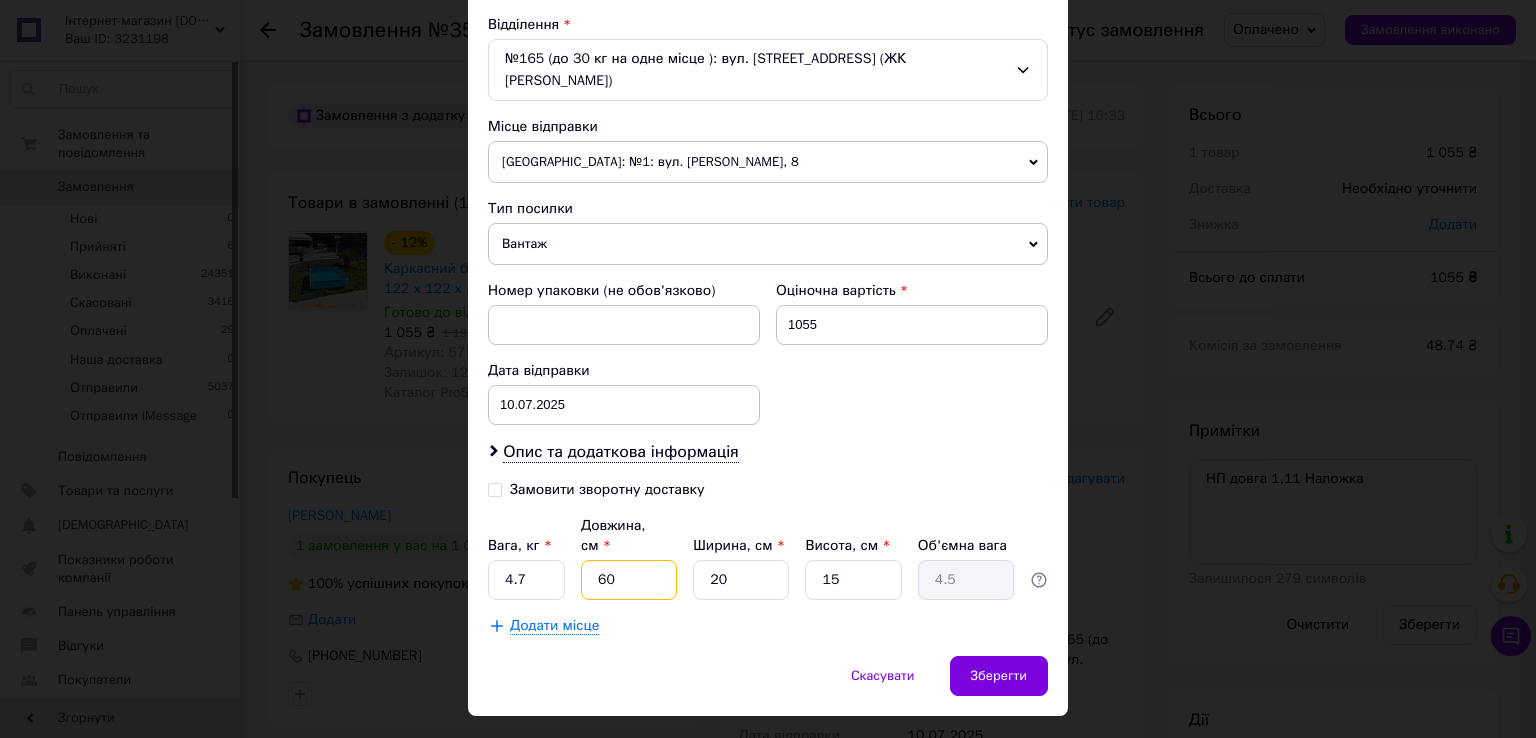 click on "60" at bounding box center [629, 580] 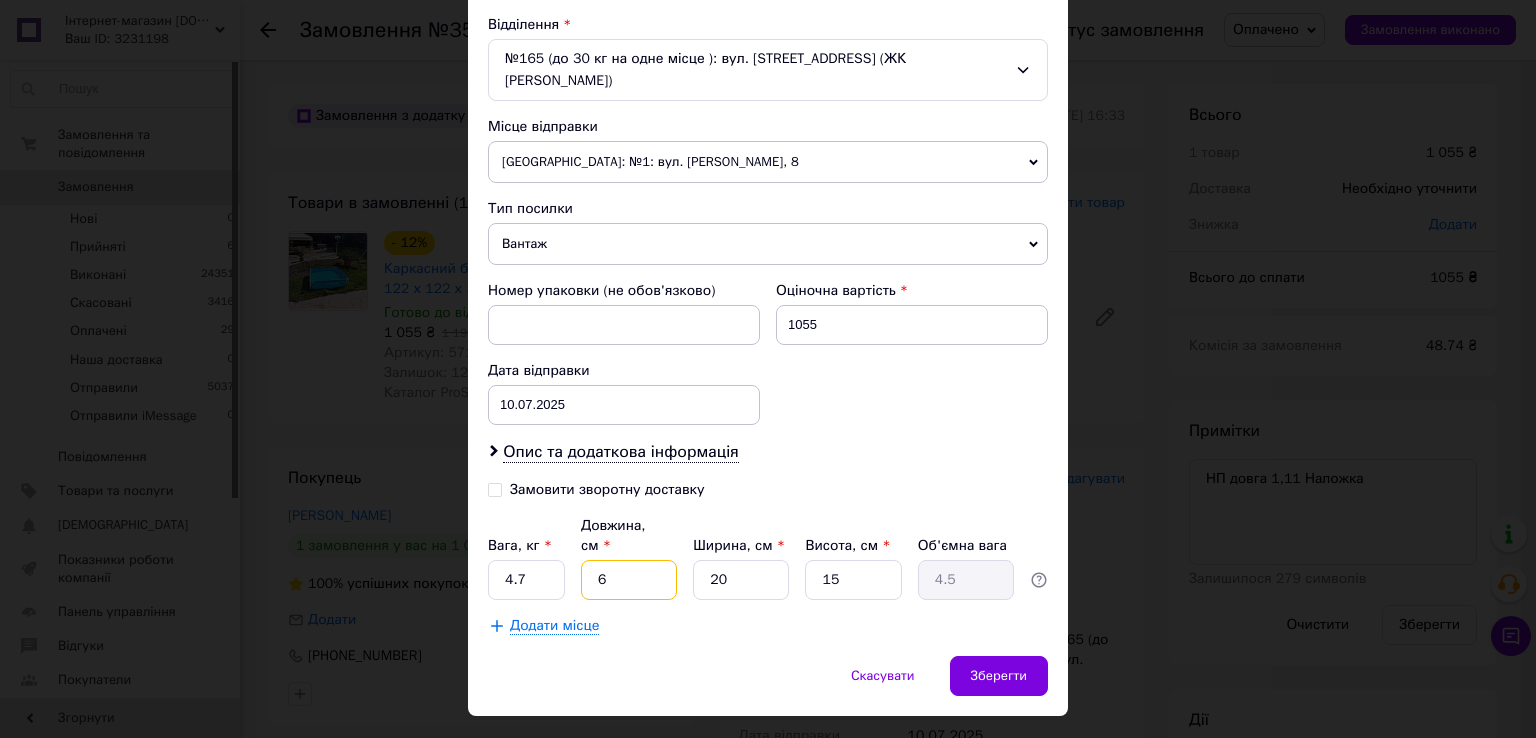 type on "0.45" 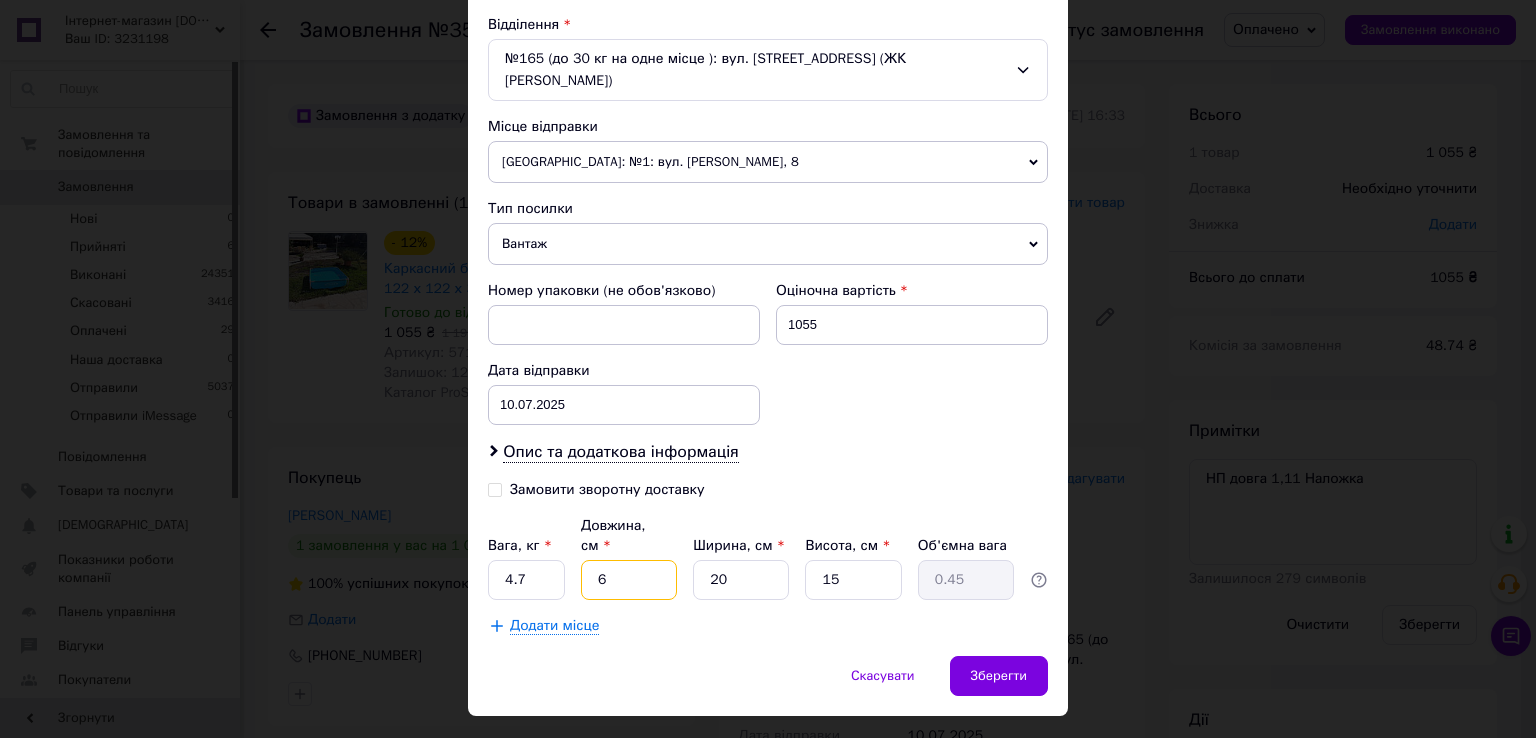 type on "62" 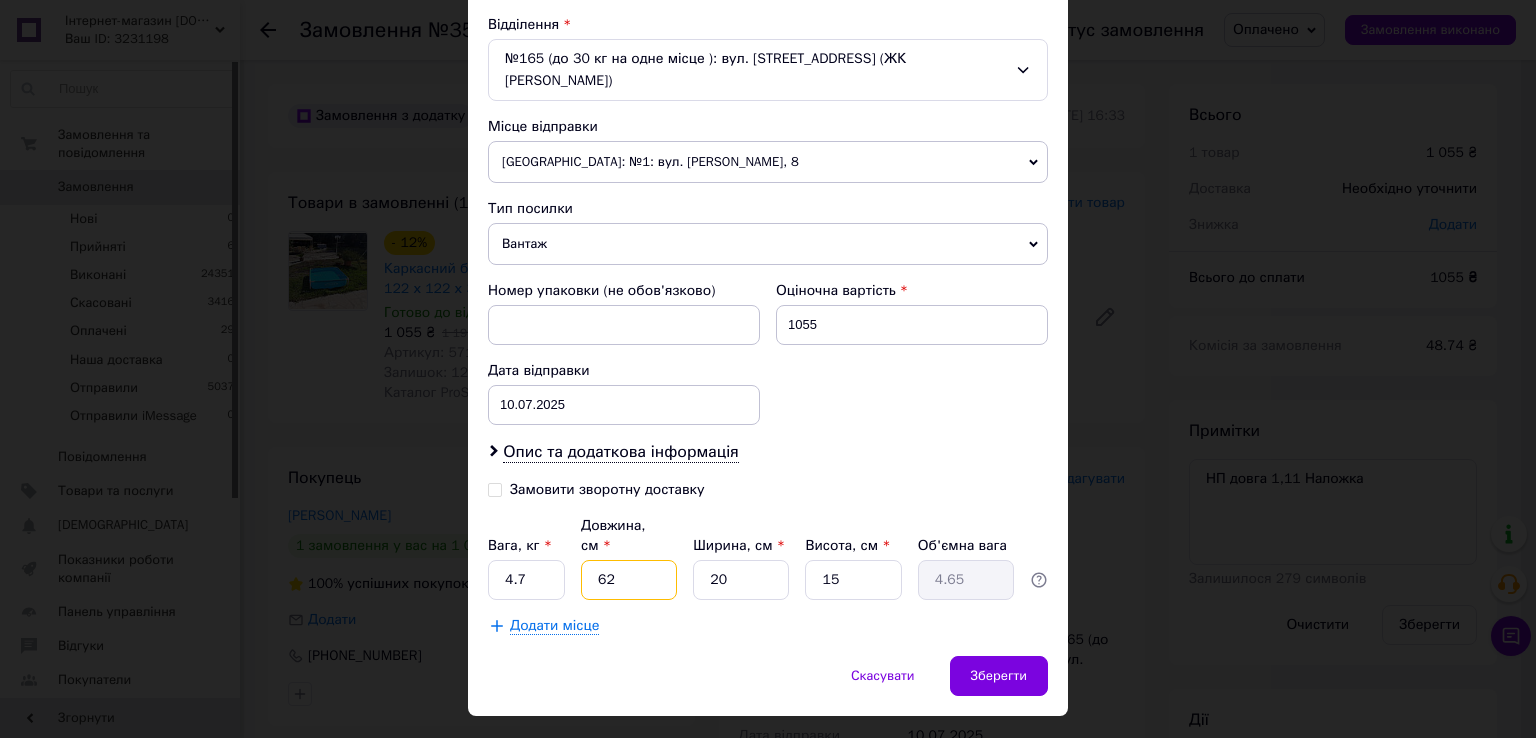 type on "62" 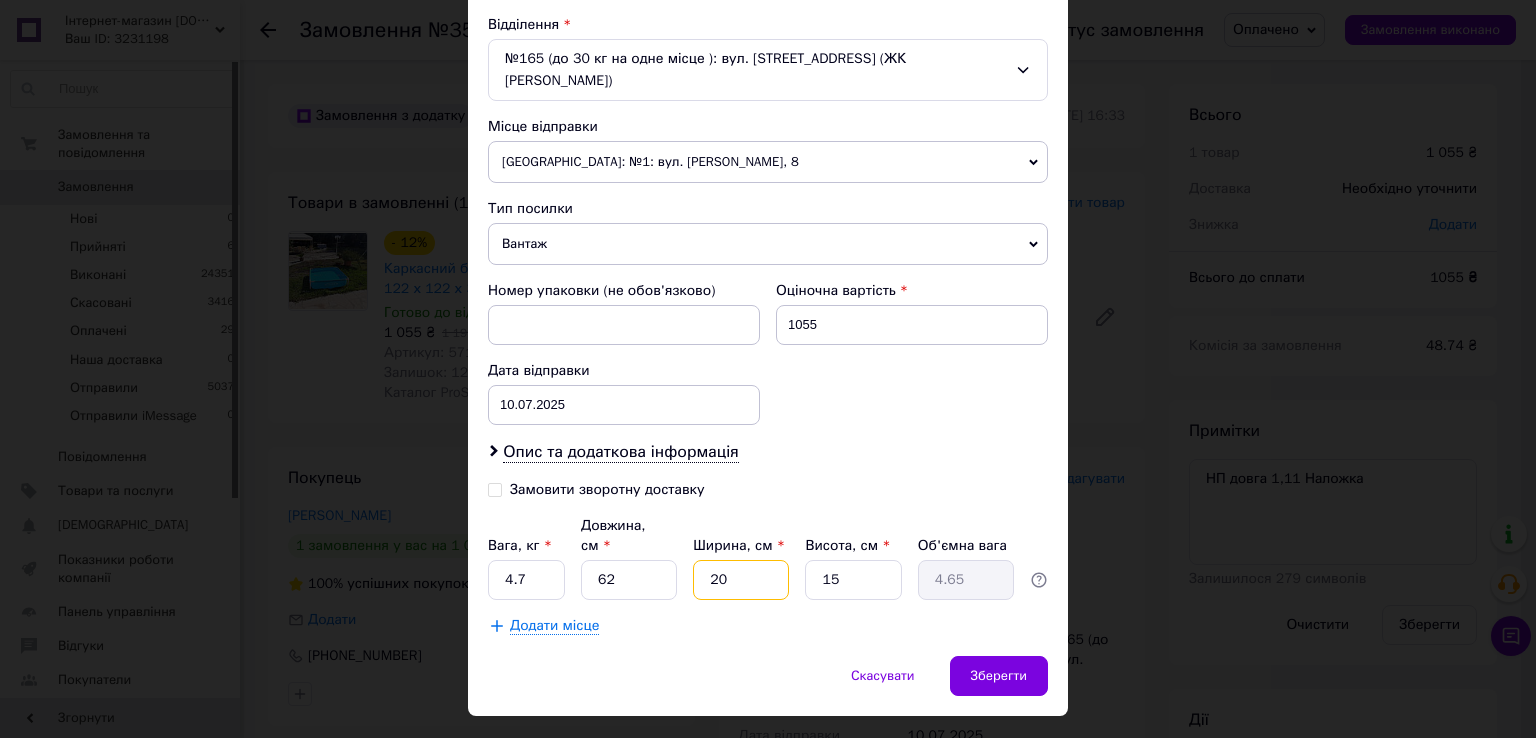 click on "20" at bounding box center [741, 580] 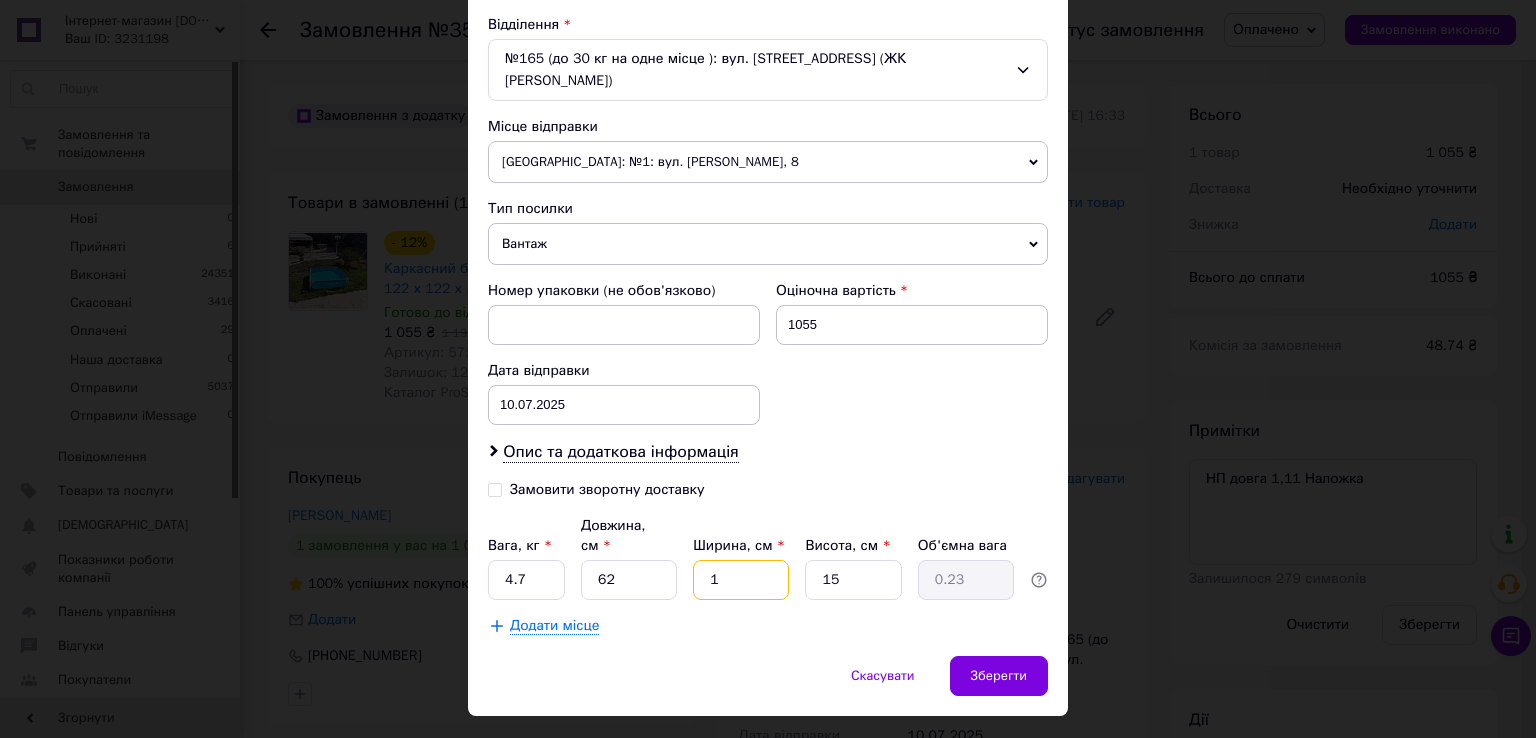 type on "17" 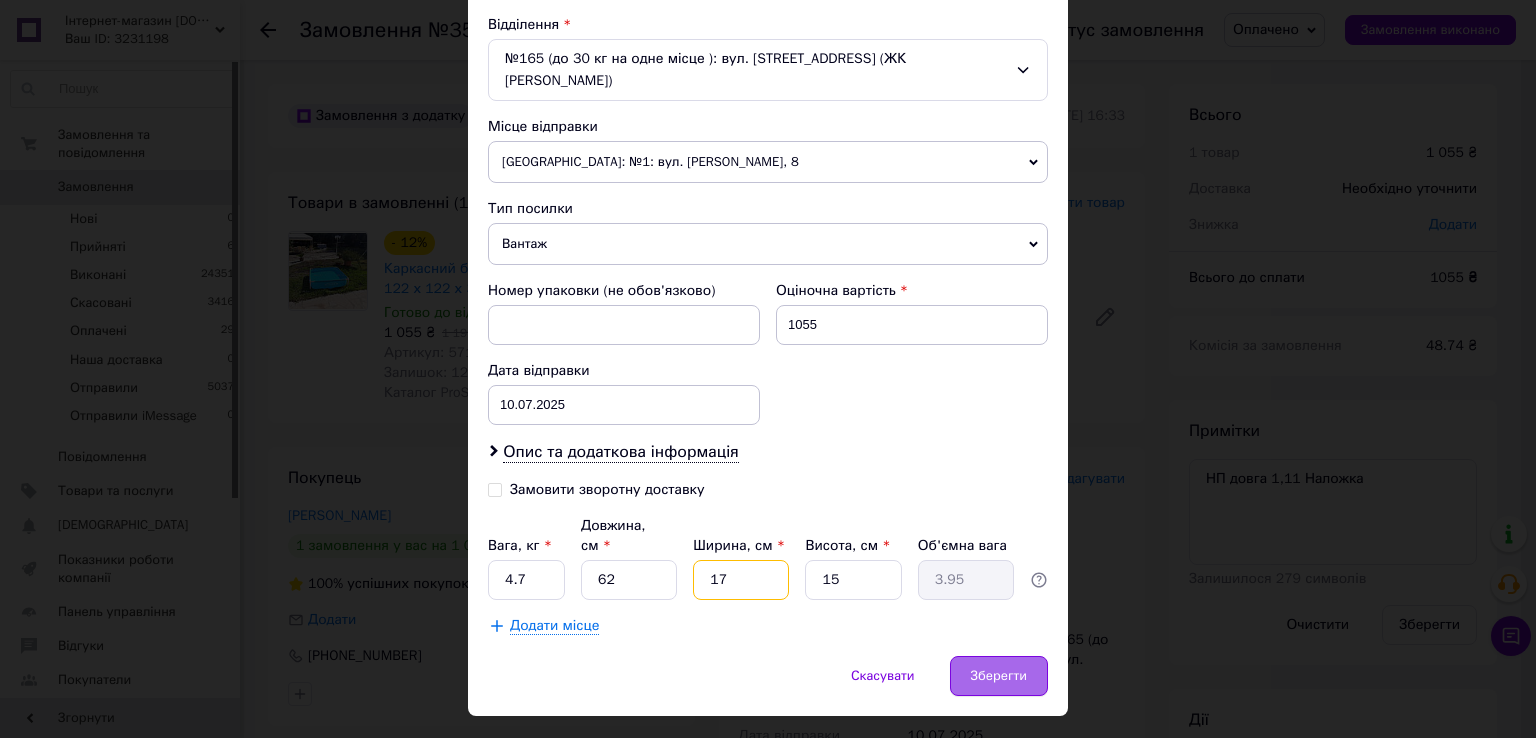 type on "17" 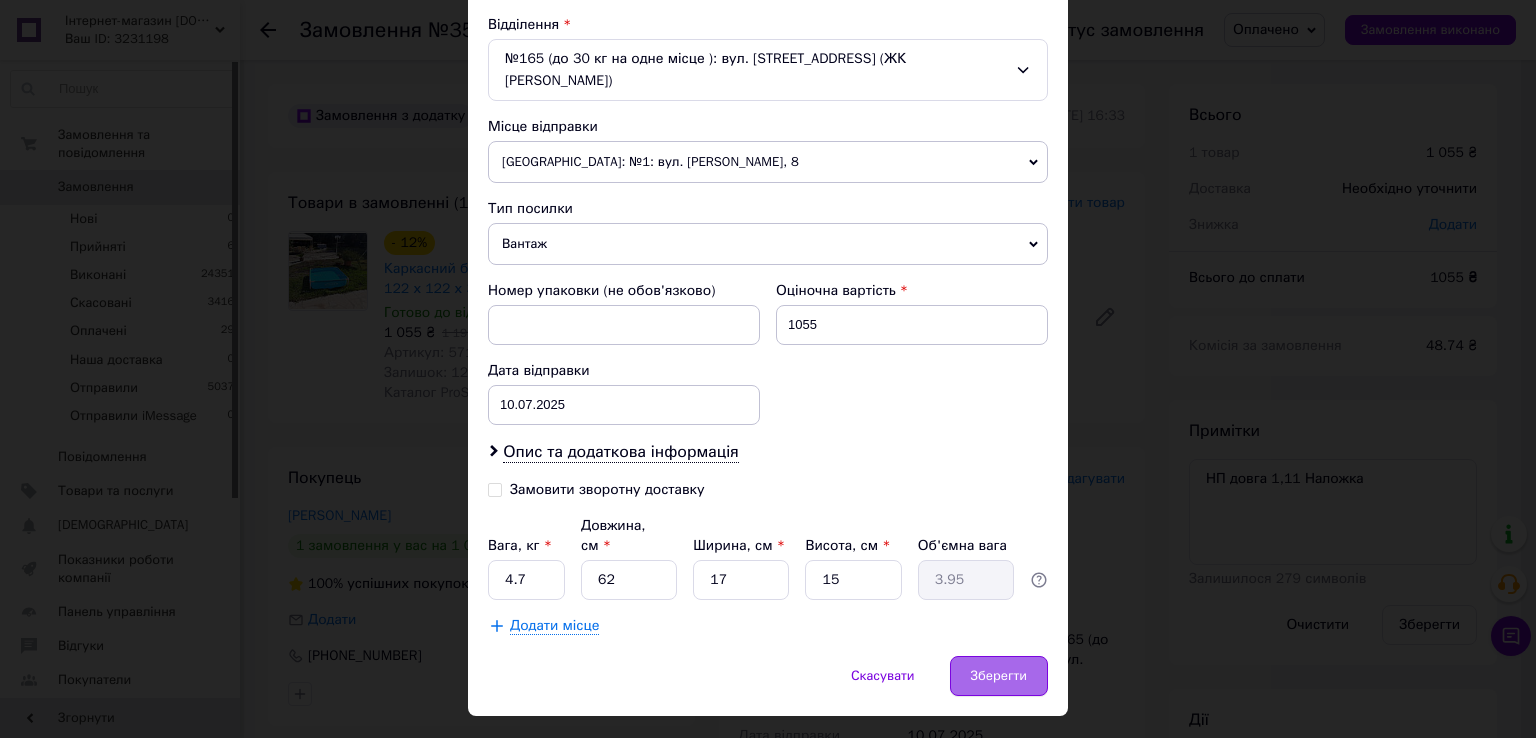 click on "Зберегти" at bounding box center [999, 676] 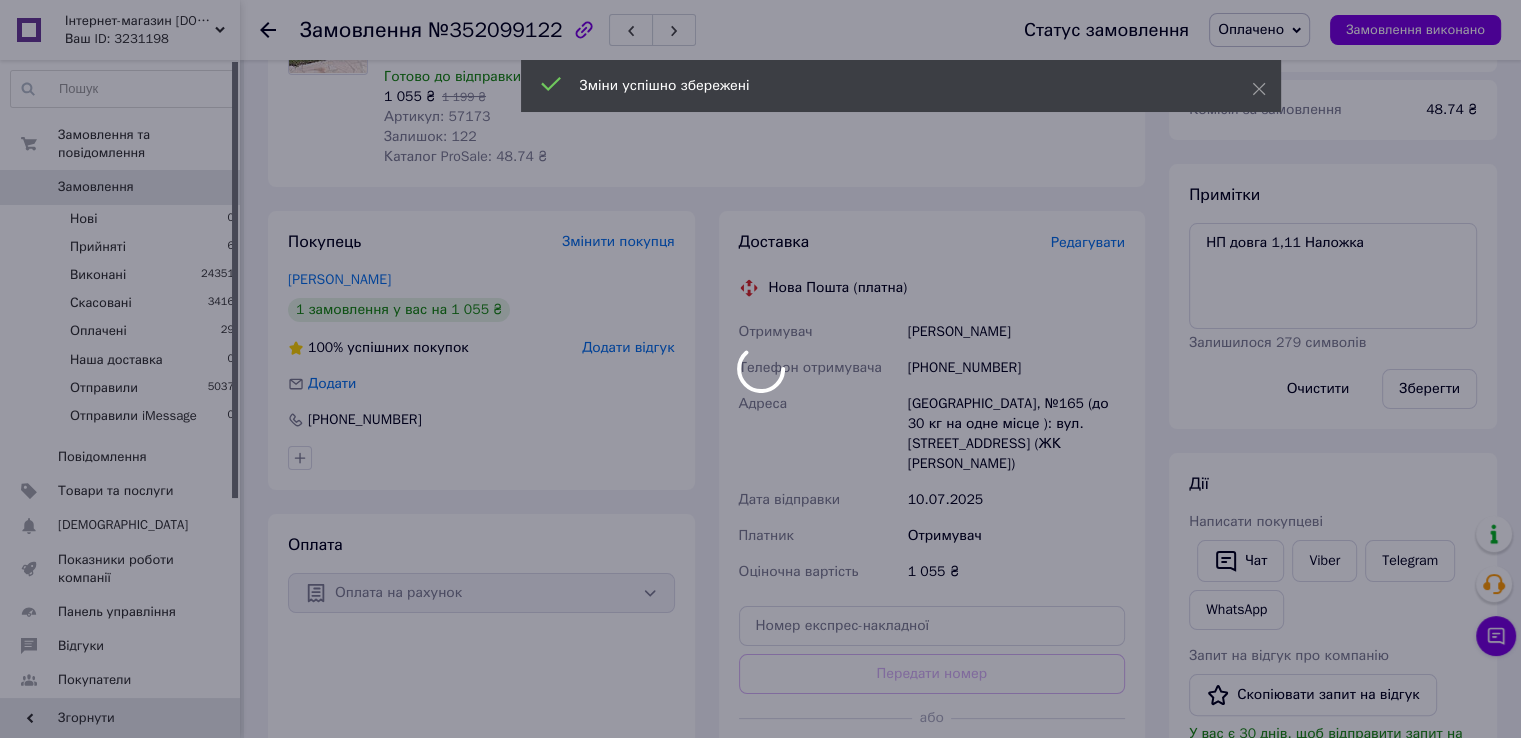 scroll, scrollTop: 500, scrollLeft: 0, axis: vertical 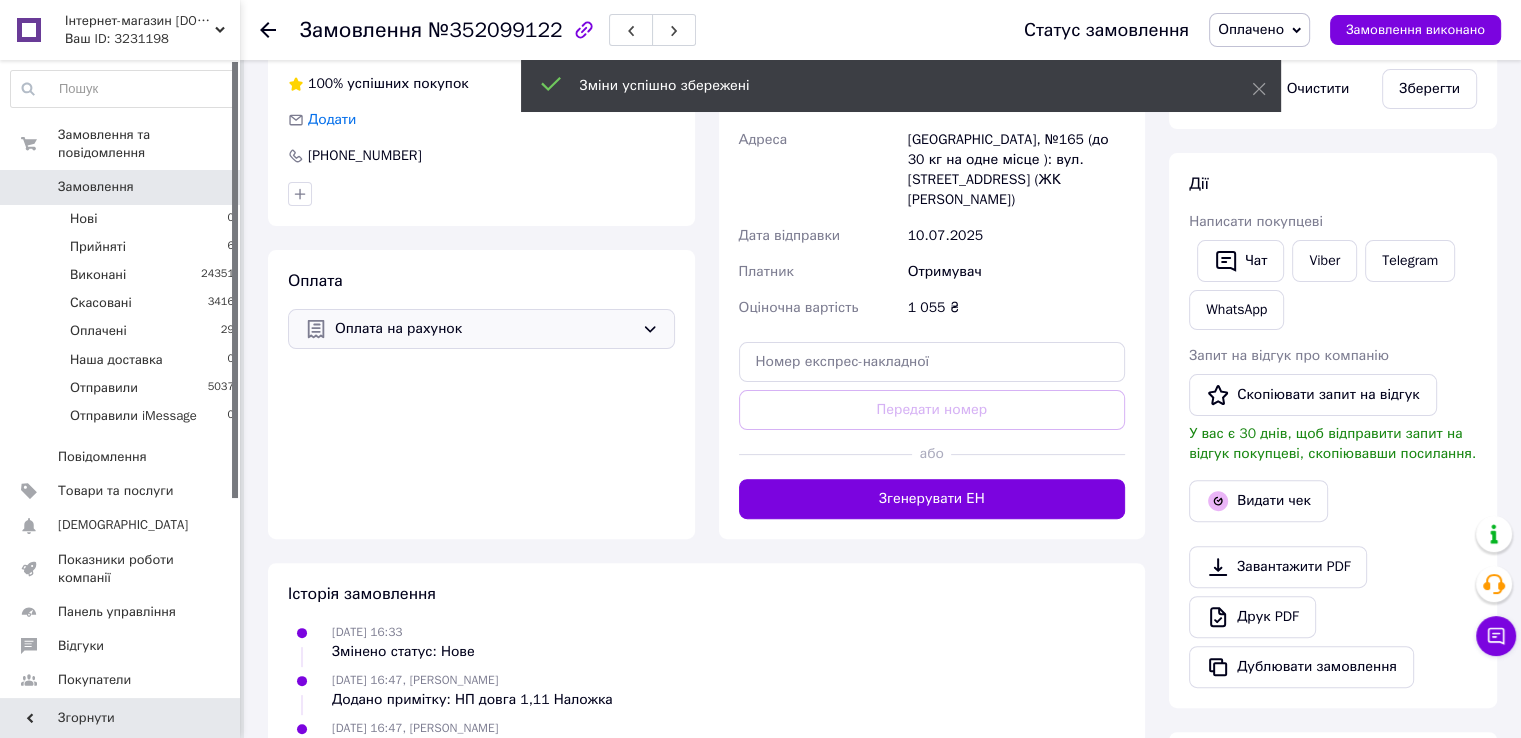 drag, startPoint x: 496, startPoint y: 335, endPoint x: 484, endPoint y: 340, distance: 13 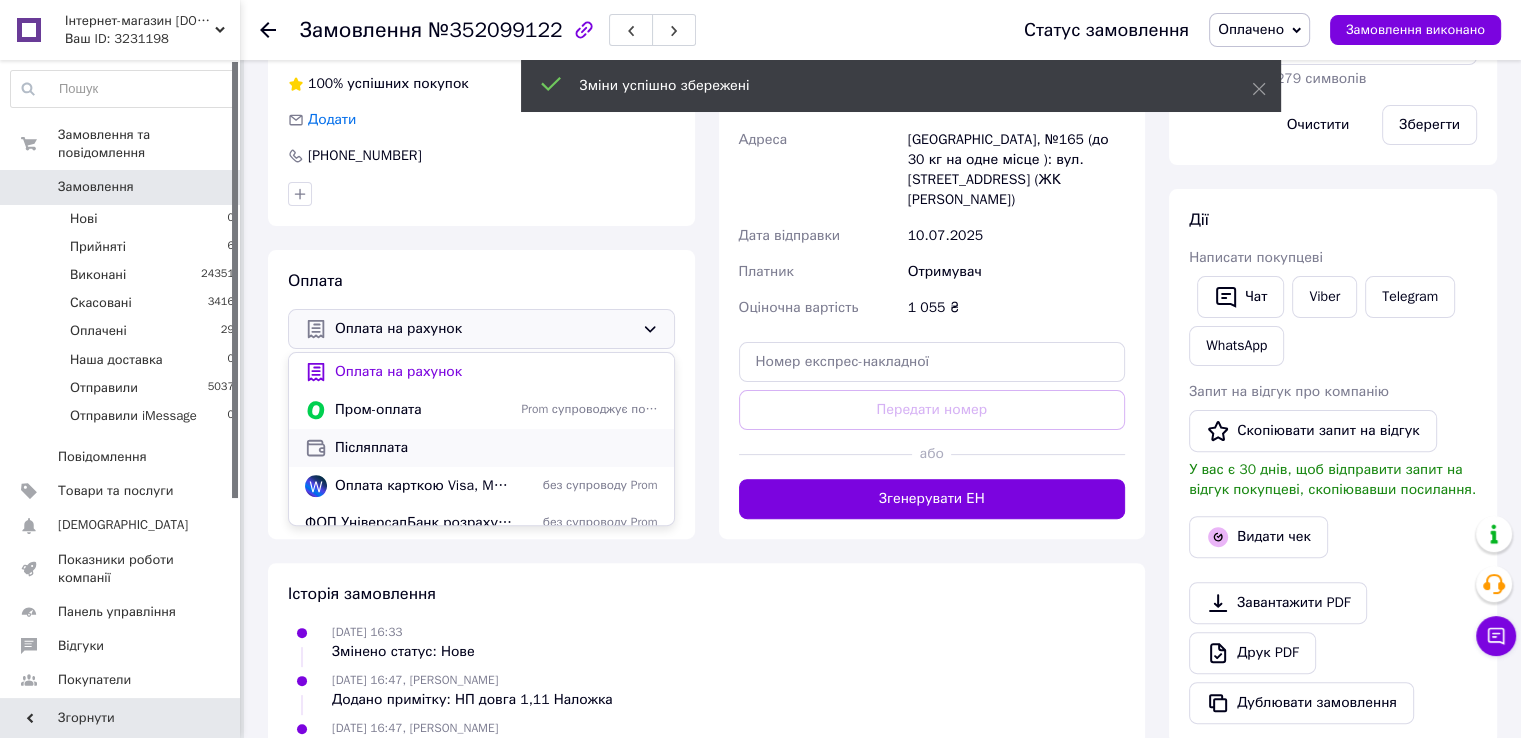 click on "Післяплата" at bounding box center [496, 448] 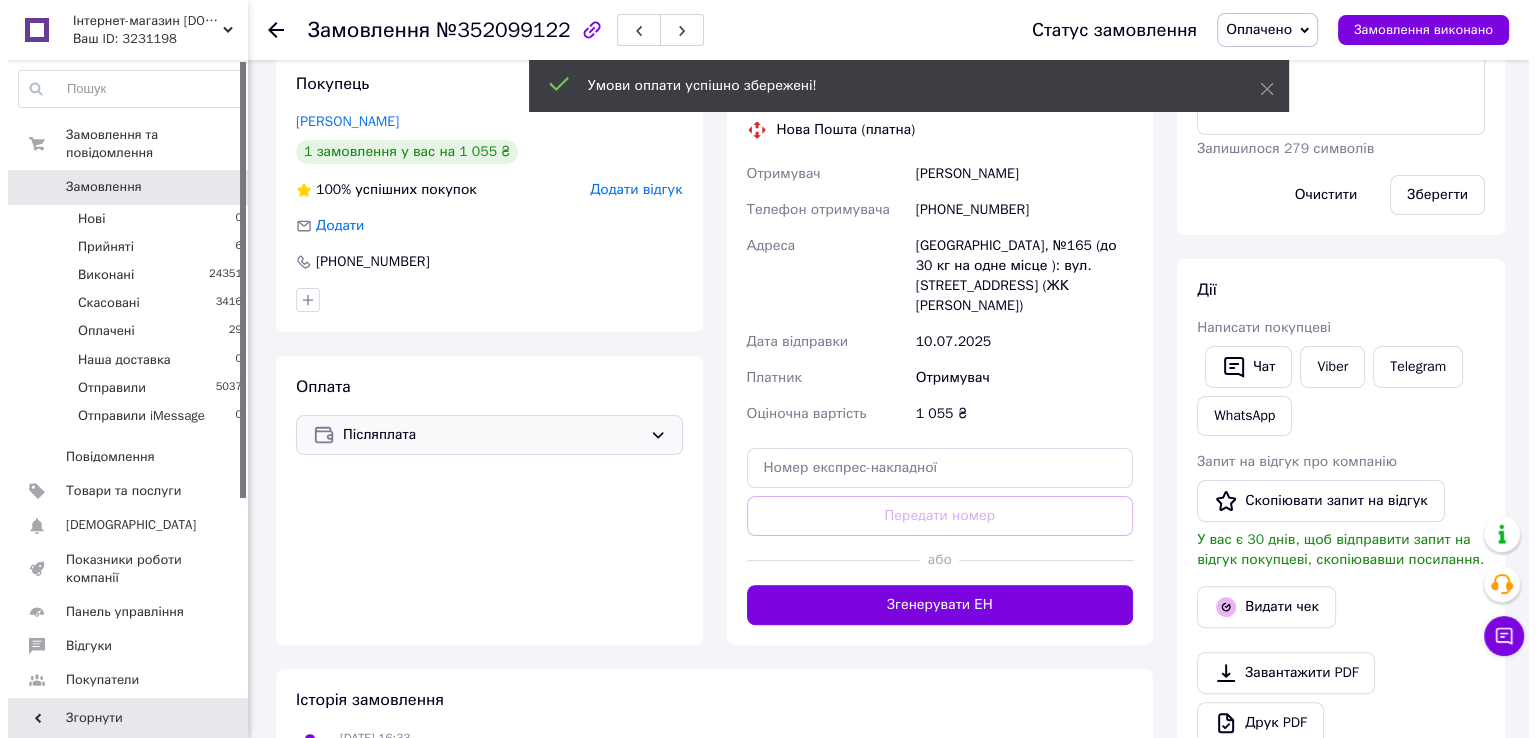 scroll, scrollTop: 300, scrollLeft: 0, axis: vertical 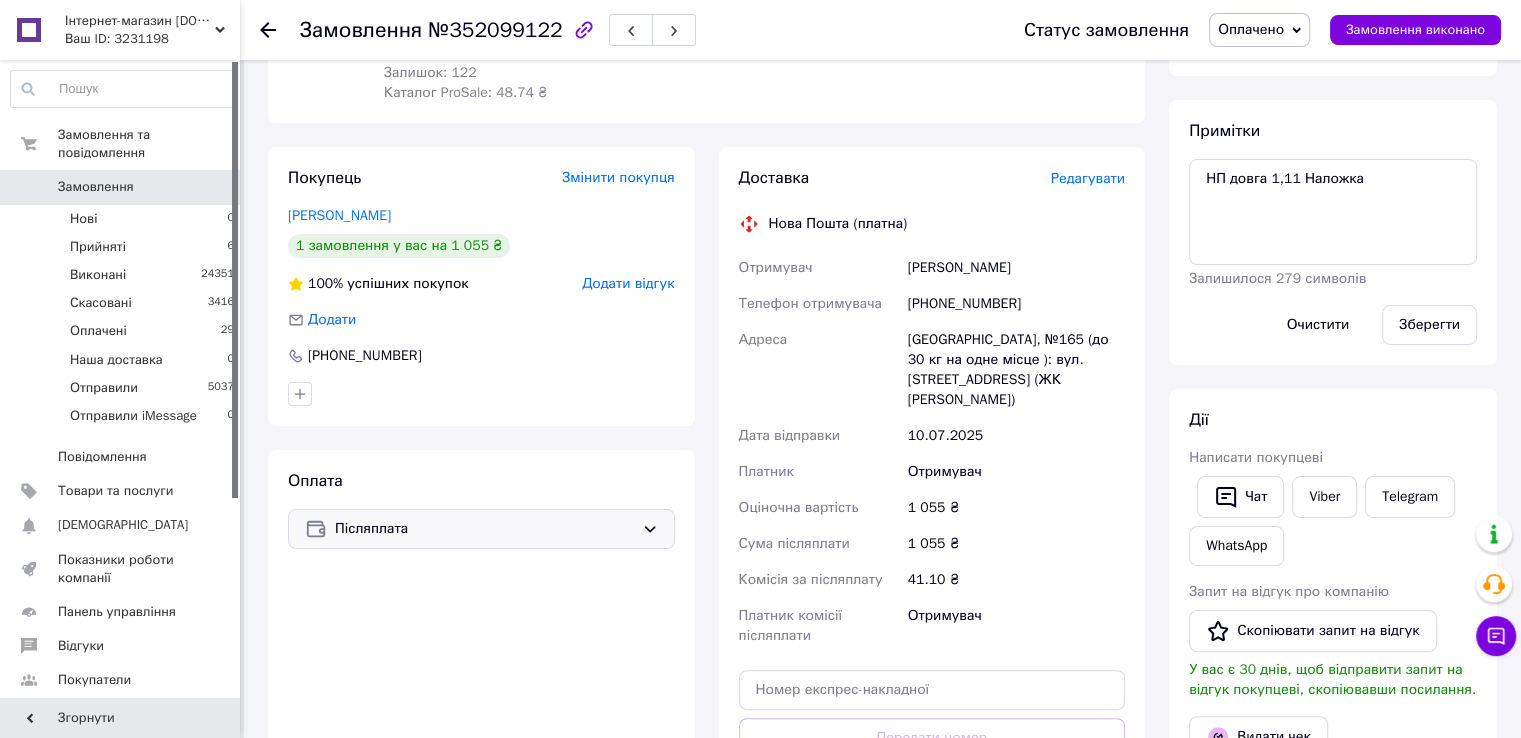 click on "Редагувати" at bounding box center (1088, 178) 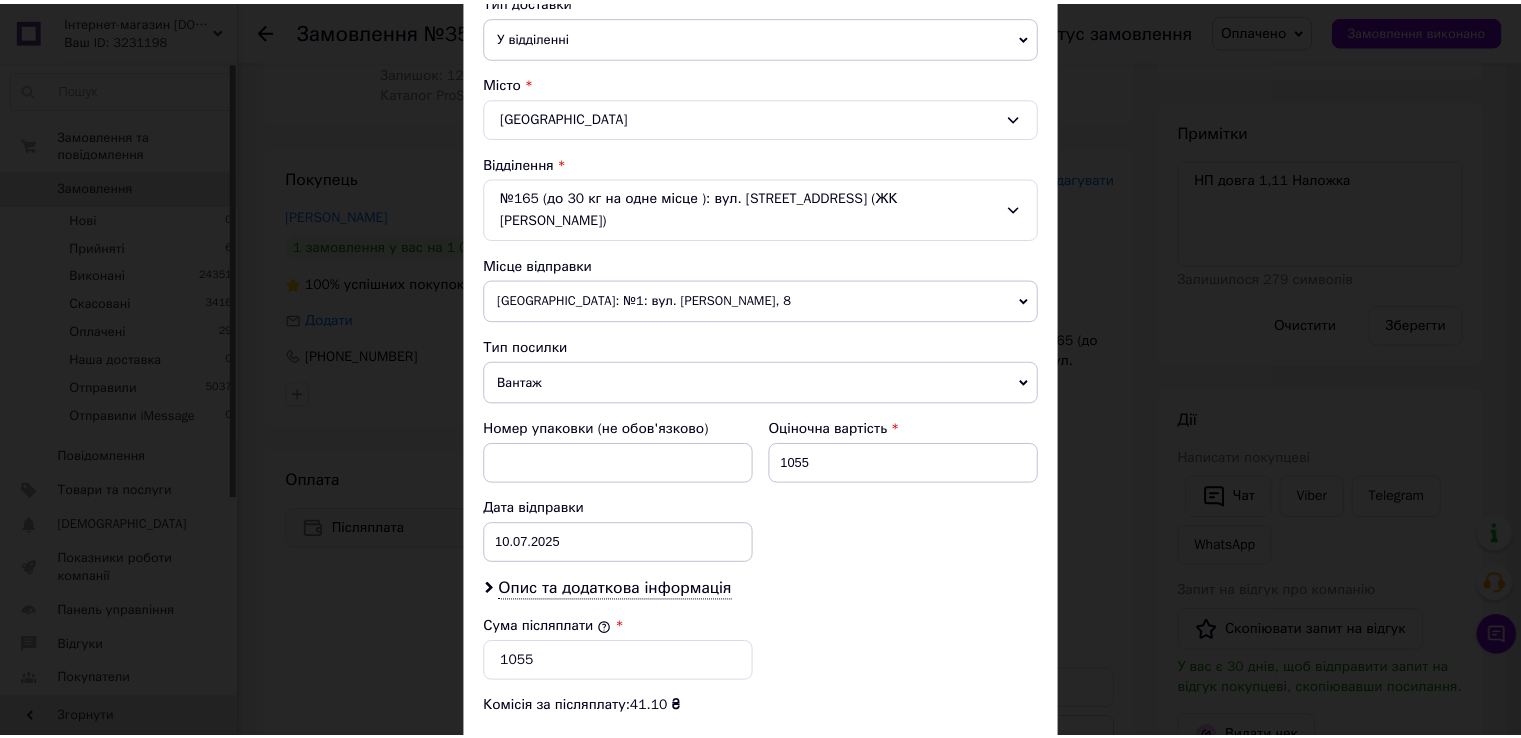 scroll, scrollTop: 782, scrollLeft: 0, axis: vertical 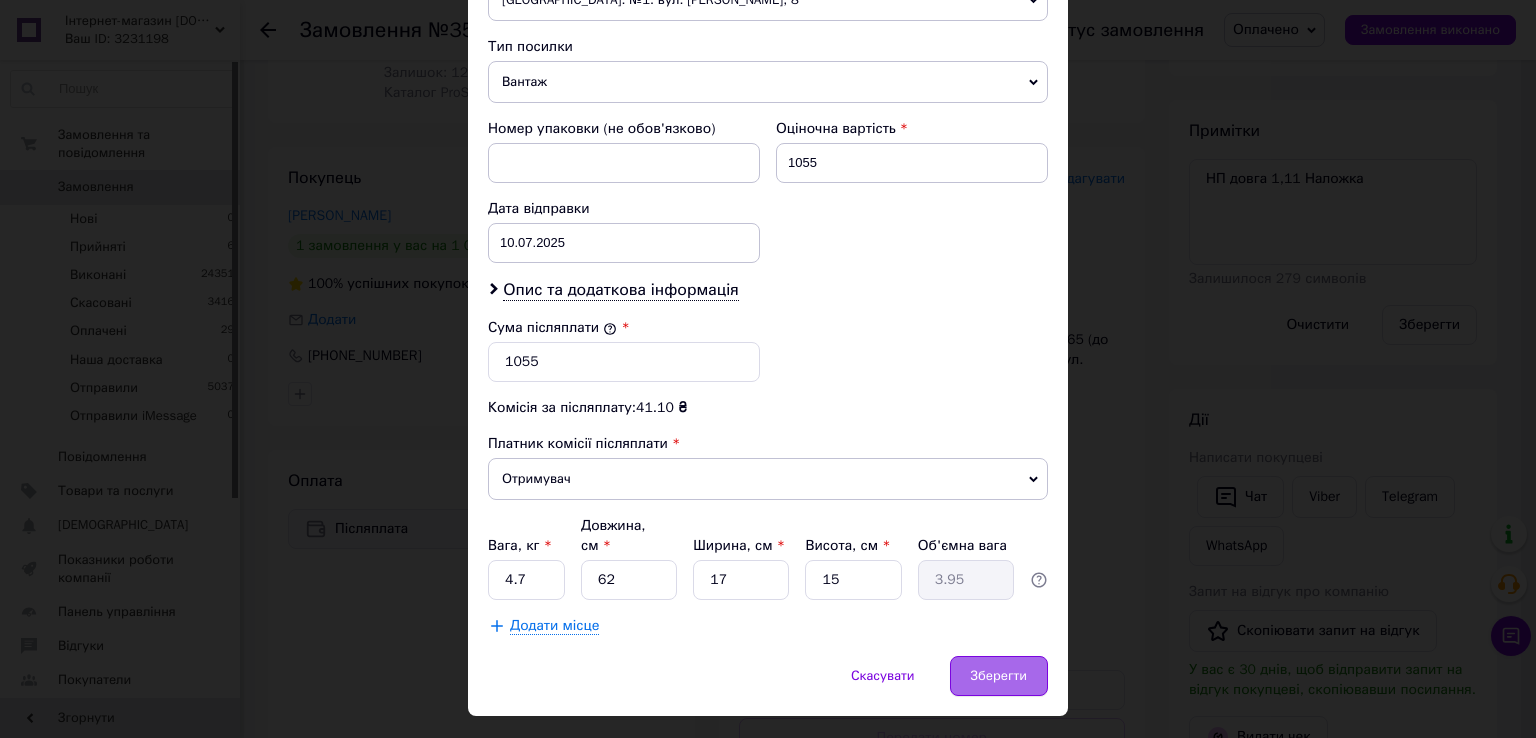 click on "Зберегти" at bounding box center [999, 676] 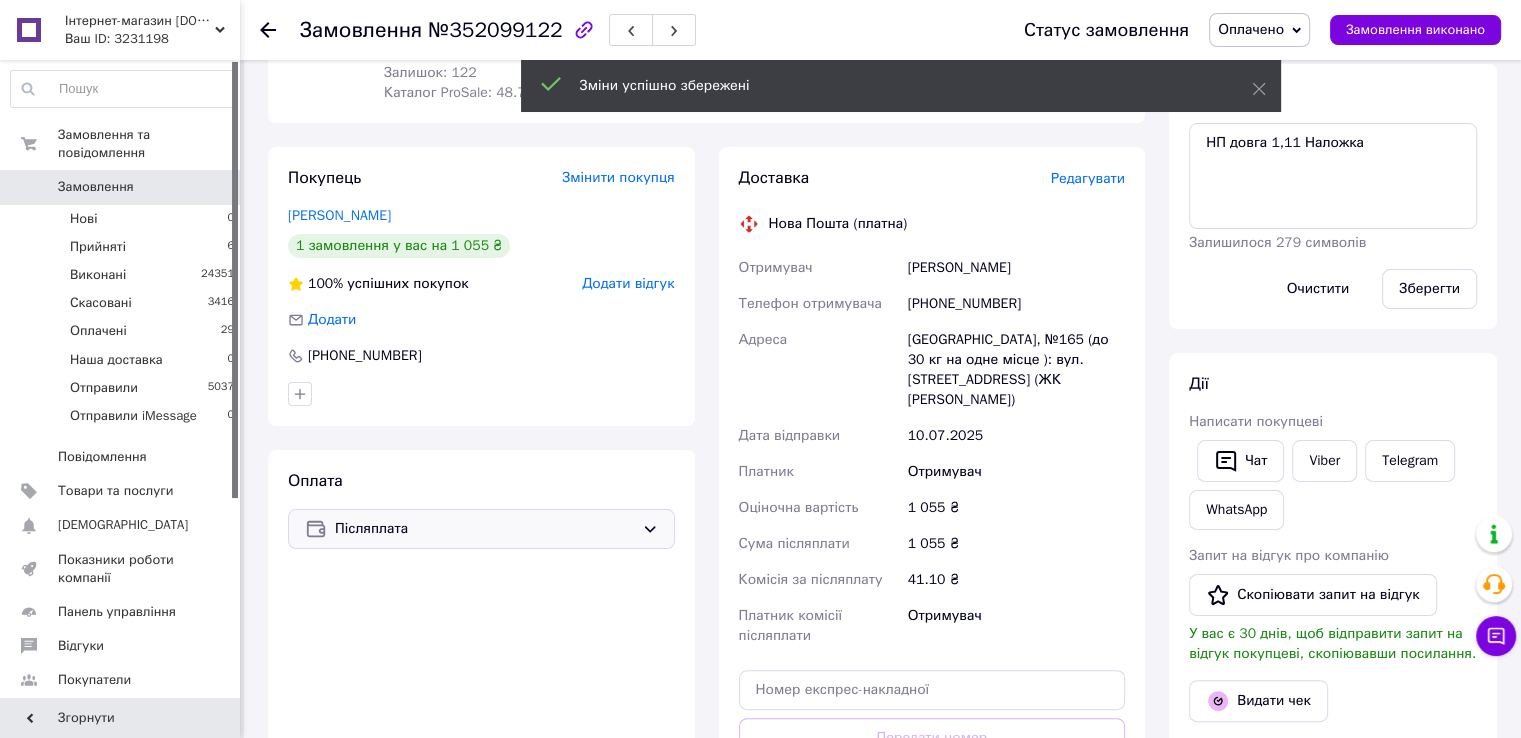 scroll, scrollTop: 700, scrollLeft: 0, axis: vertical 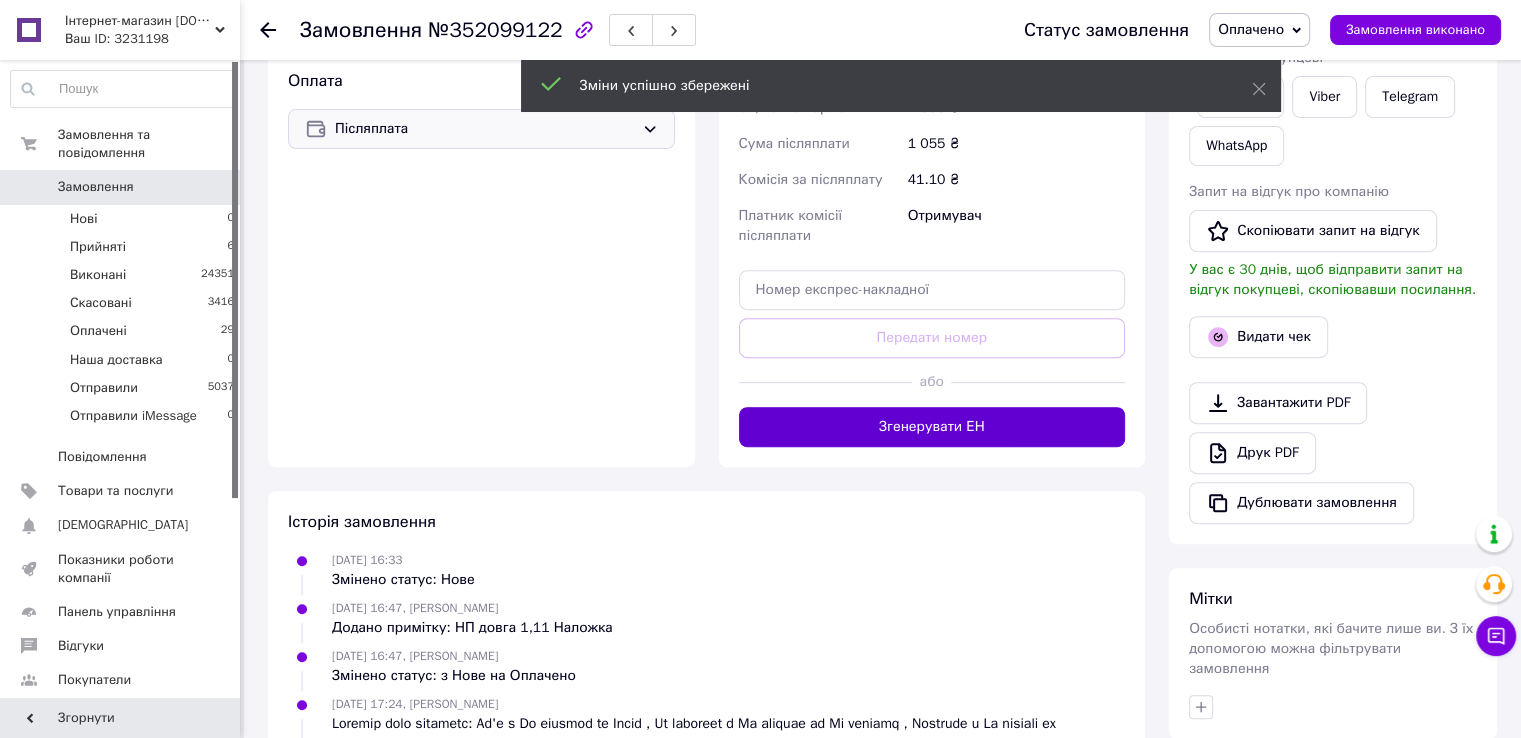 click on "Згенерувати ЕН" at bounding box center (932, 427) 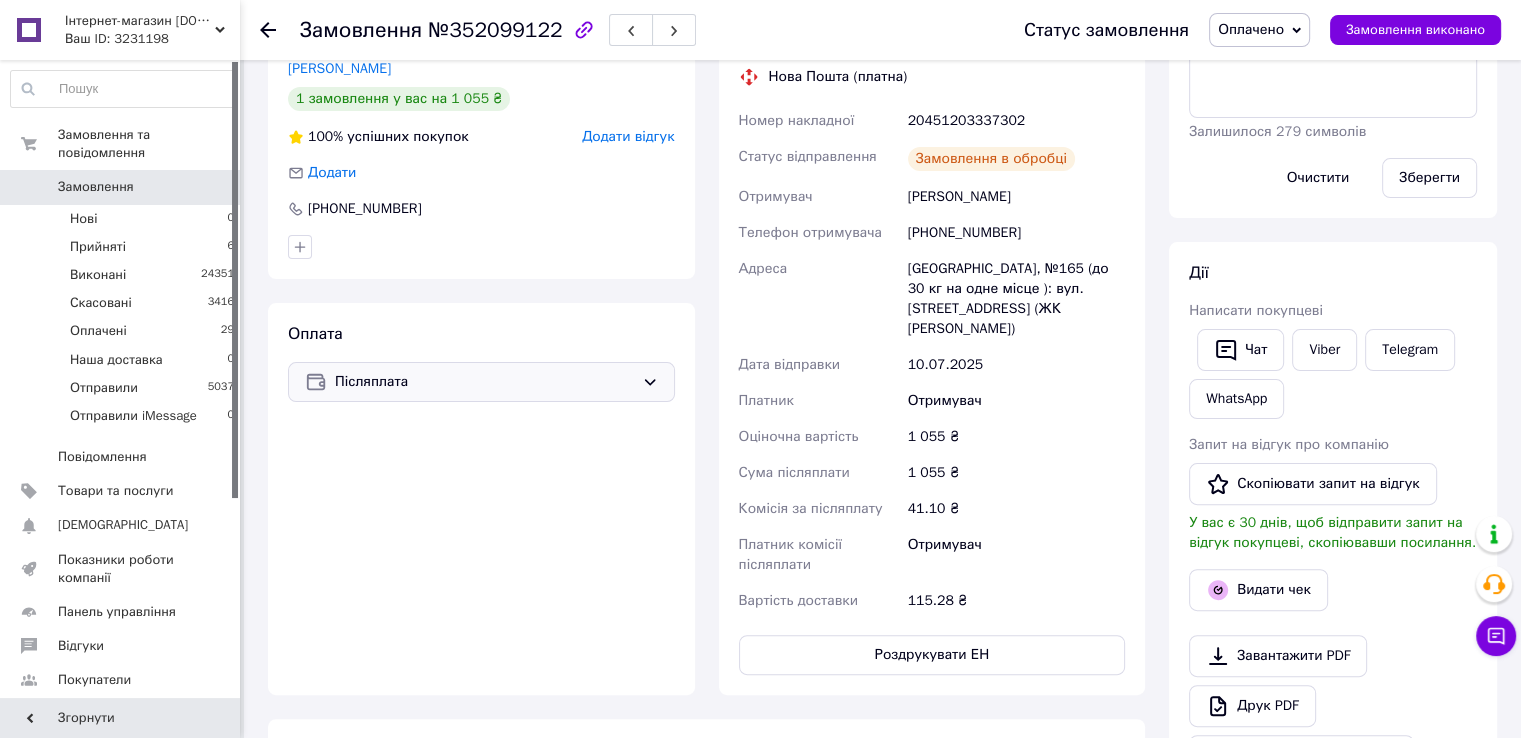 scroll, scrollTop: 300, scrollLeft: 0, axis: vertical 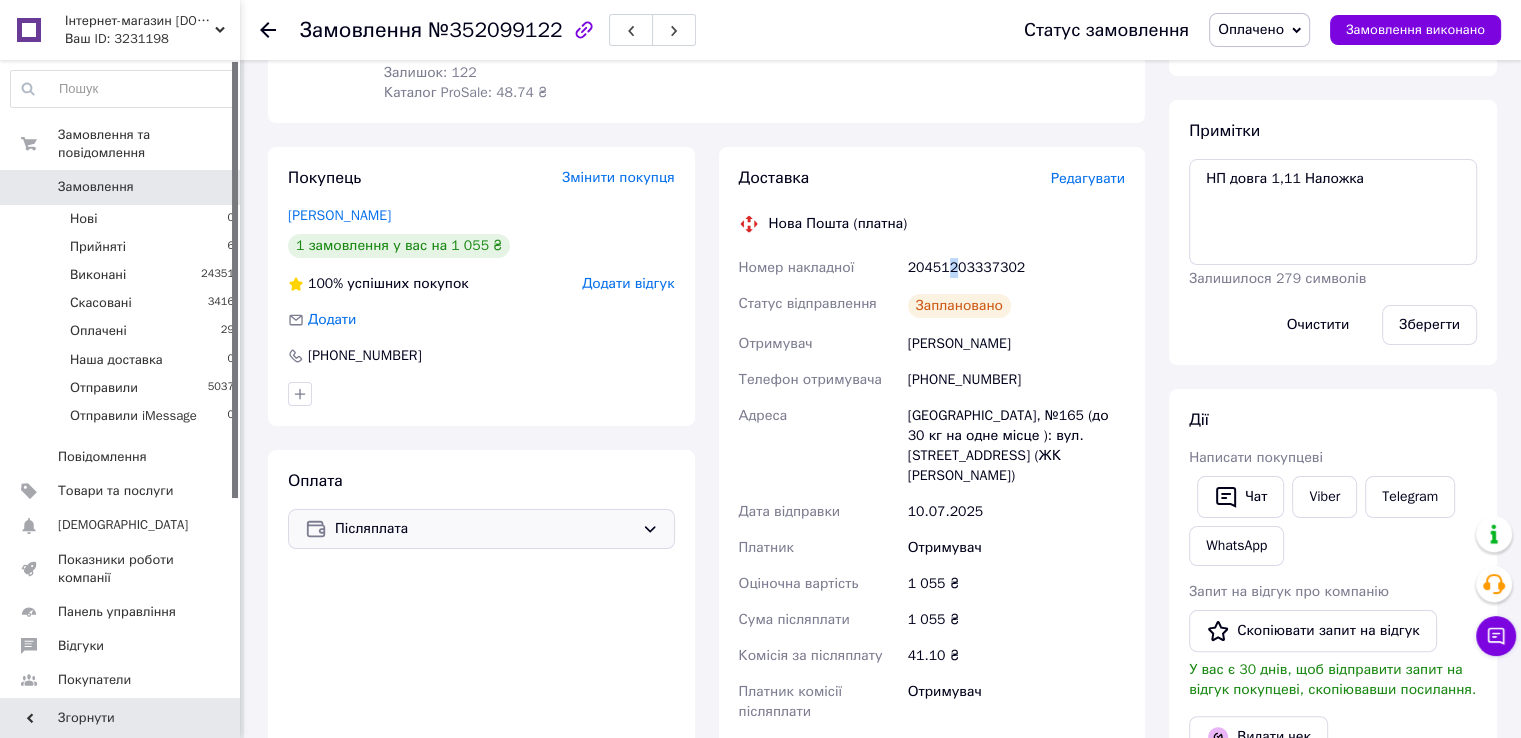 click on "20451203337302" at bounding box center (1016, 268) 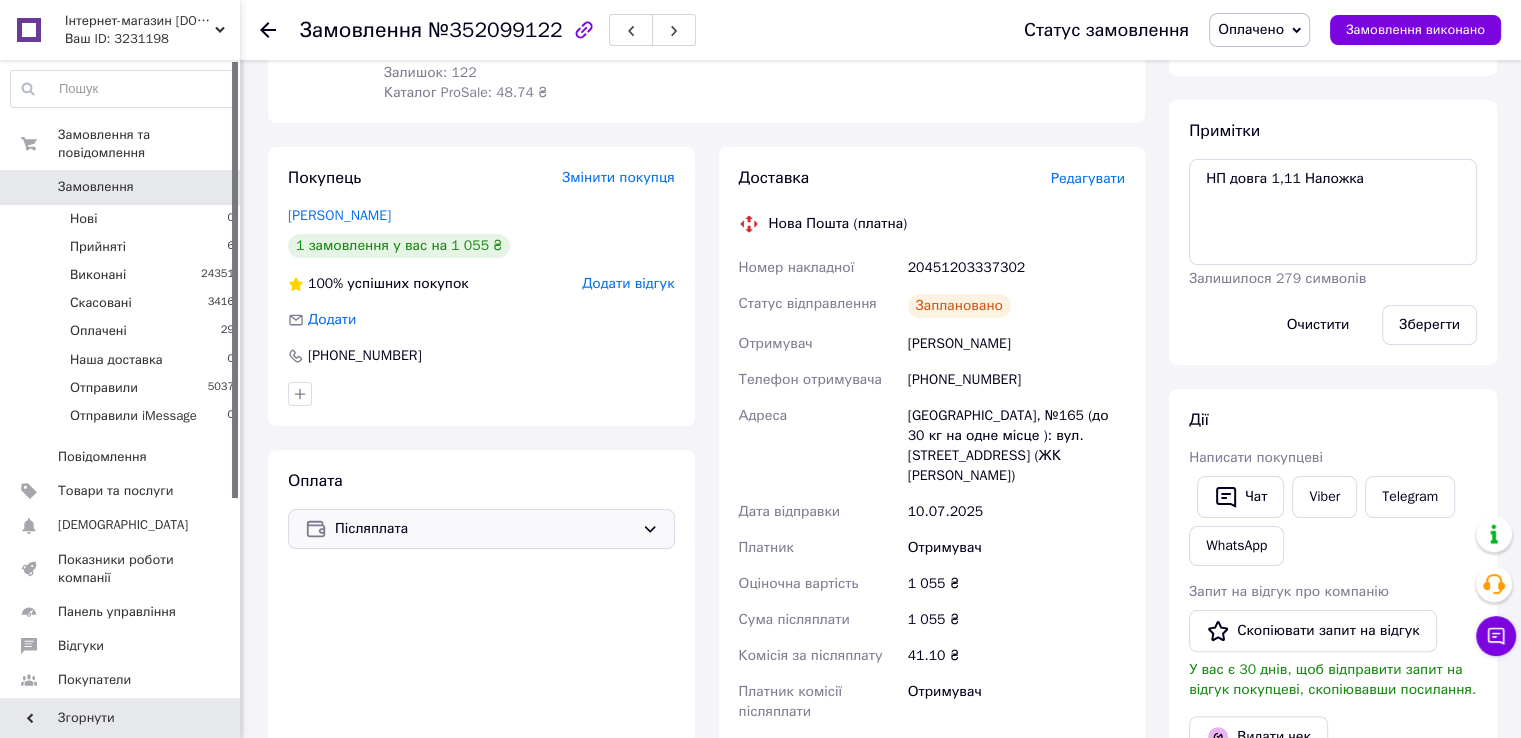 click on "20451203337302" at bounding box center [1016, 268] 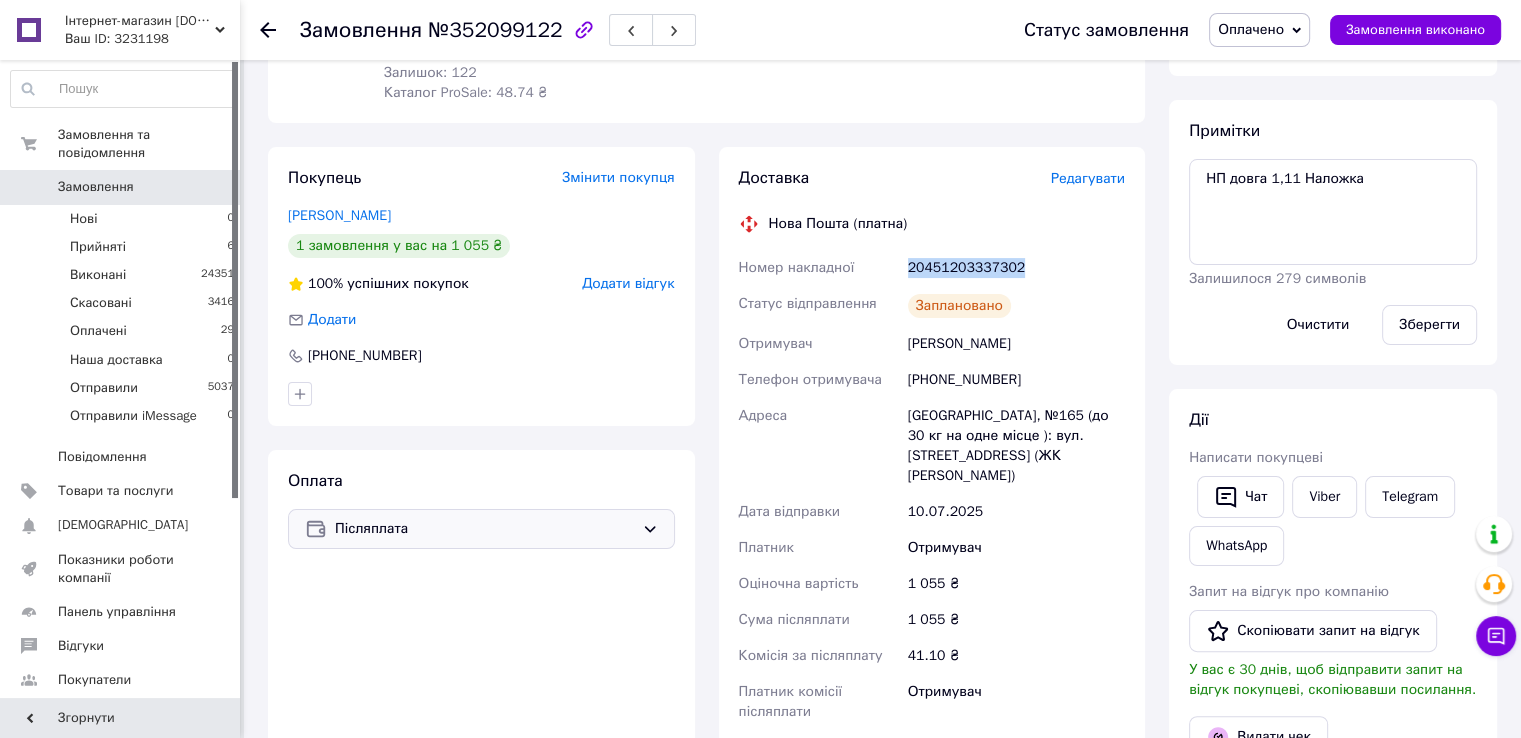 click on "20451203337302" at bounding box center (1016, 268) 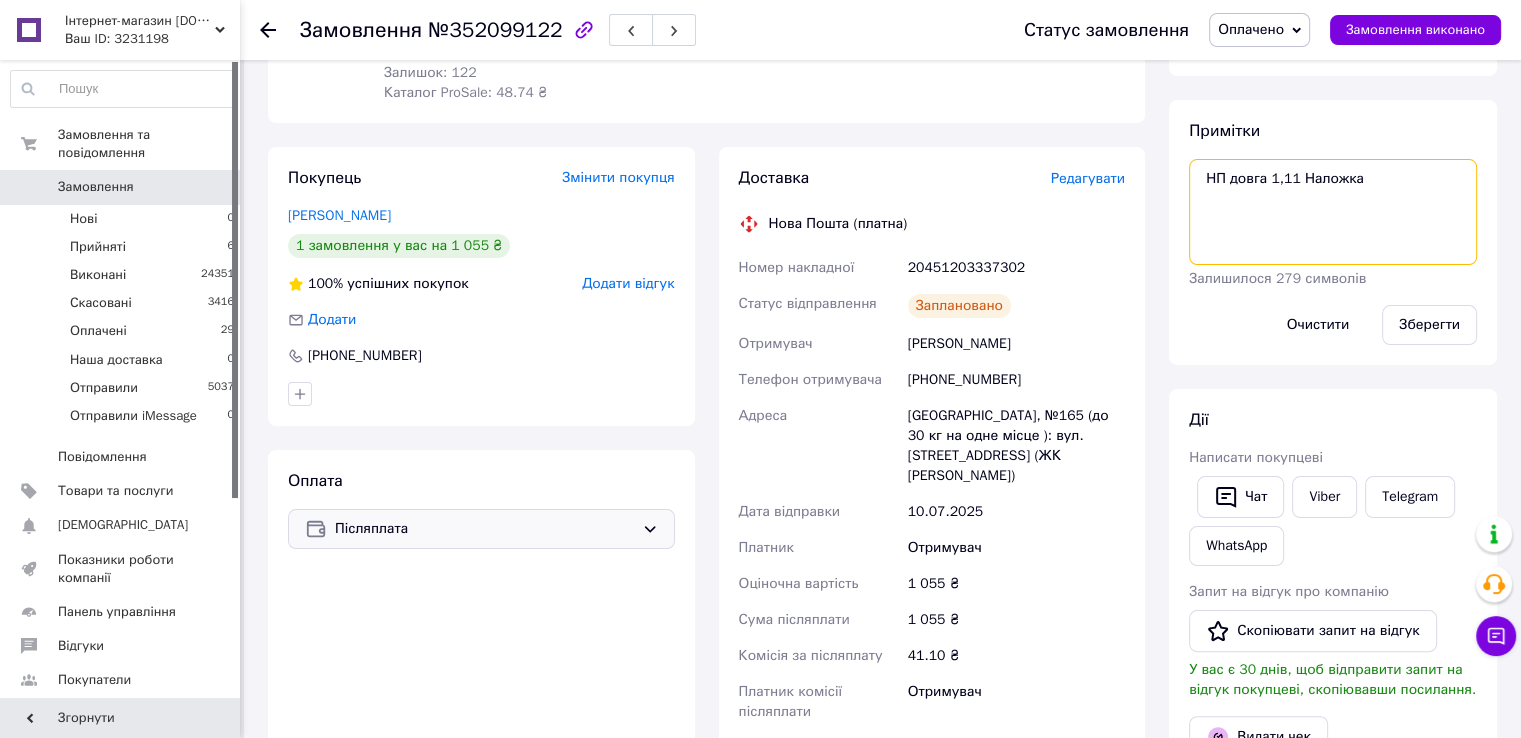 drag, startPoint x: 1208, startPoint y: 177, endPoint x: 1296, endPoint y: 185, distance: 88.362885 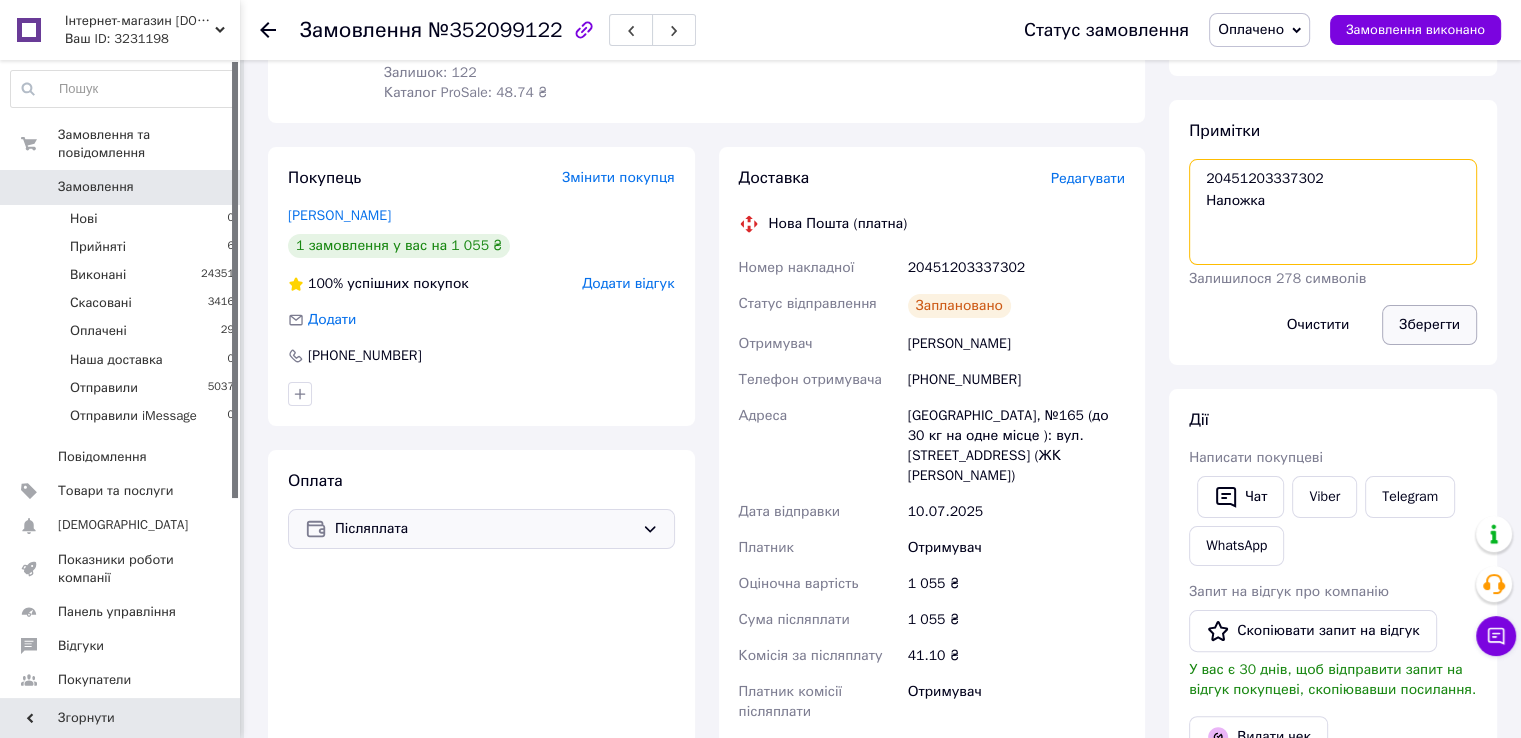 type on "20451203337302
Наложка" 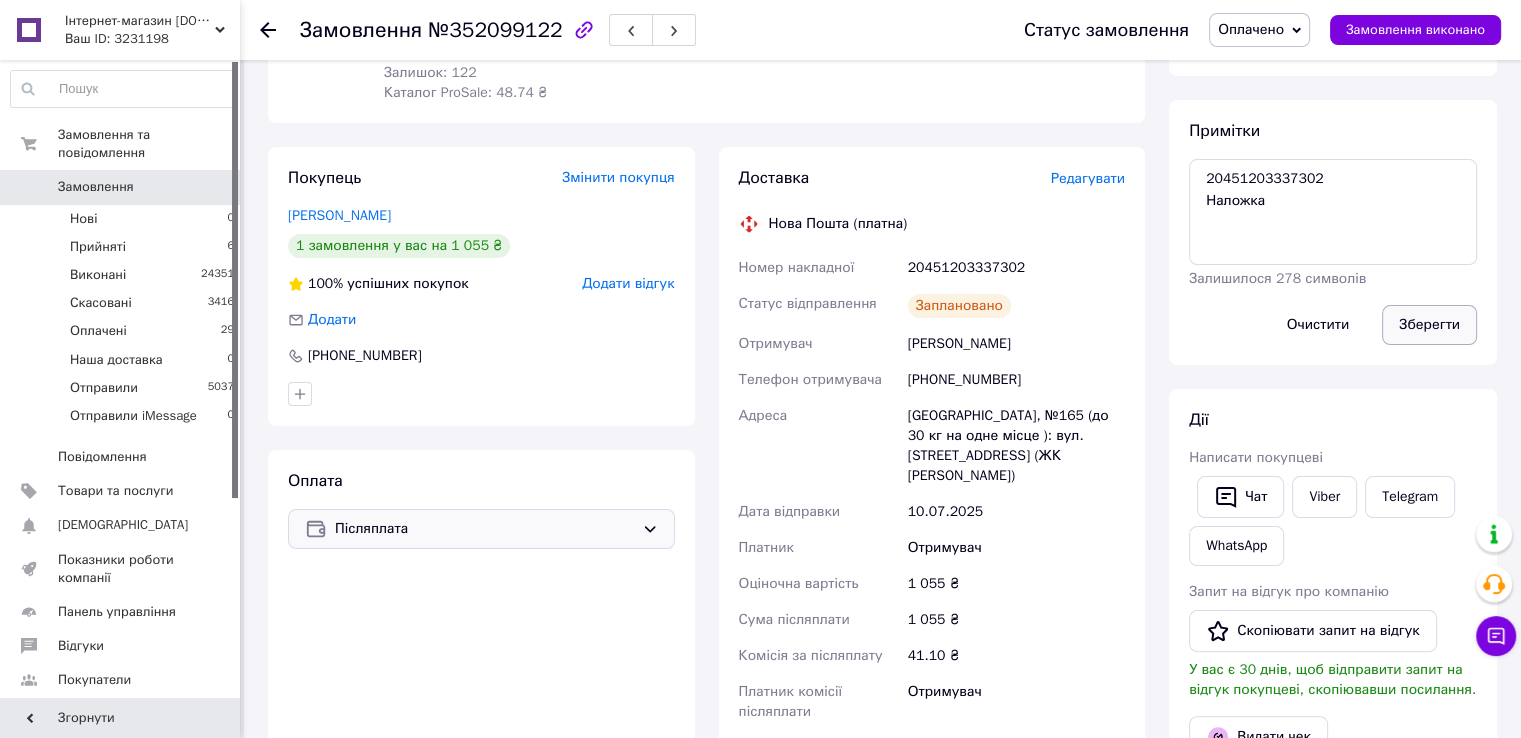 click on "Зберегти" at bounding box center [1429, 325] 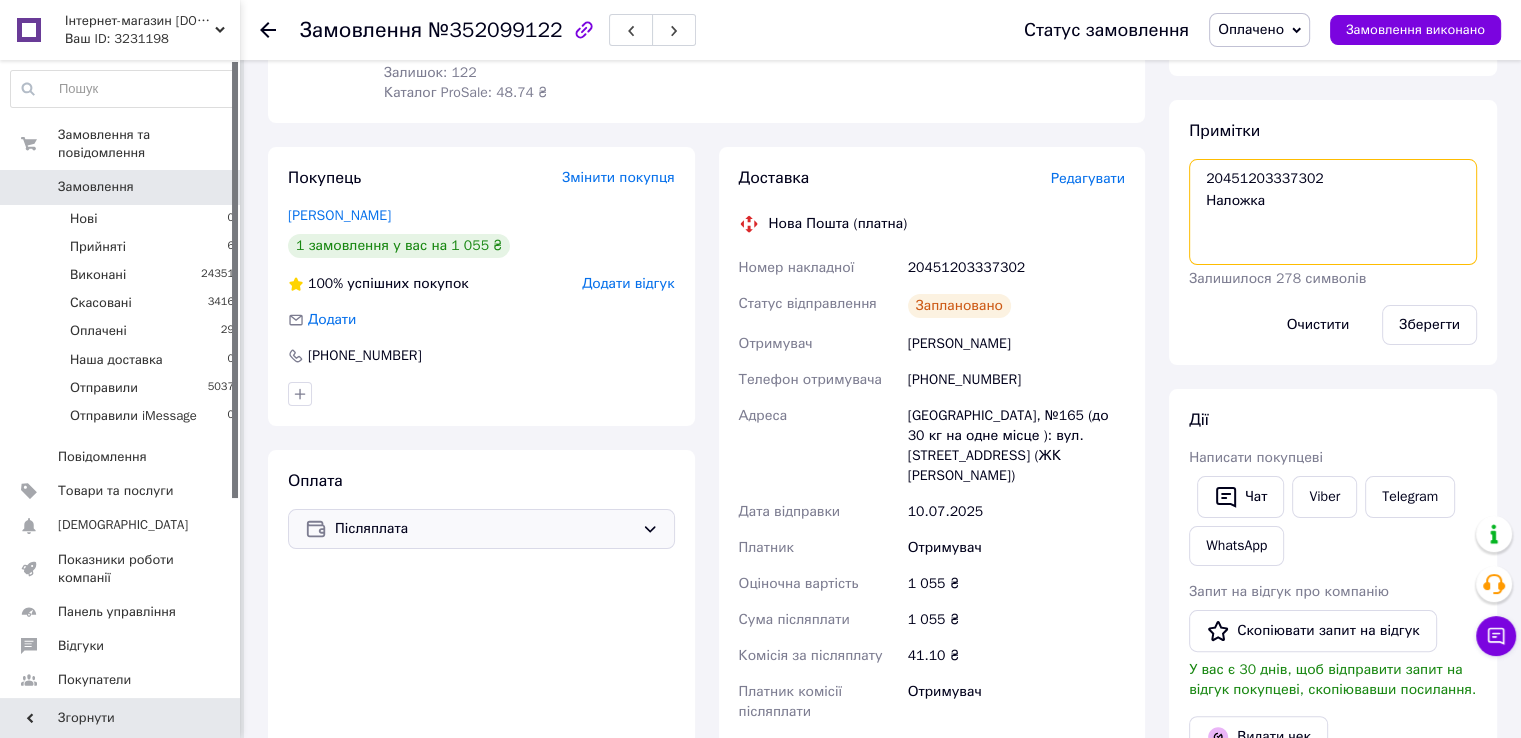 click on "20451203337302
Наложка" at bounding box center [1333, 212] 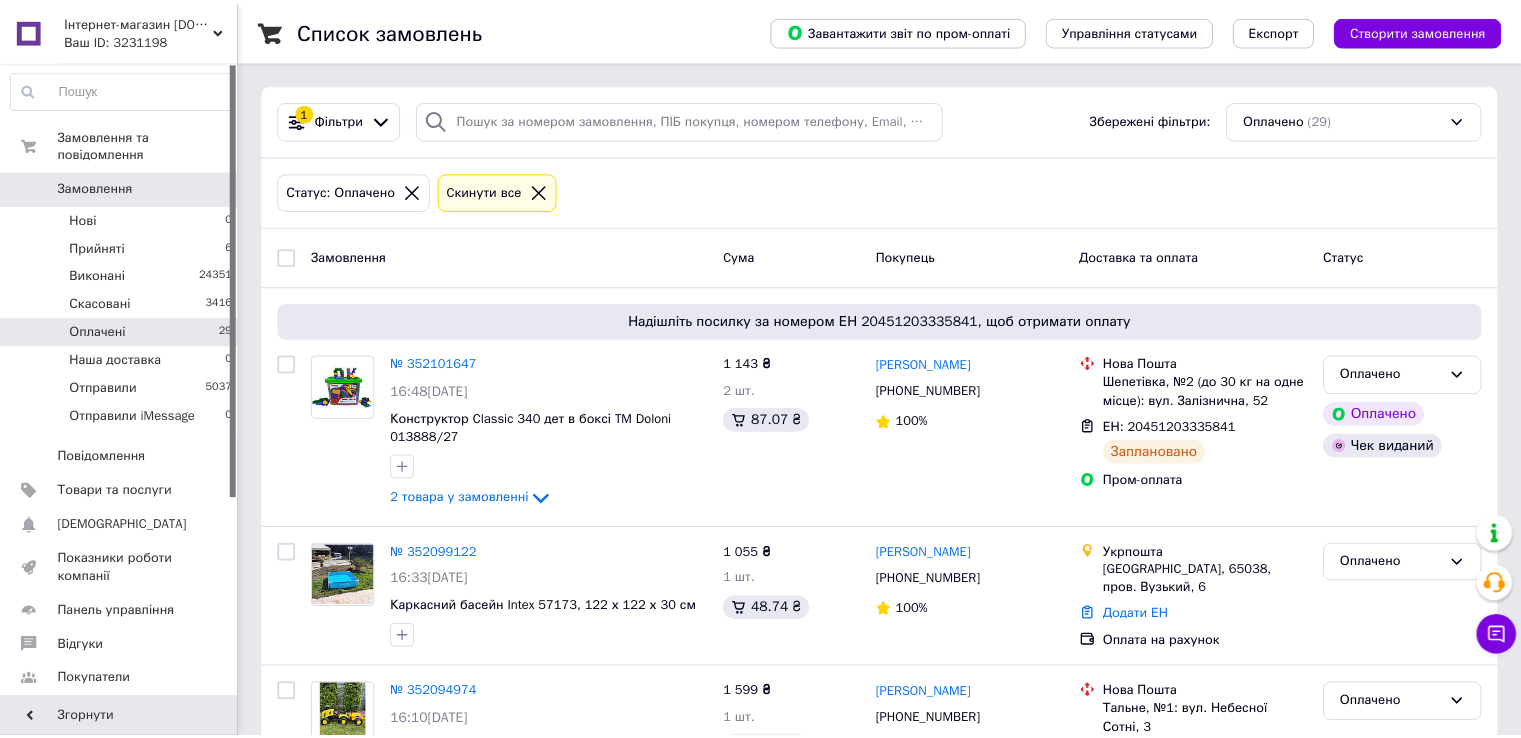 scroll, scrollTop: 0, scrollLeft: 0, axis: both 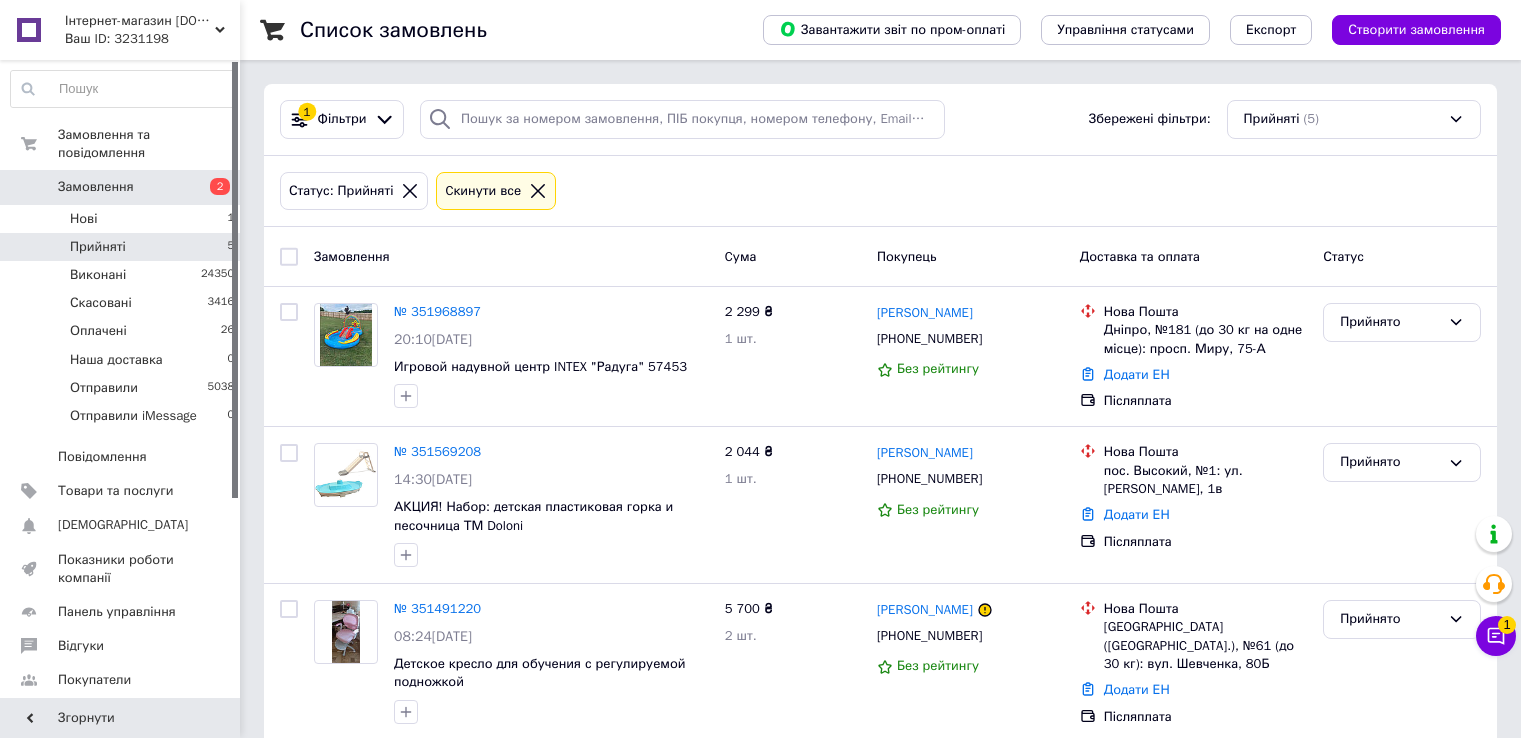 click on "Нові 1" at bounding box center (123, 219) 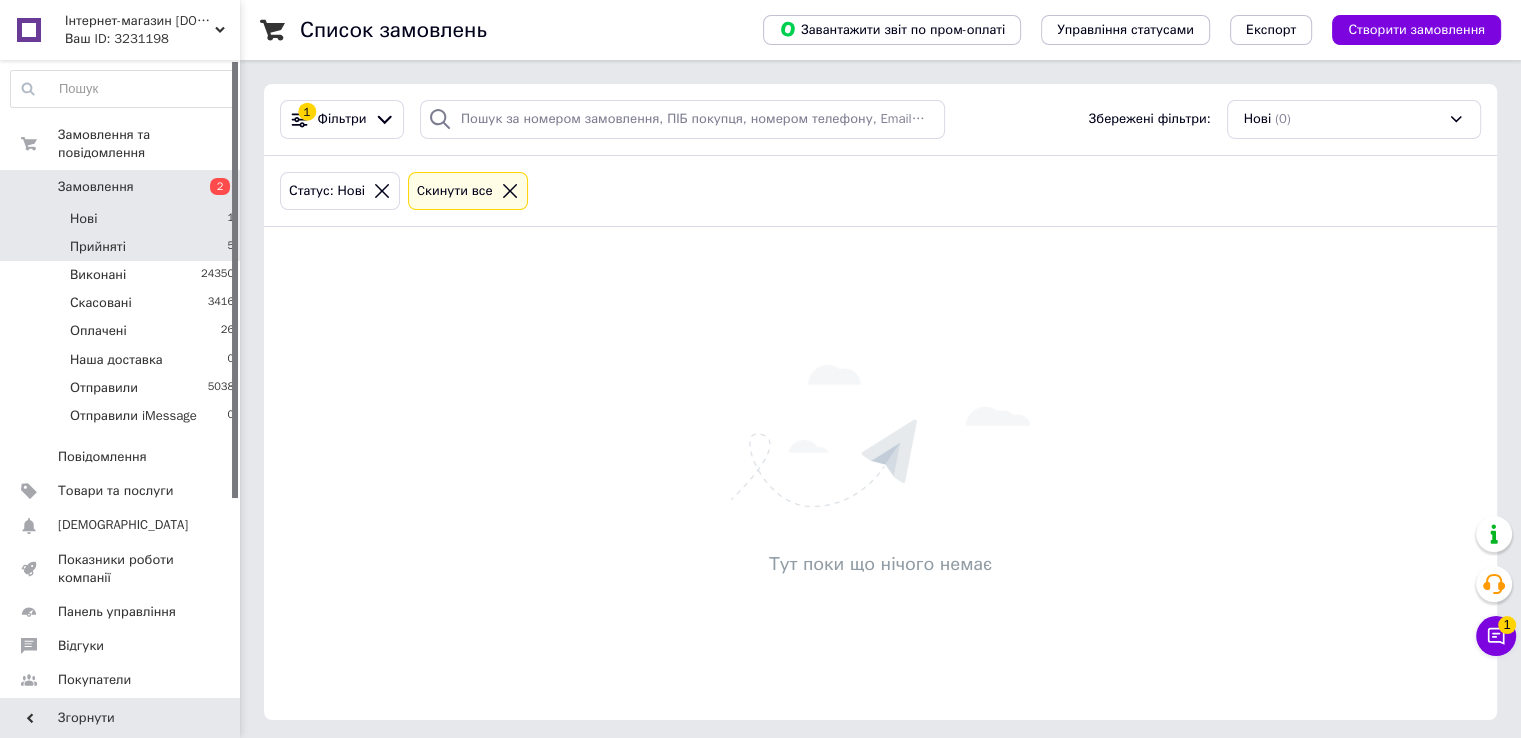 click on "Прийняті 5" at bounding box center [123, 247] 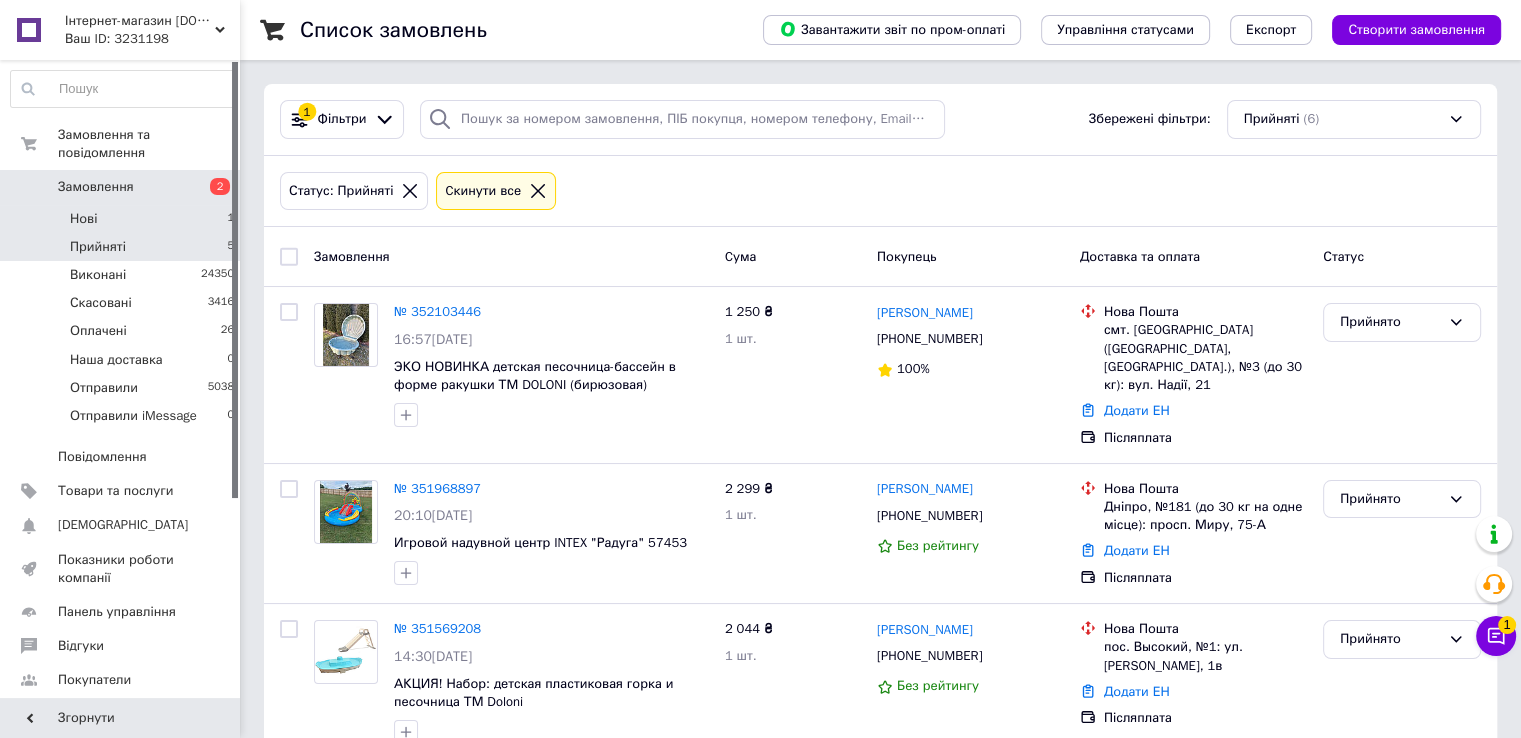 click on "Нові 1" at bounding box center [123, 219] 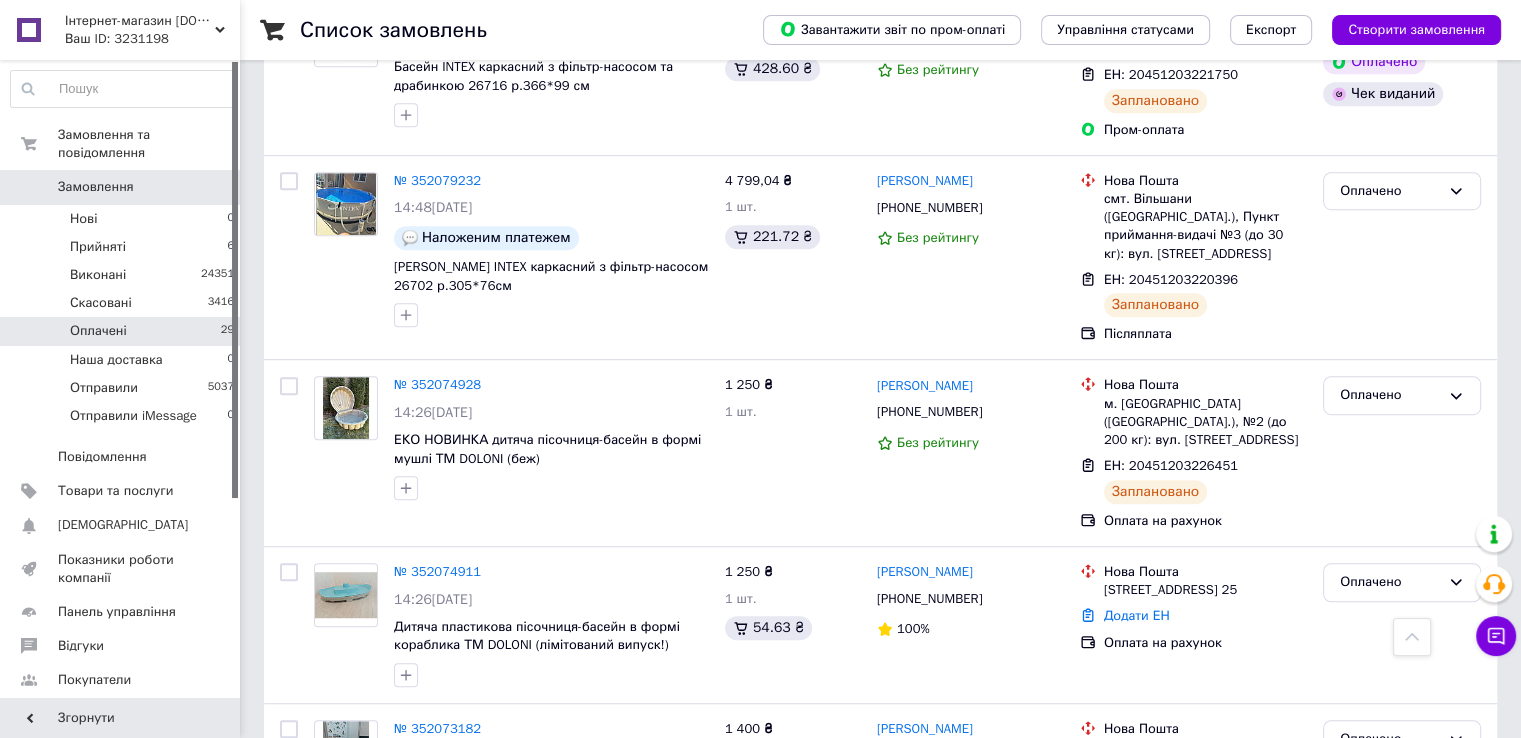 scroll, scrollTop: 1352, scrollLeft: 0, axis: vertical 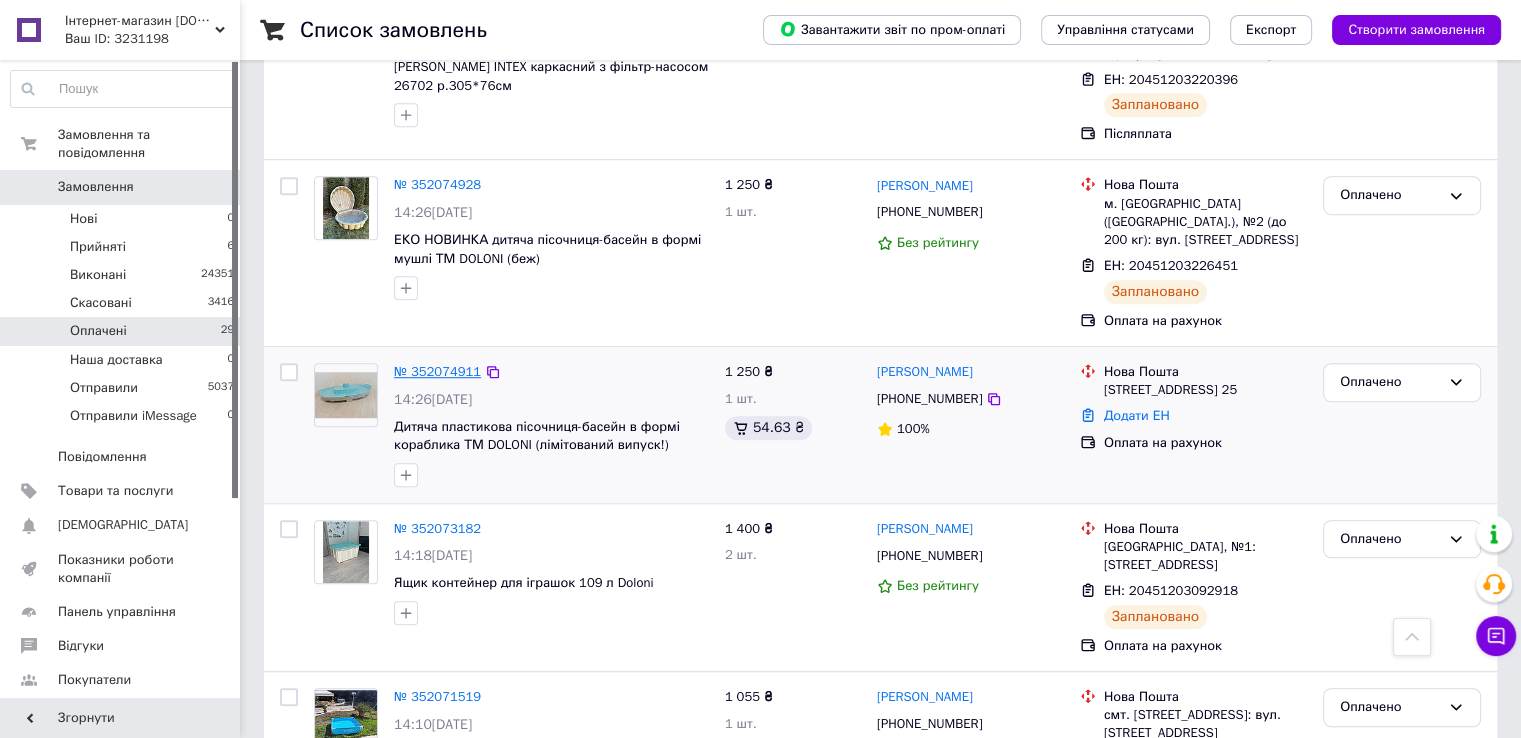 click on "№ 352074911" at bounding box center (437, 371) 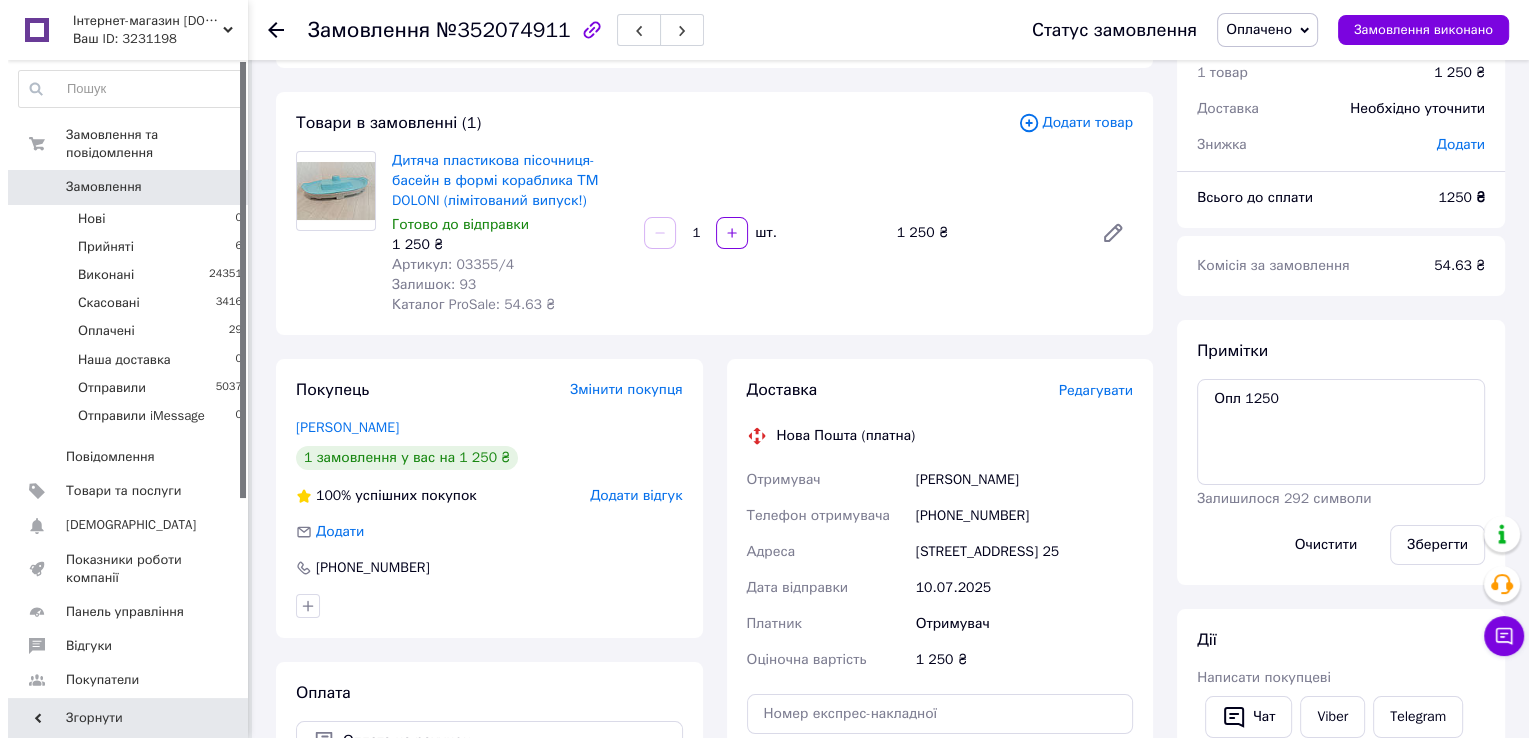 scroll, scrollTop: 200, scrollLeft: 0, axis: vertical 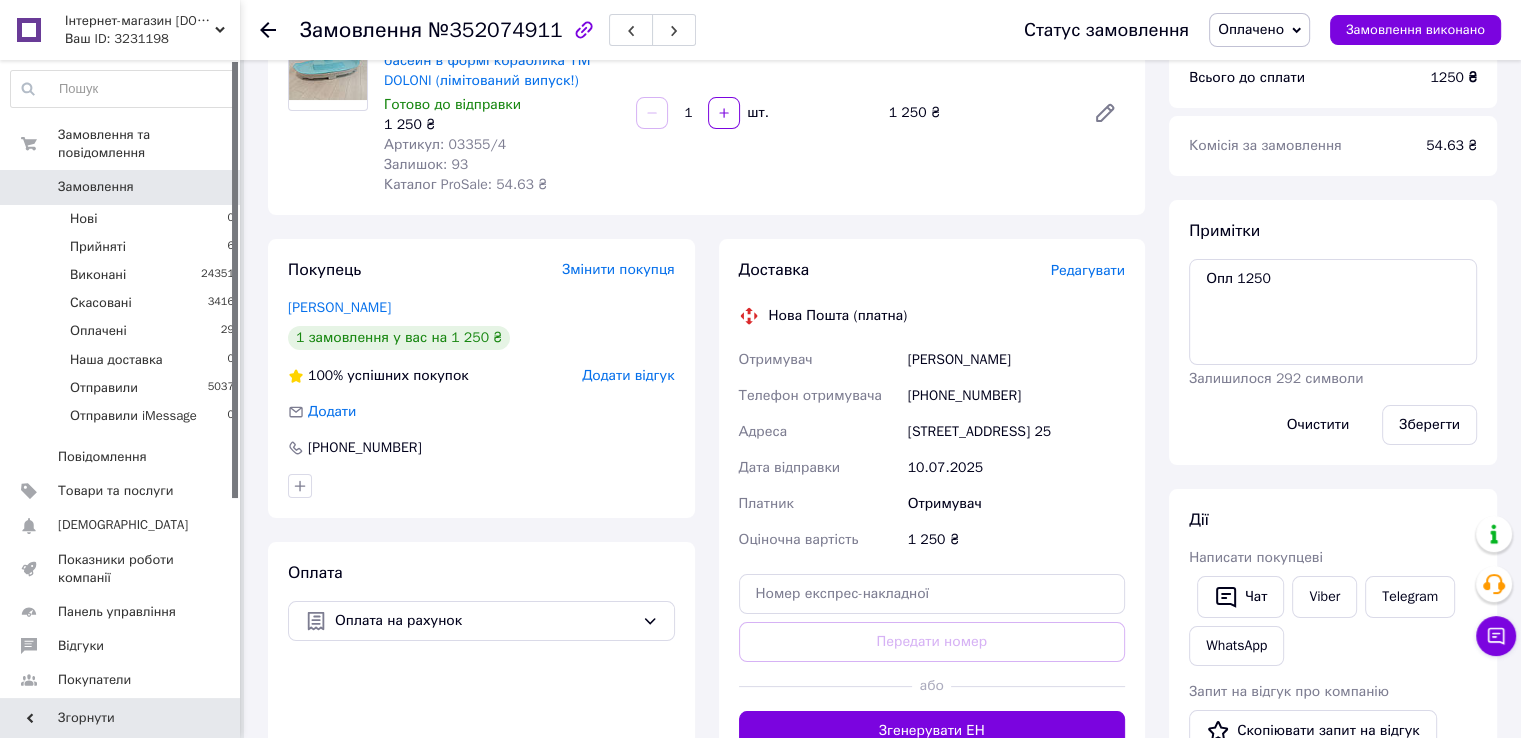 click on "Редагувати" at bounding box center (1088, 270) 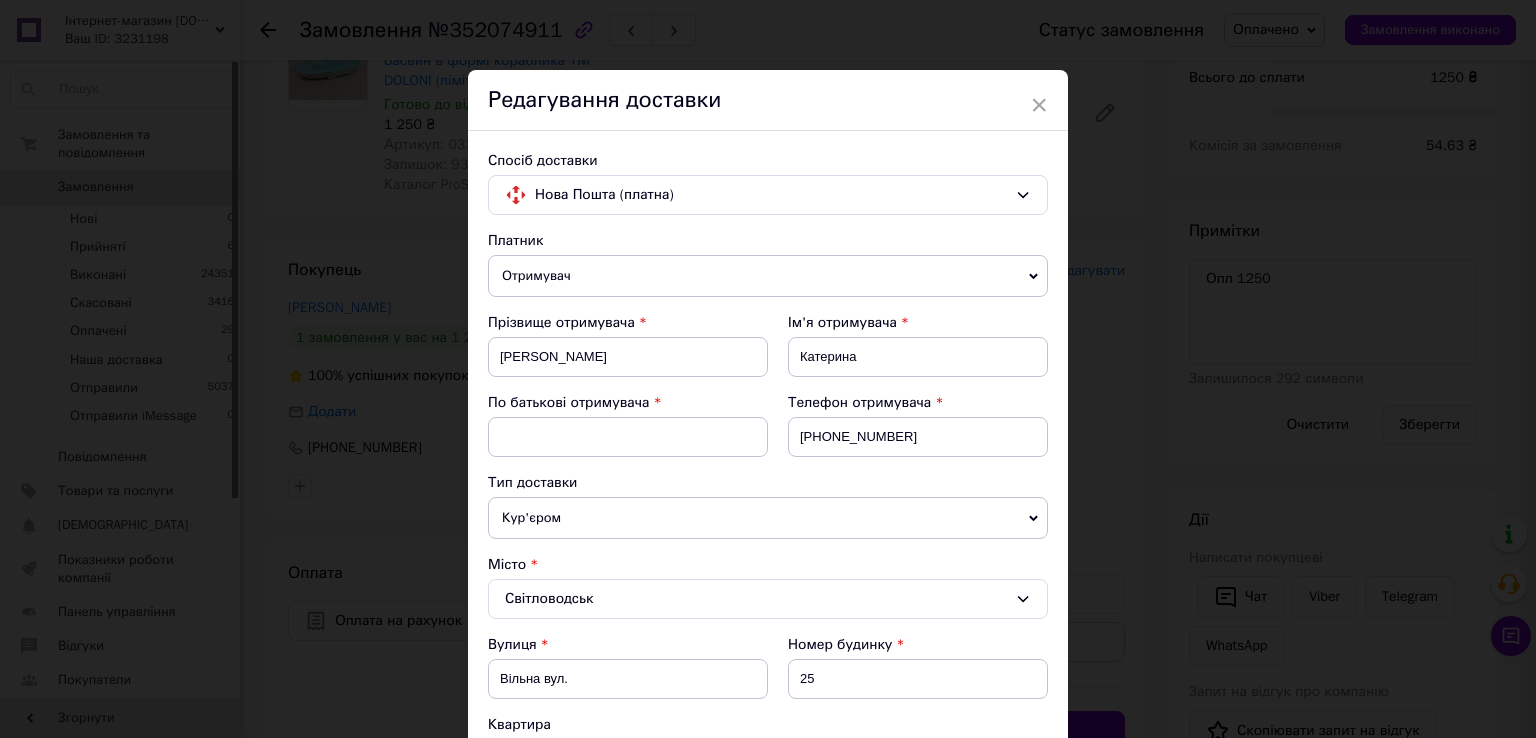 scroll, scrollTop: 200, scrollLeft: 0, axis: vertical 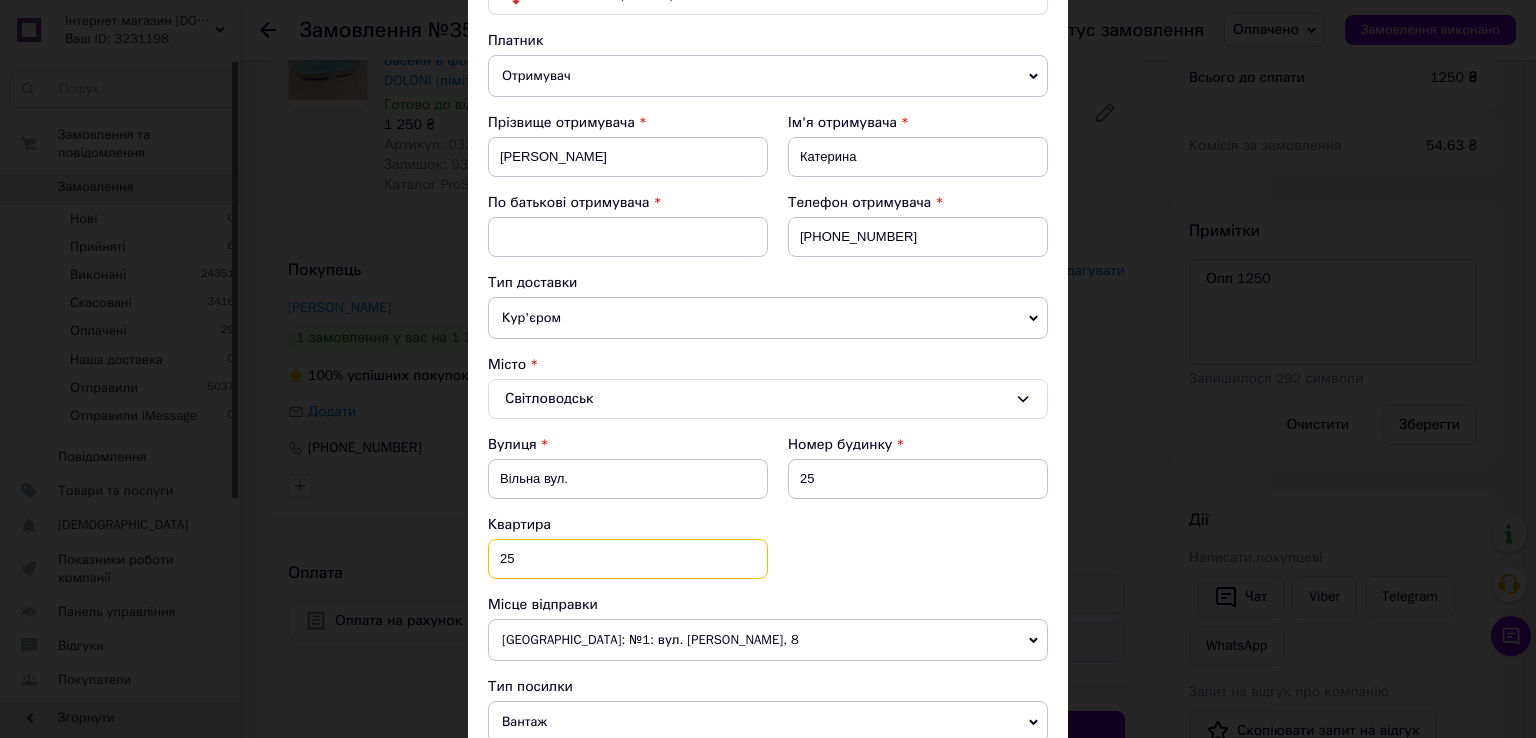 click on "25" at bounding box center (628, 559) 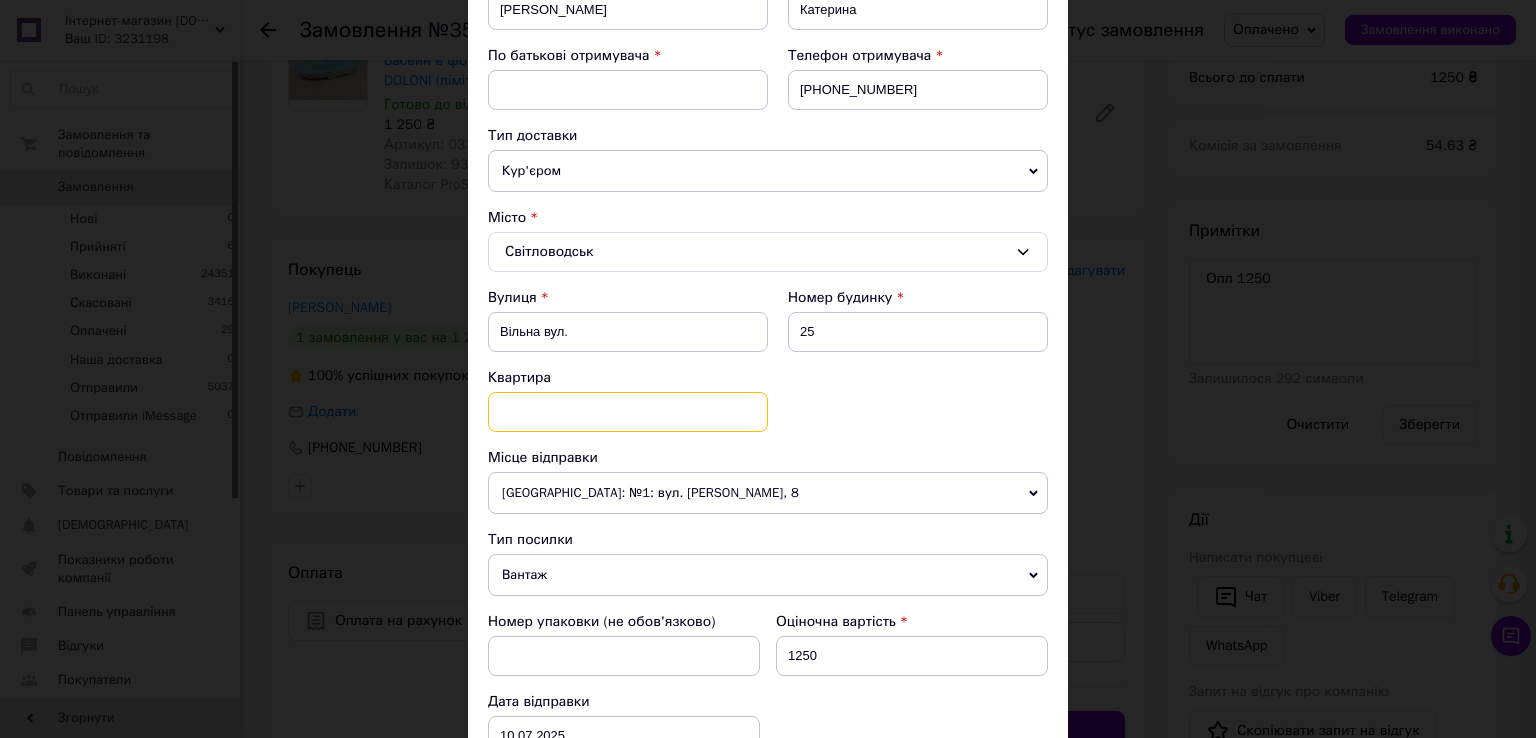 scroll, scrollTop: 400, scrollLeft: 0, axis: vertical 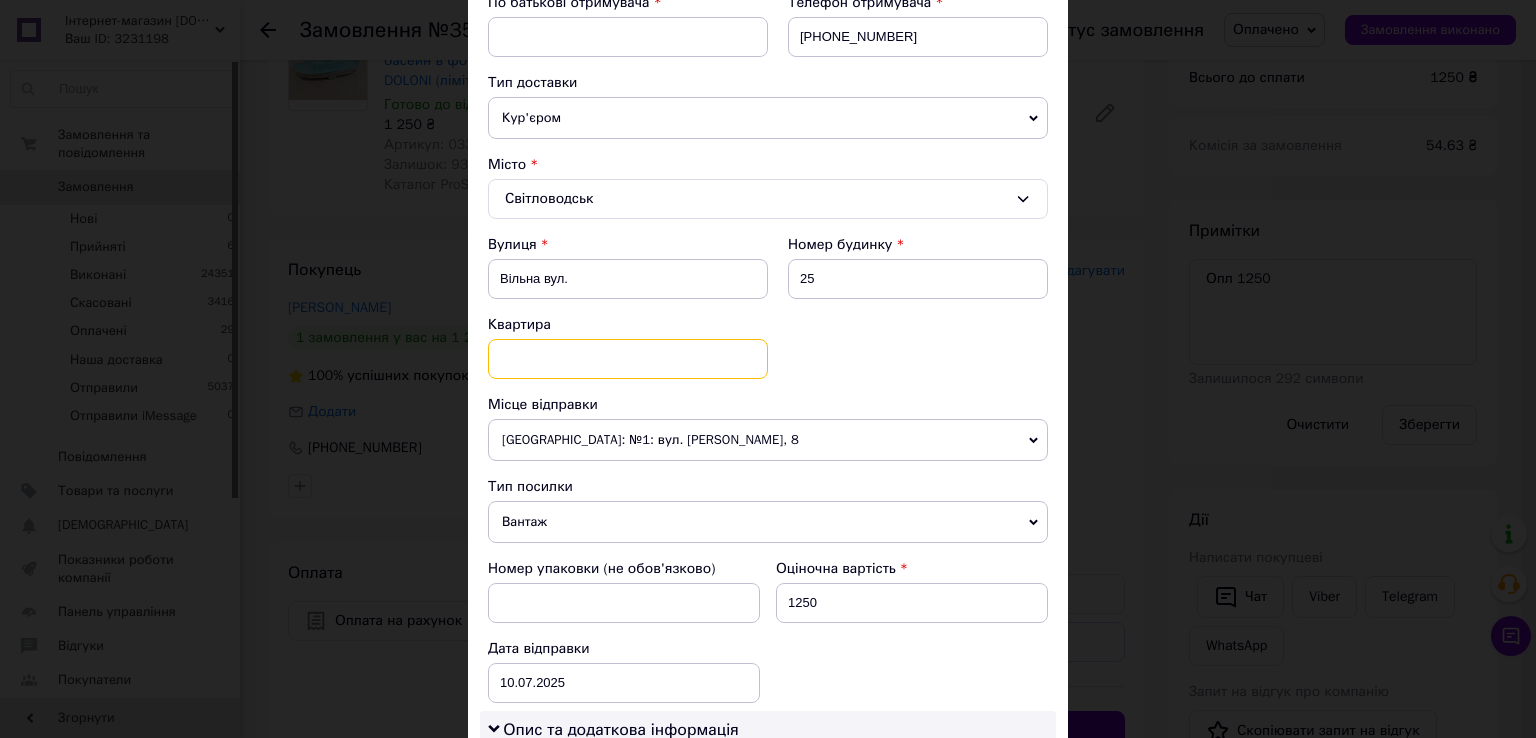 type 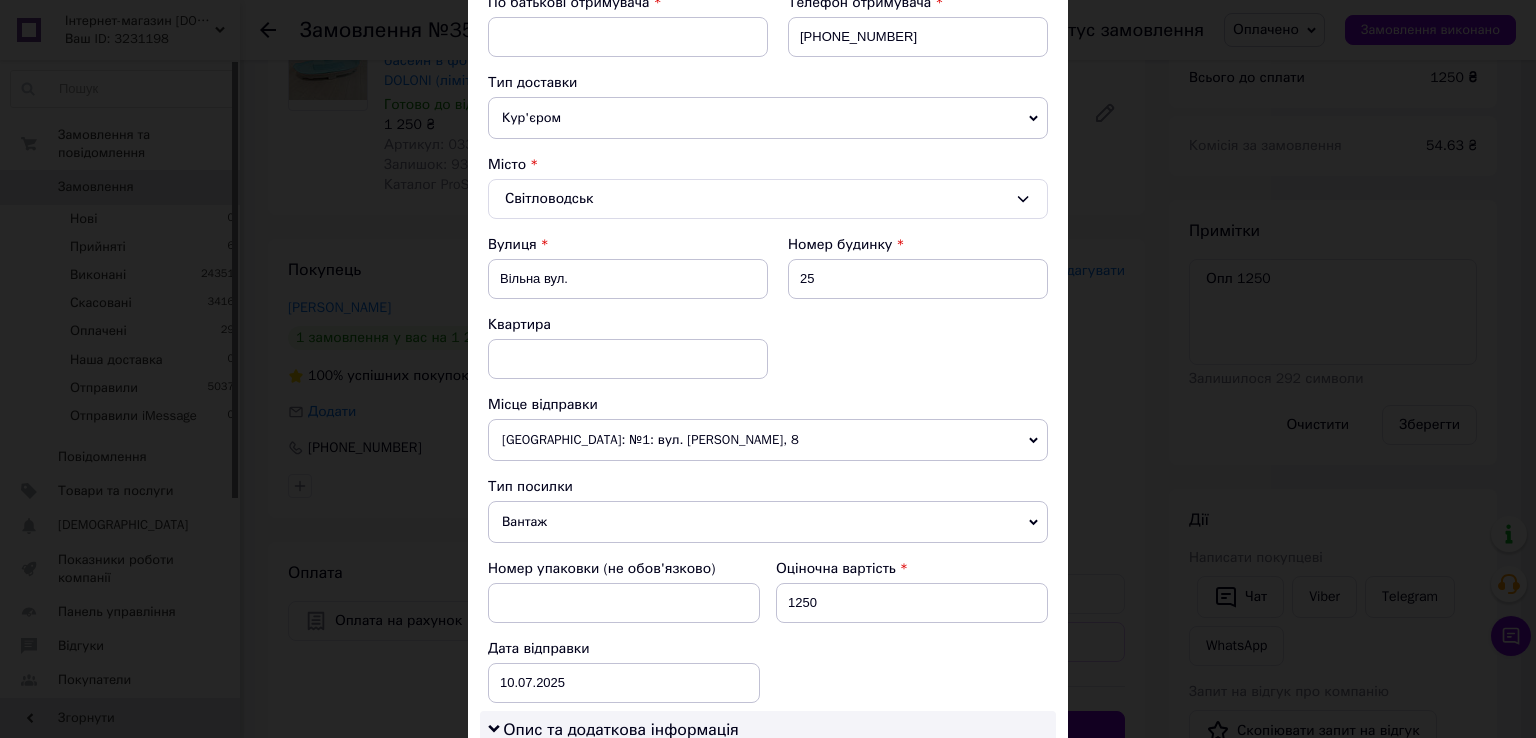 click on "[GEOGRAPHIC_DATA]: №1: вул. [PERSON_NAME], 8" at bounding box center (768, 440) 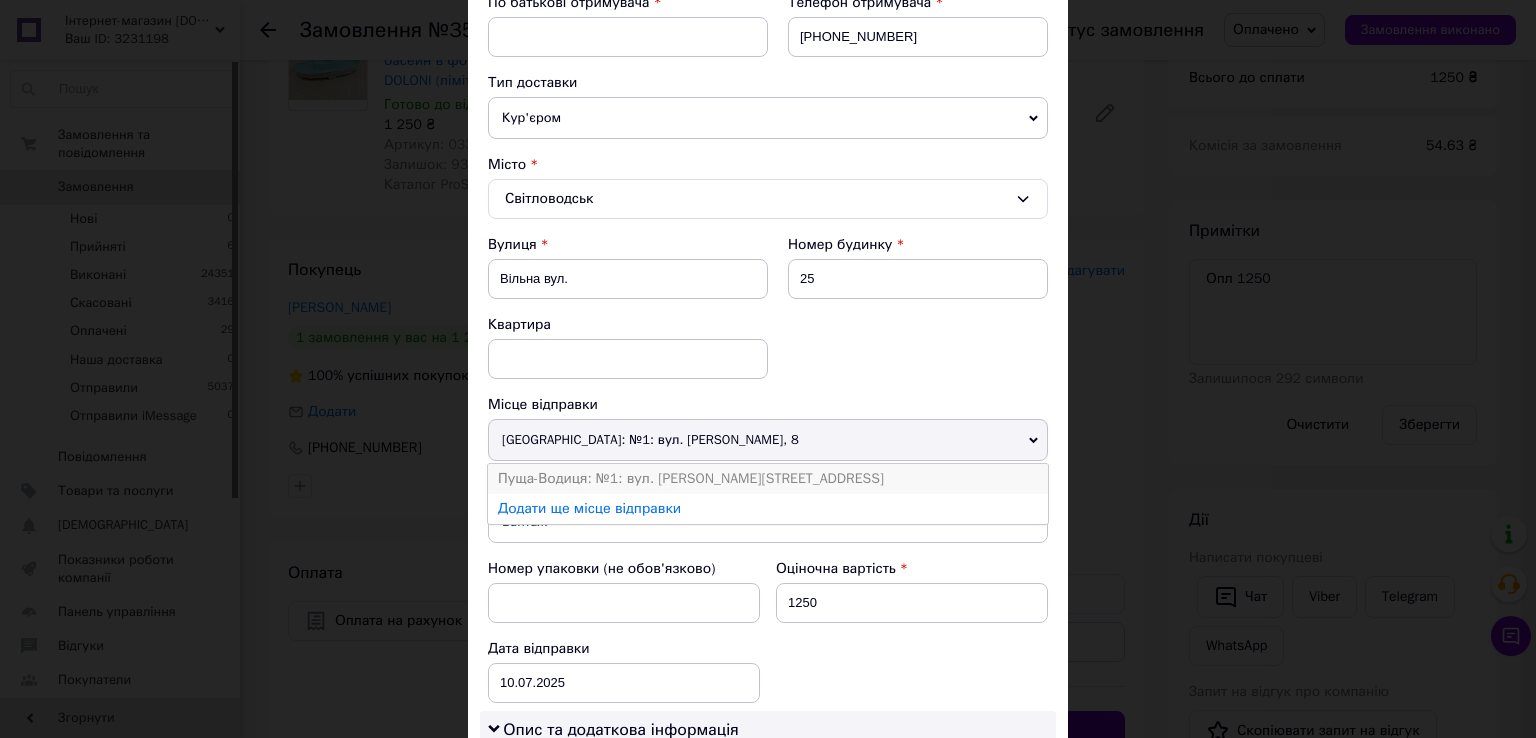 click on "Пуща-Водиця: №1: вул. [PERSON_NAME][STREET_ADDRESS]" at bounding box center [768, 479] 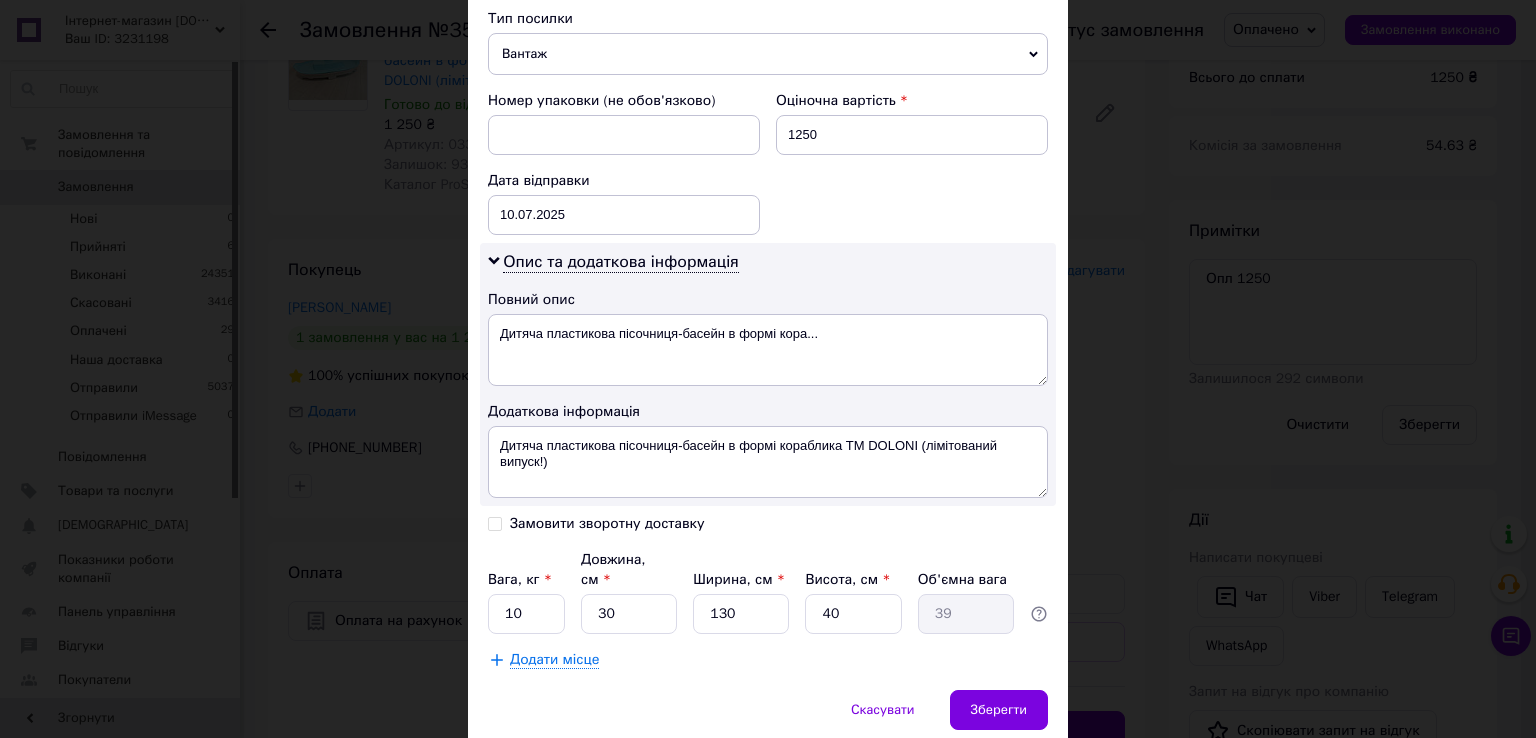 scroll, scrollTop: 924, scrollLeft: 0, axis: vertical 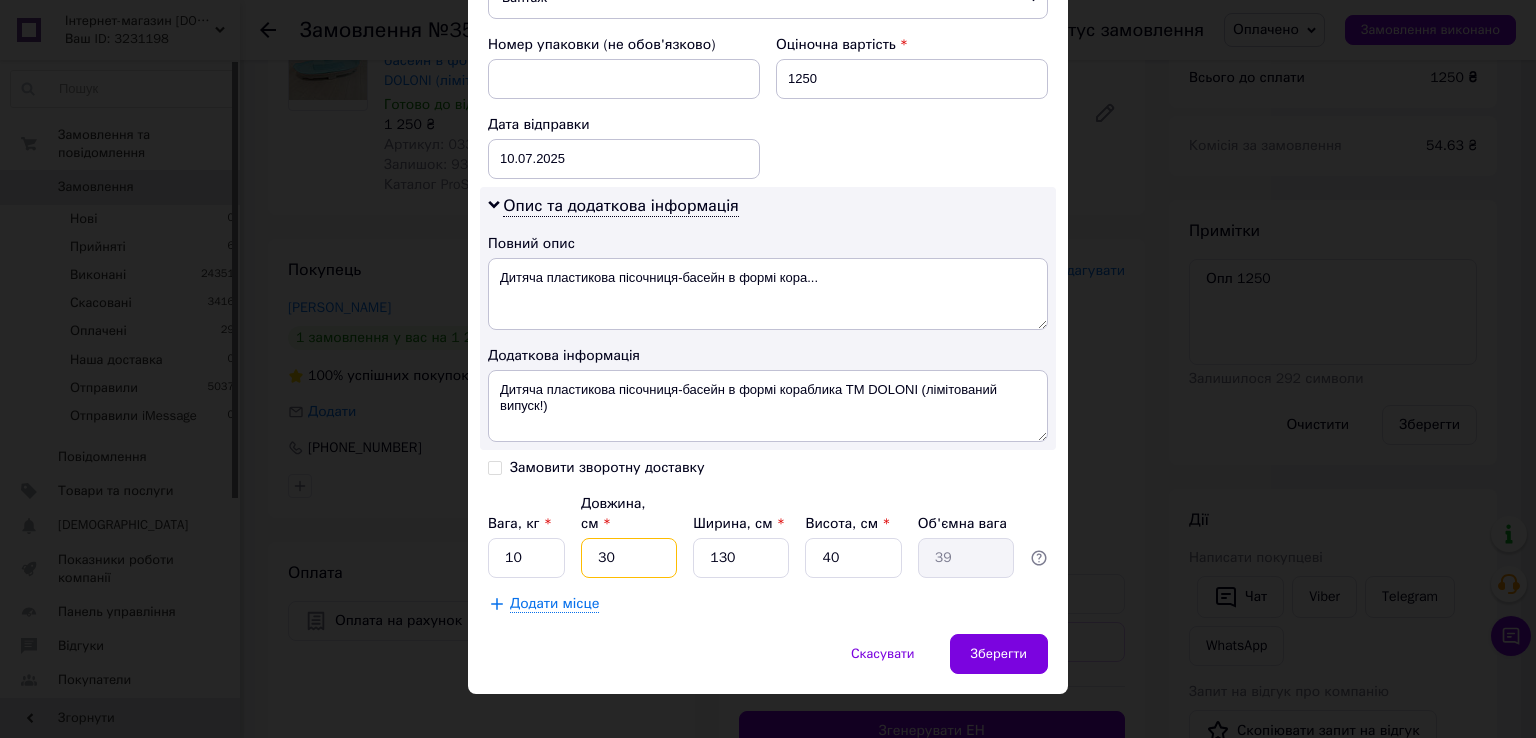 click on "30" at bounding box center [629, 558] 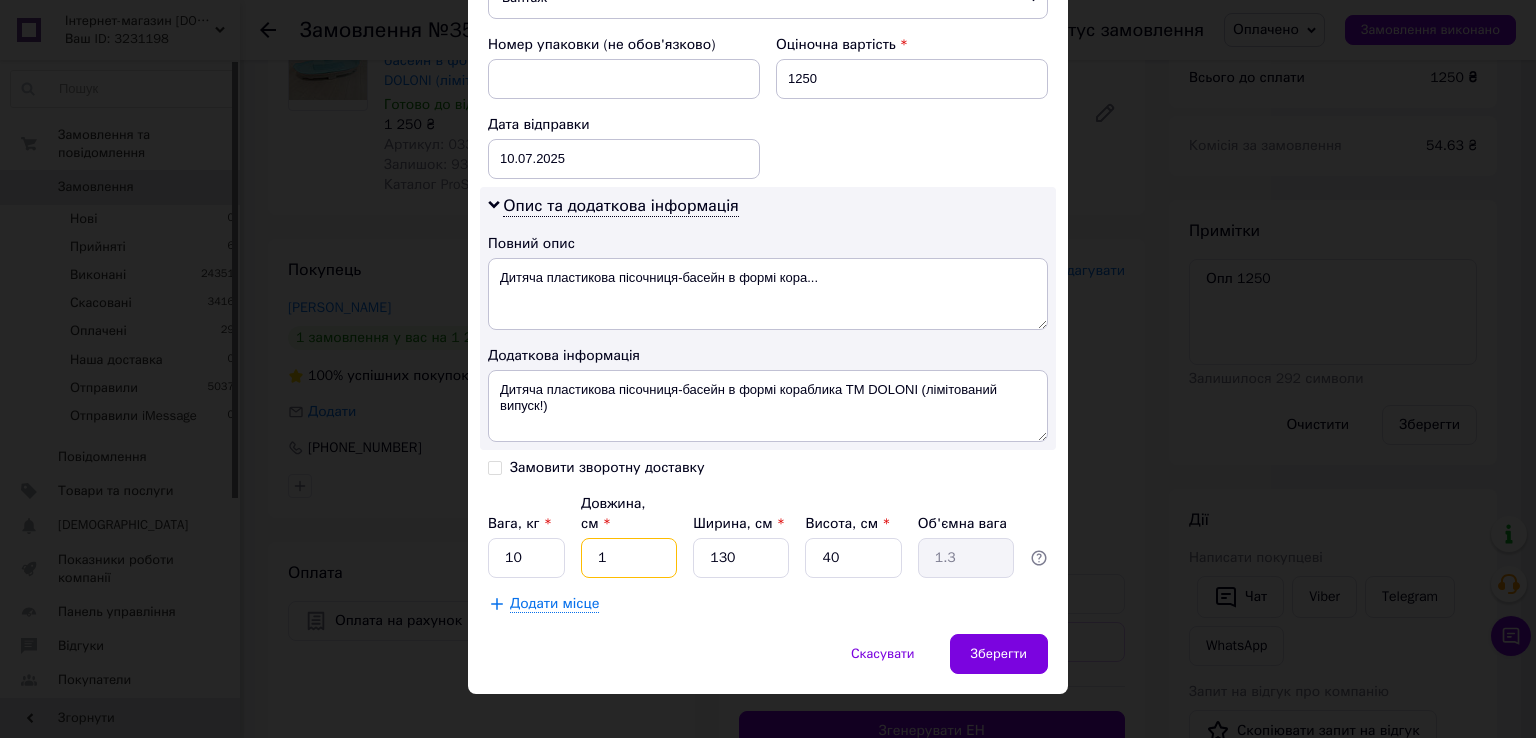 type on "10" 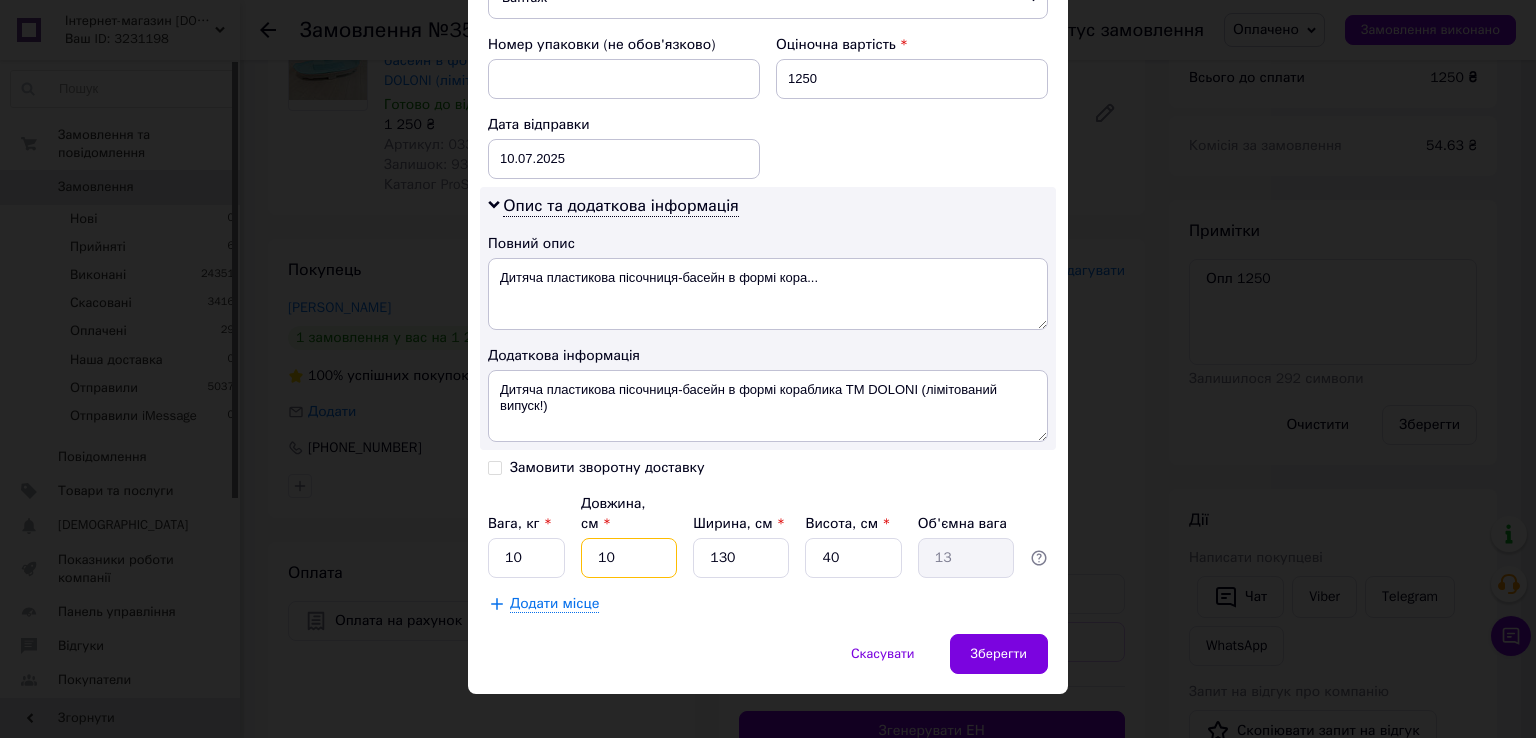 type on "100" 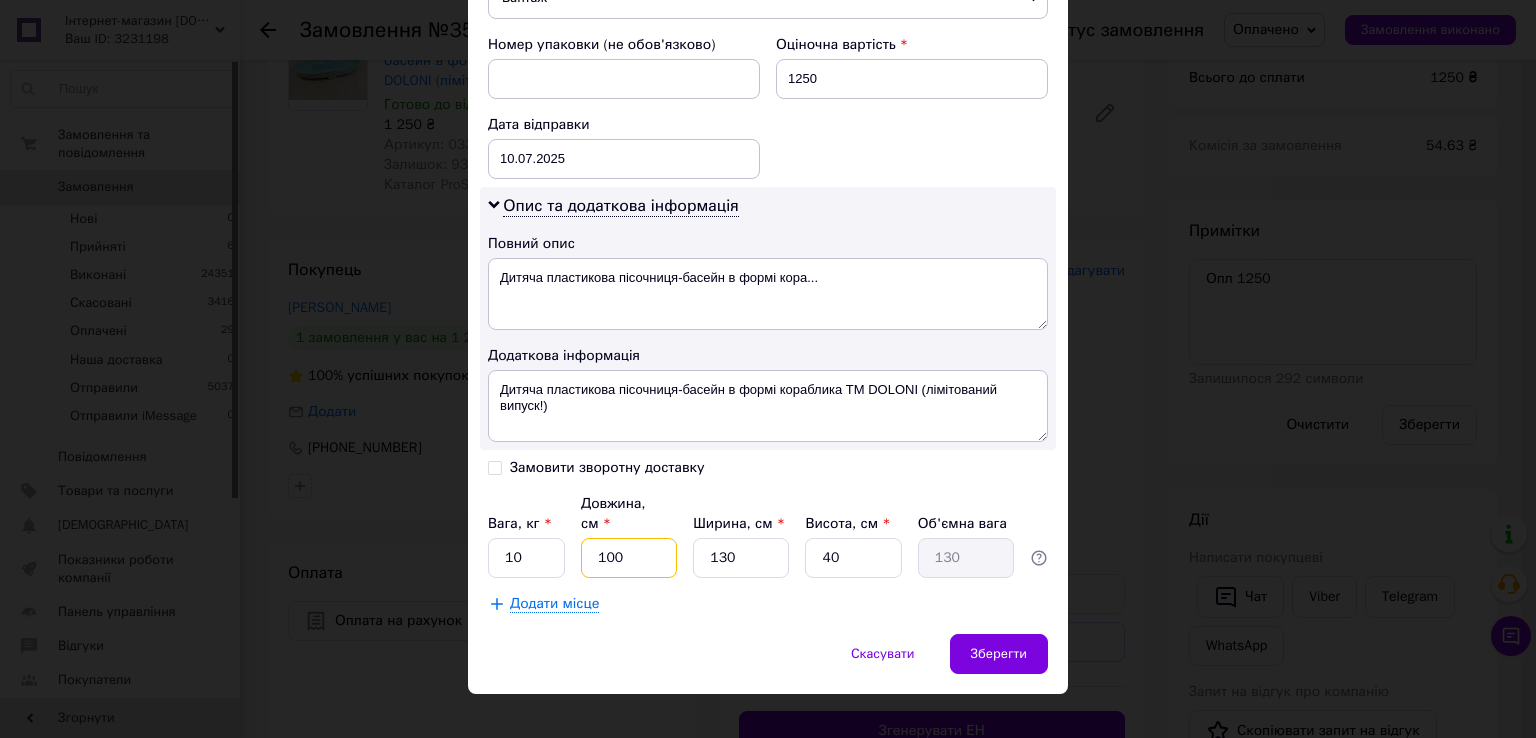 type on "100" 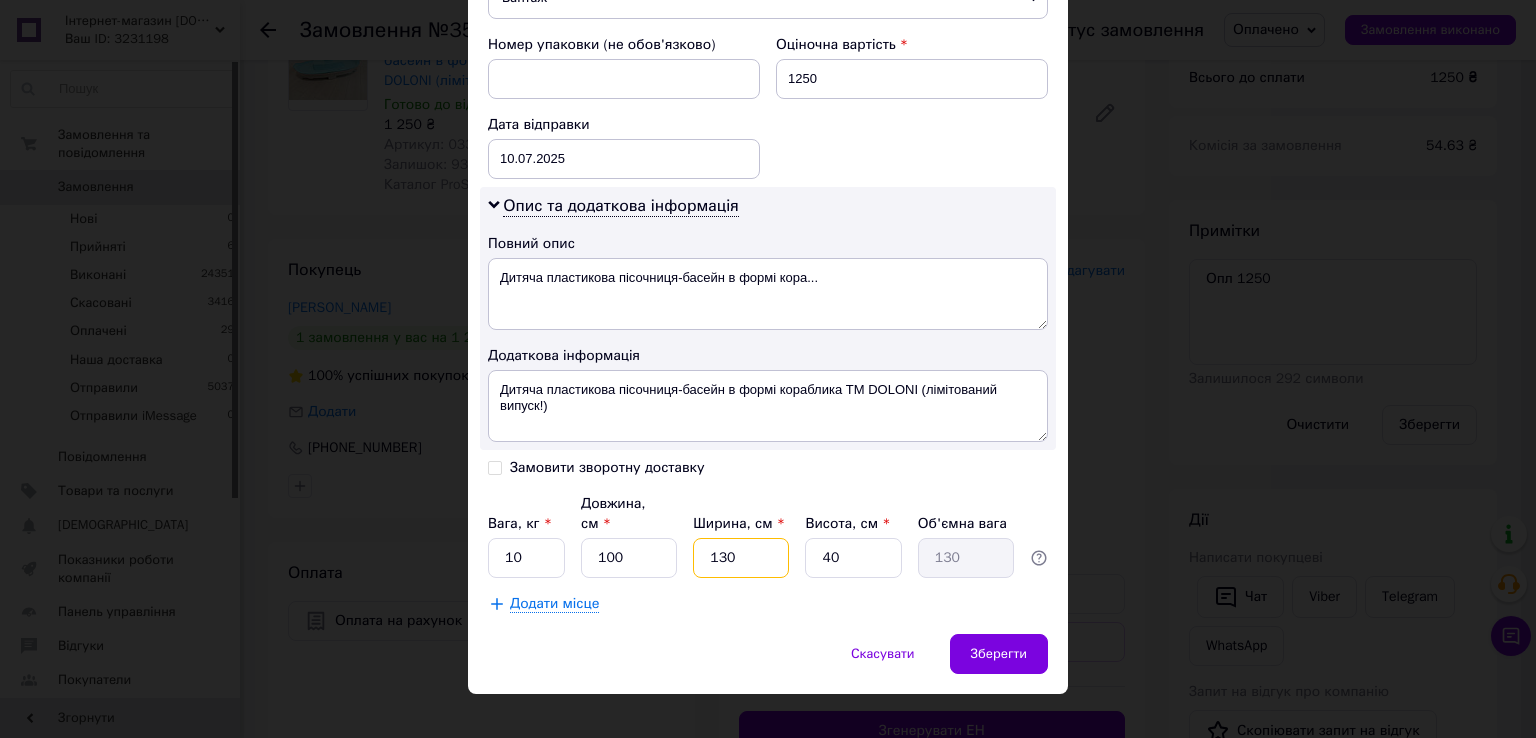 click on "130" at bounding box center [741, 558] 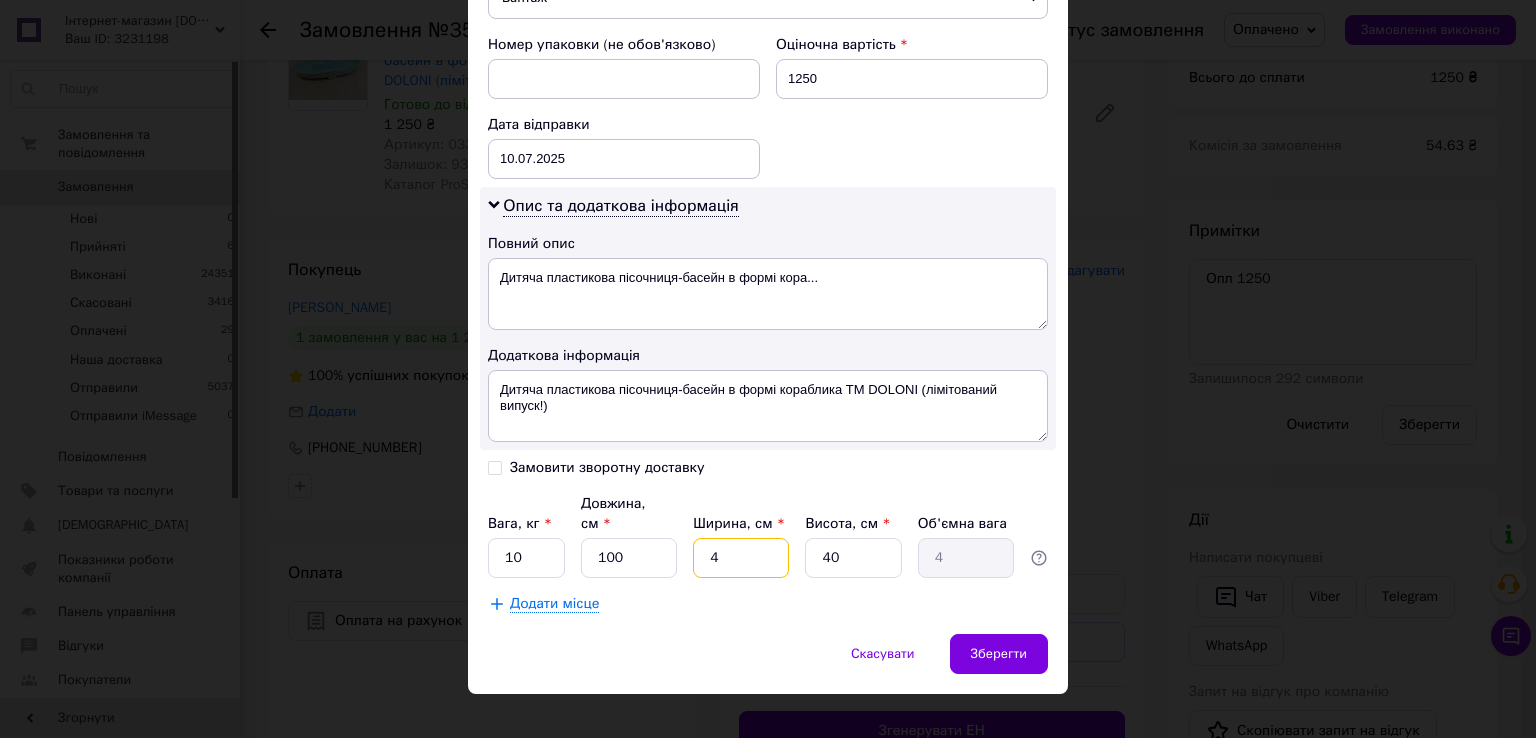 type on "40" 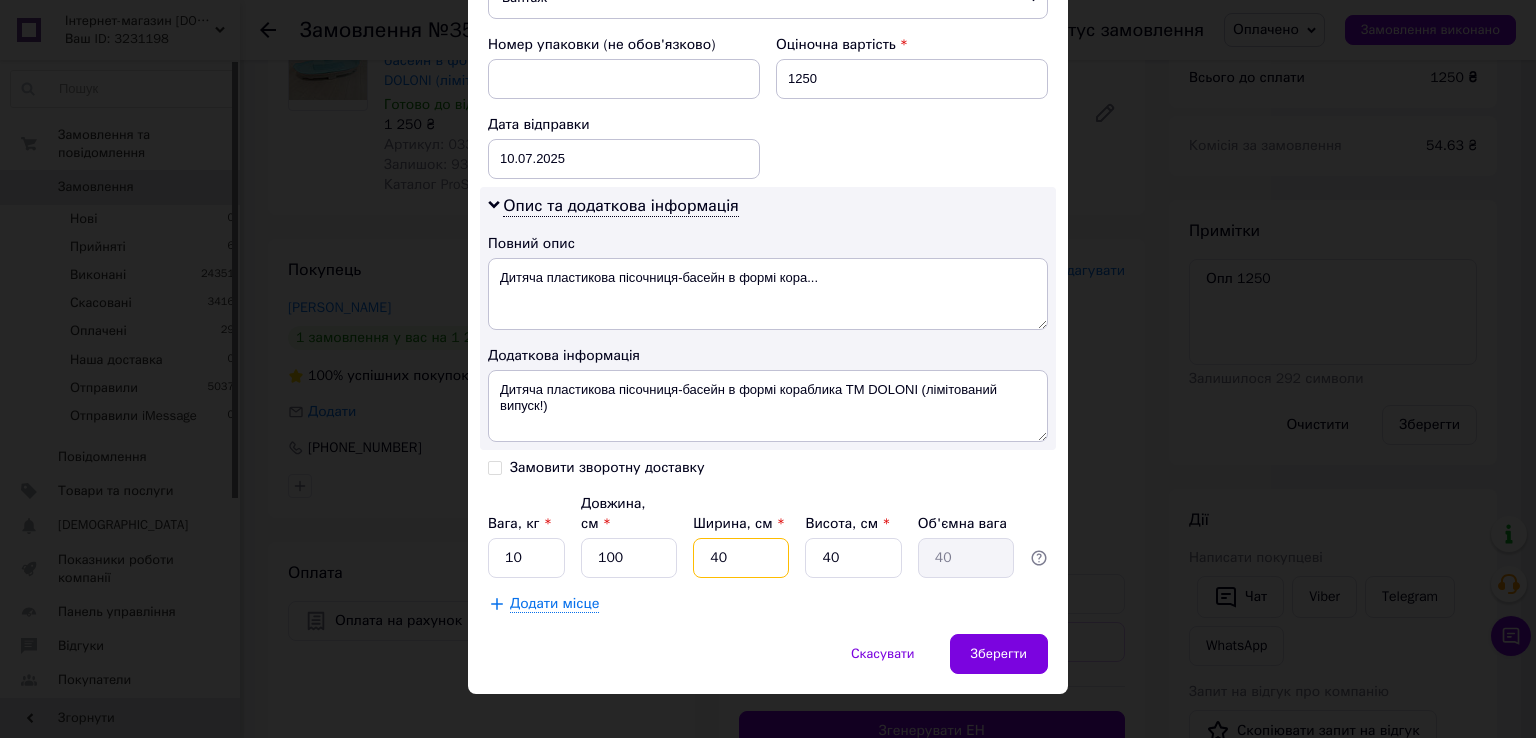type on "40" 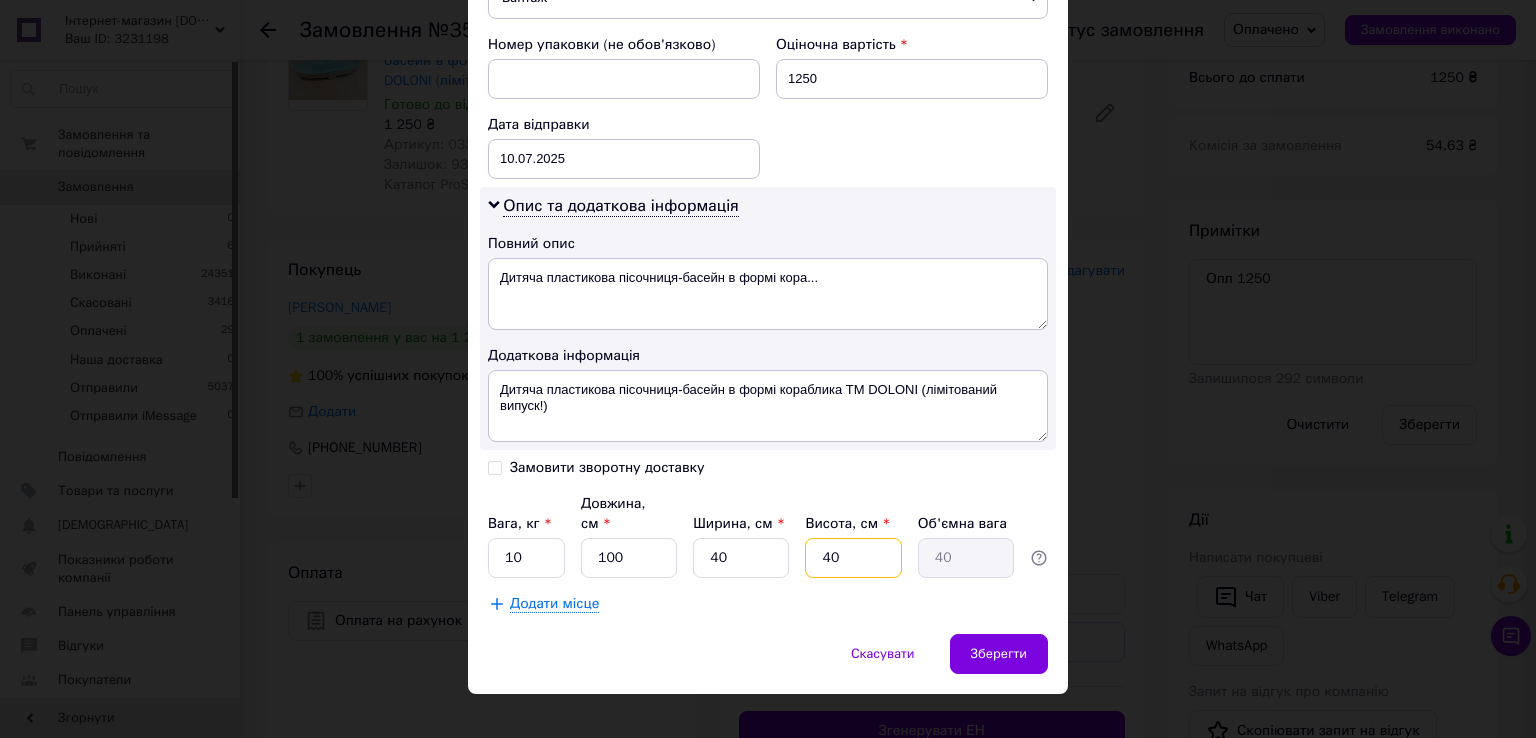 click on "40" at bounding box center (853, 558) 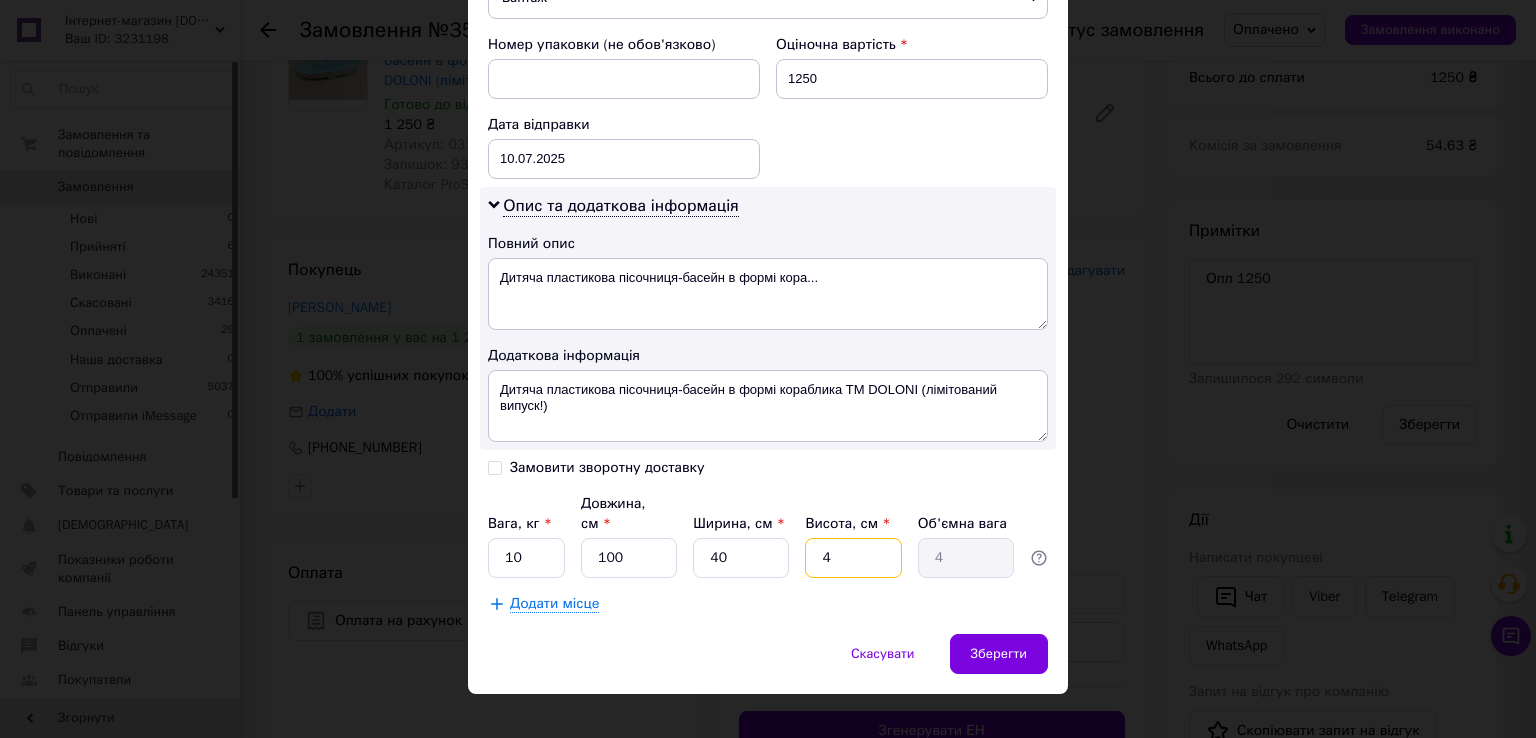 type on "45" 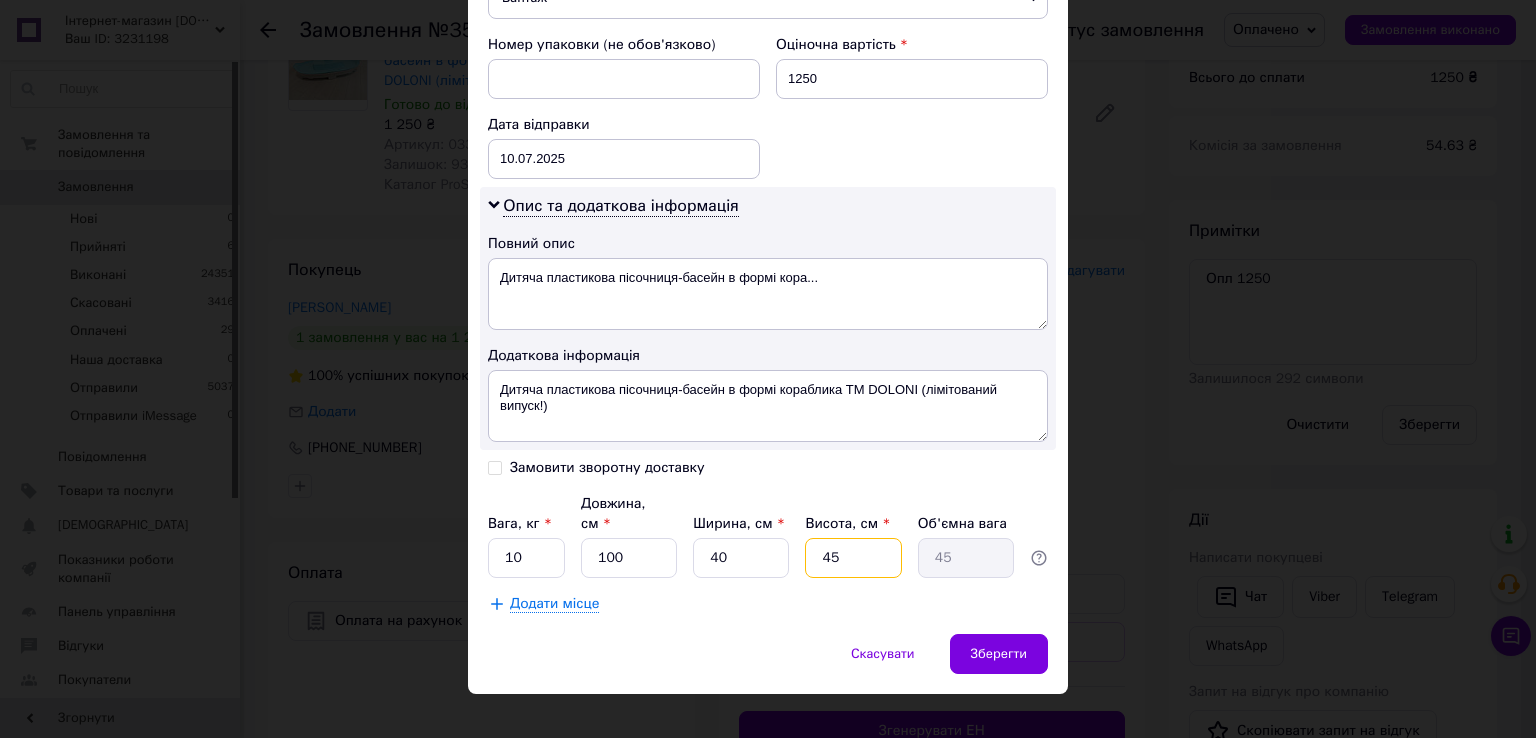 type on "45" 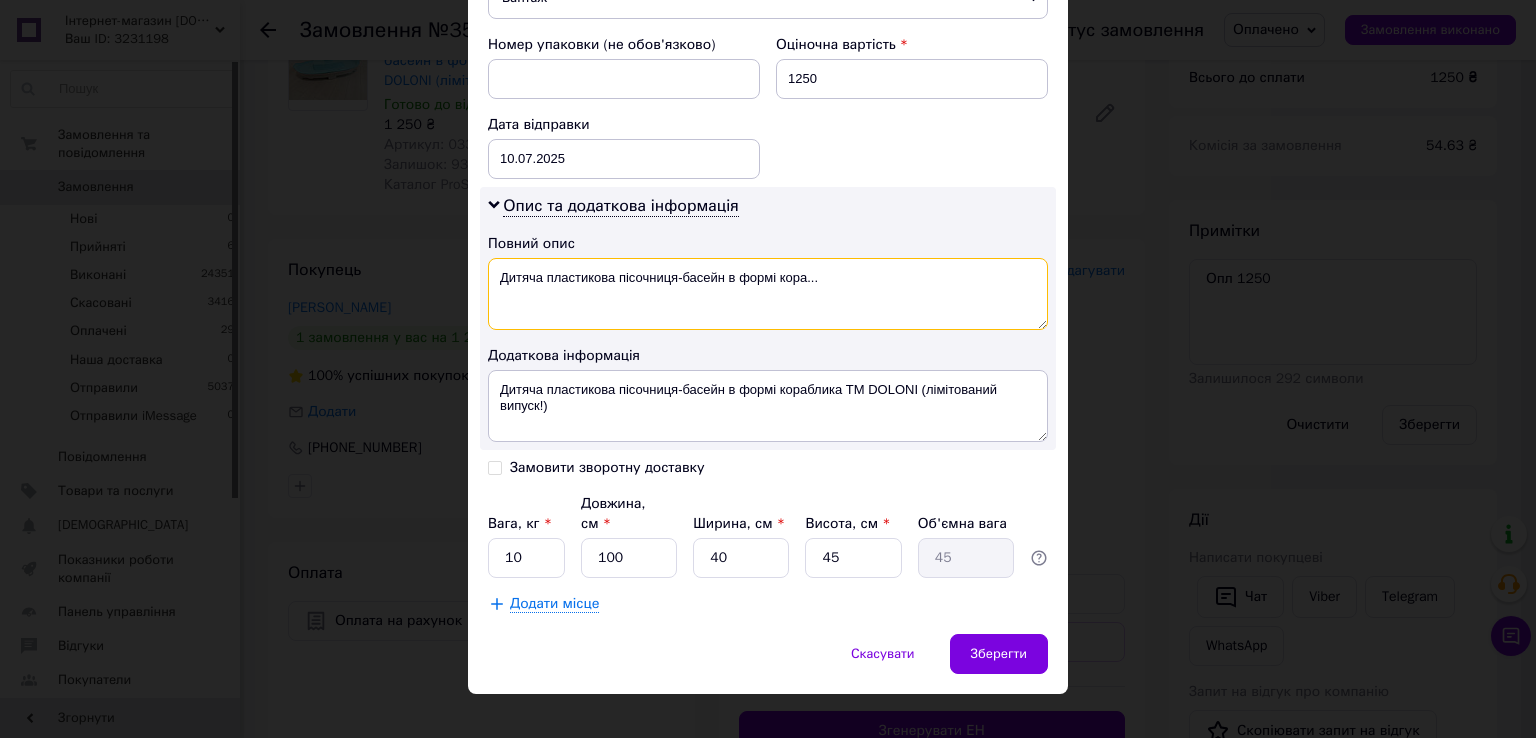 click on "Дитяча пластикова пісочниця-басейн в формі кора..." at bounding box center [768, 294] 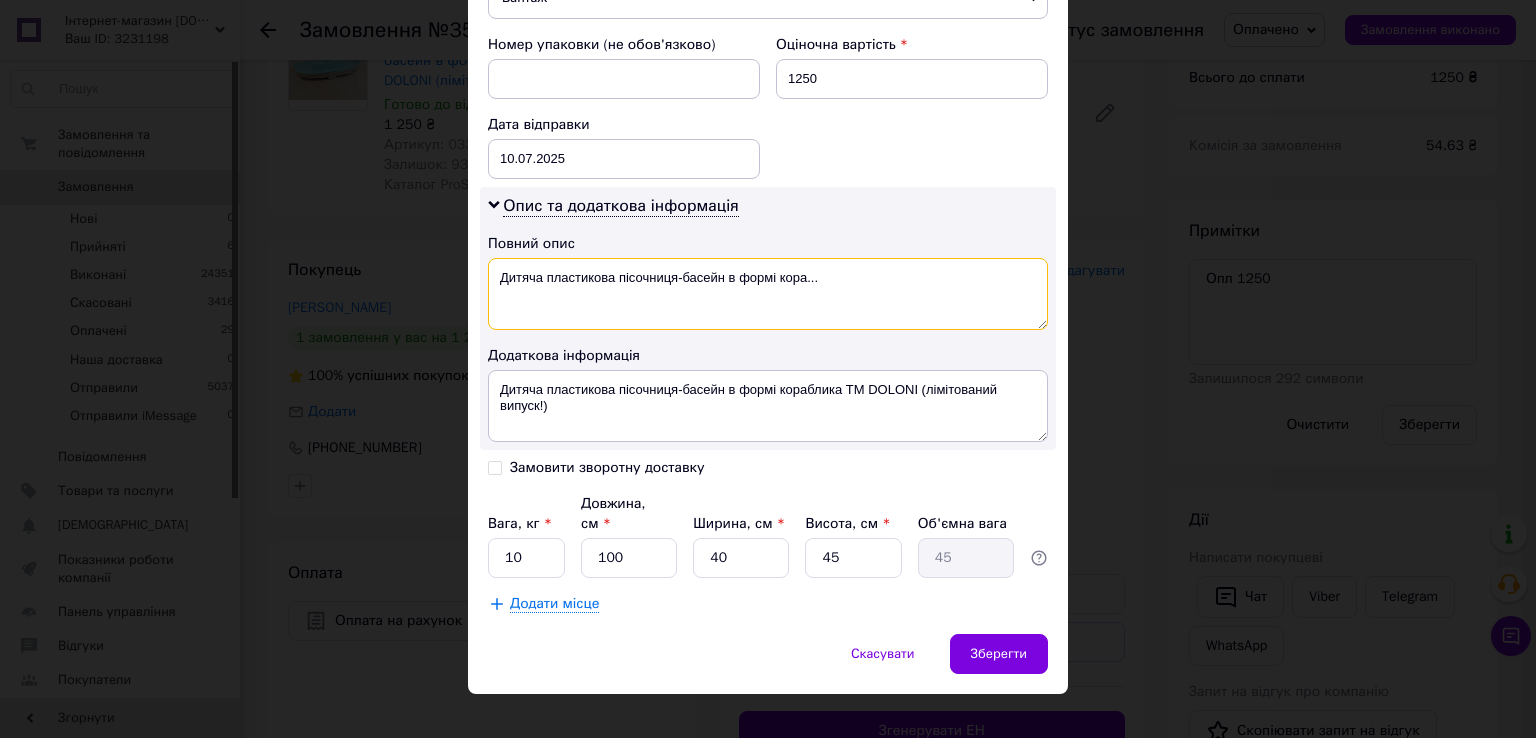 type on "К" 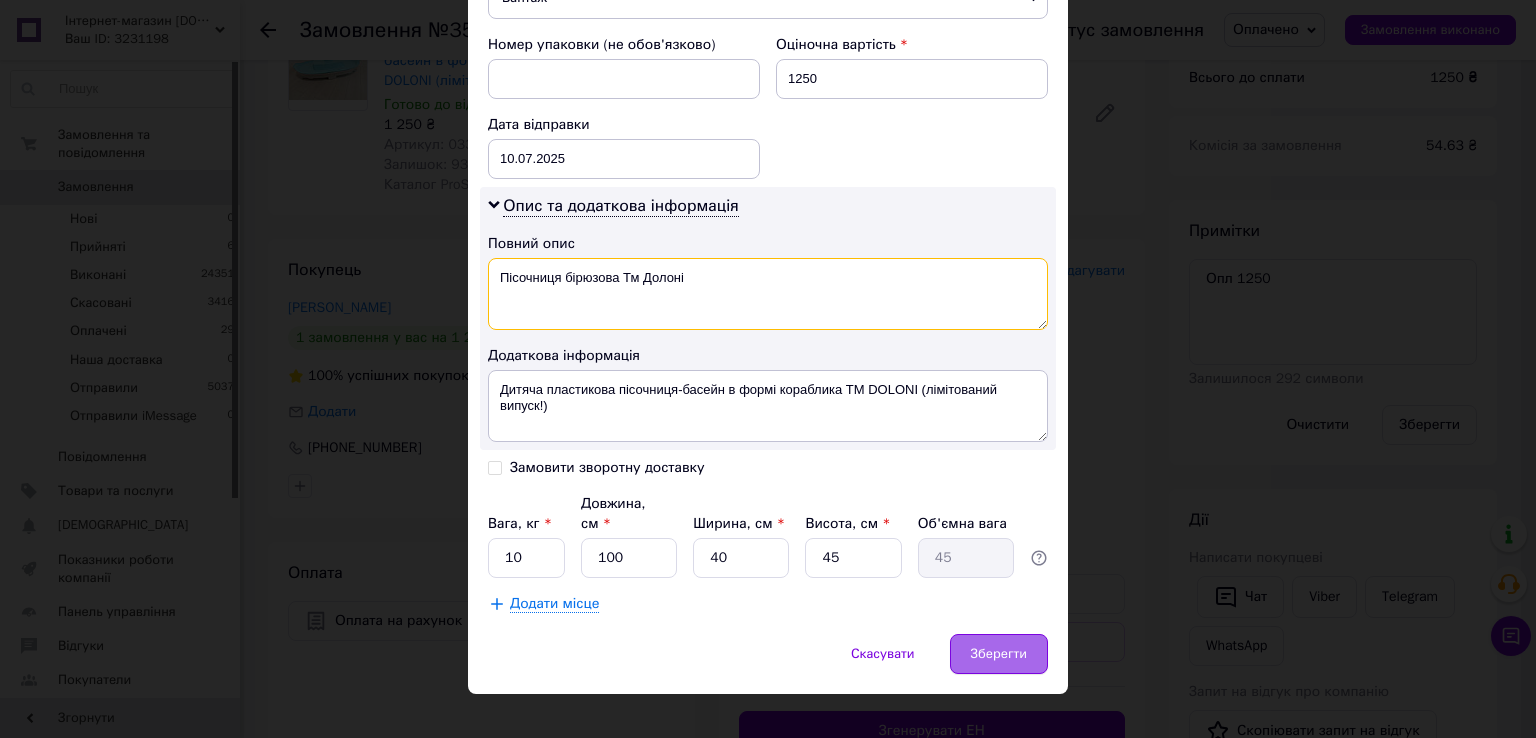 type on "Пісочниця бірюзова Тм Долоні" 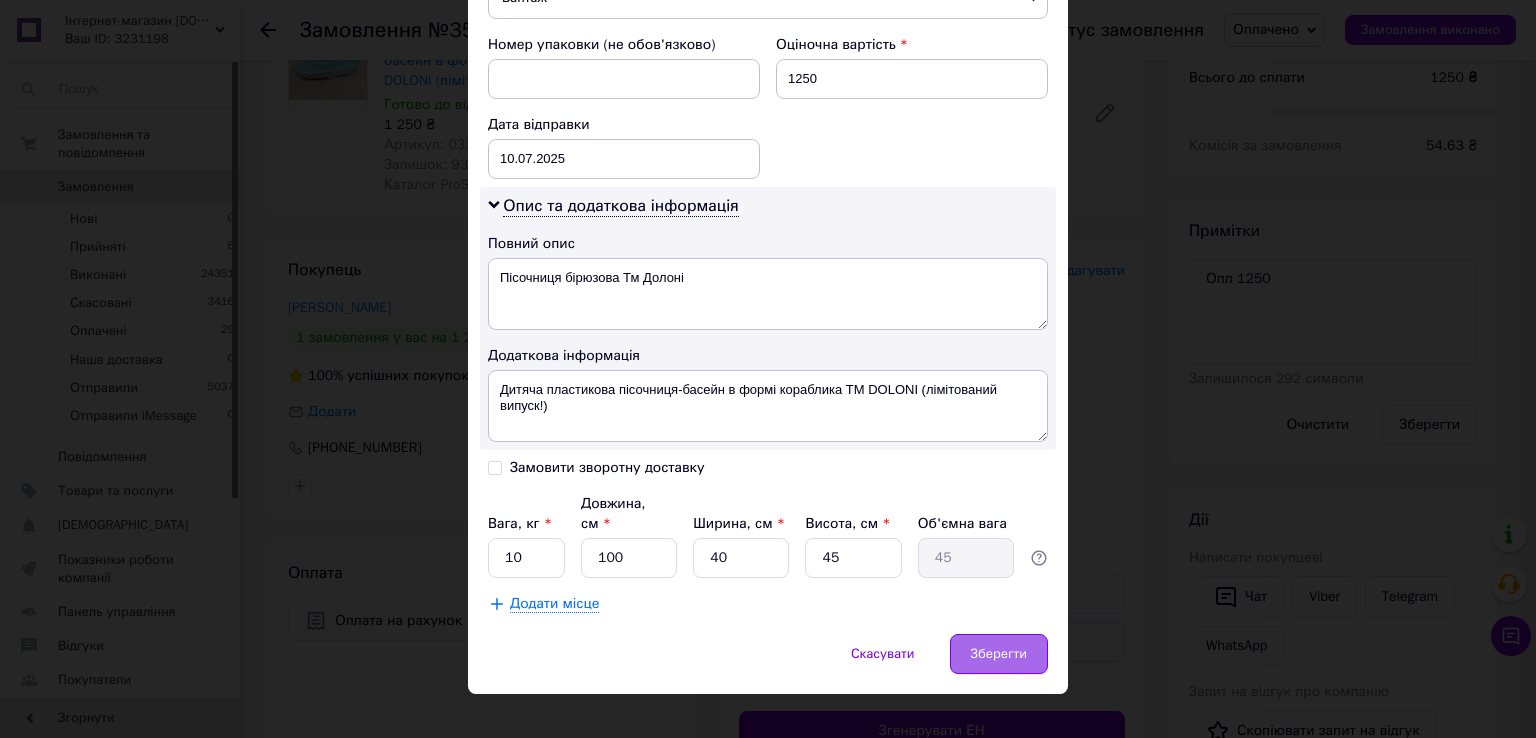 click on "Зберегти" at bounding box center [999, 654] 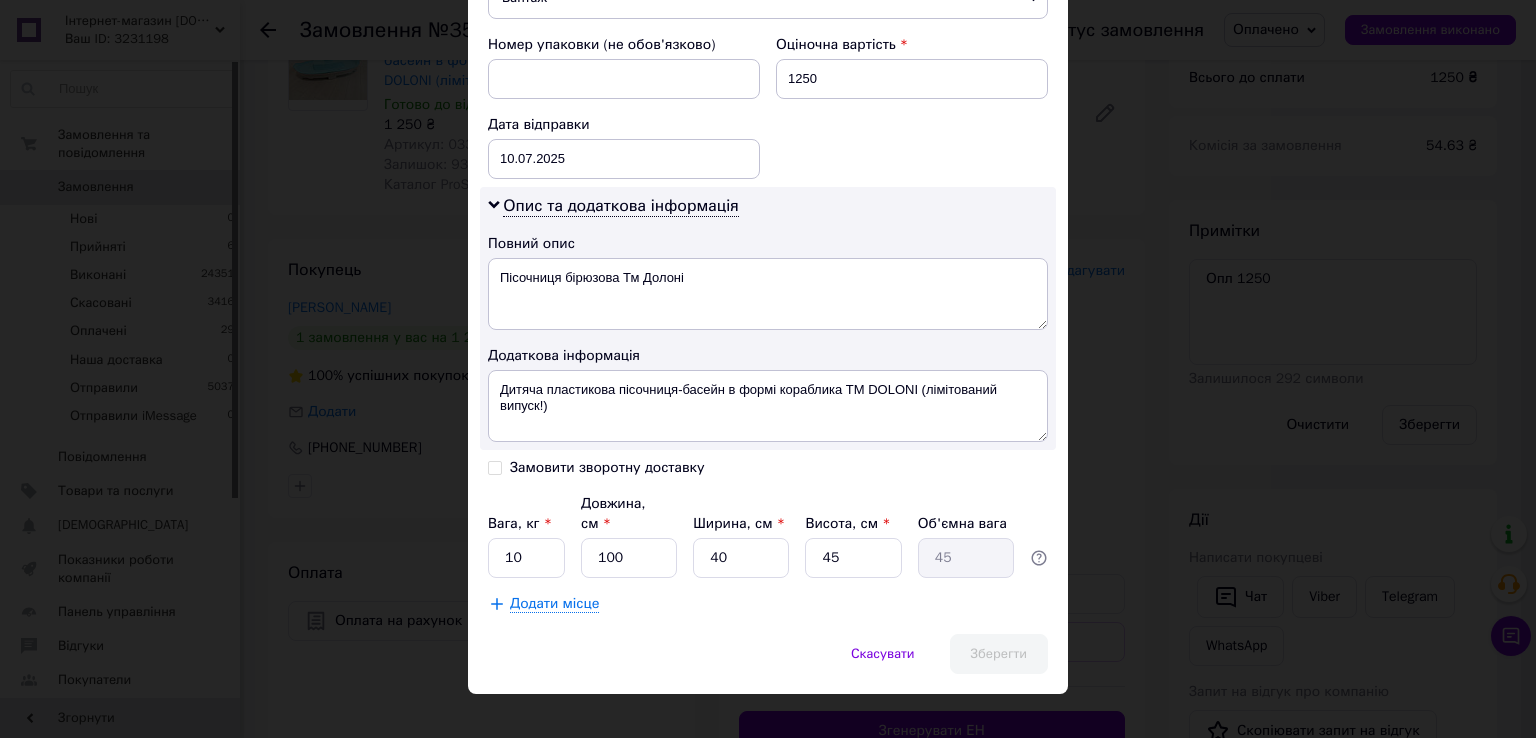 scroll, scrollTop: 66, scrollLeft: 0, axis: vertical 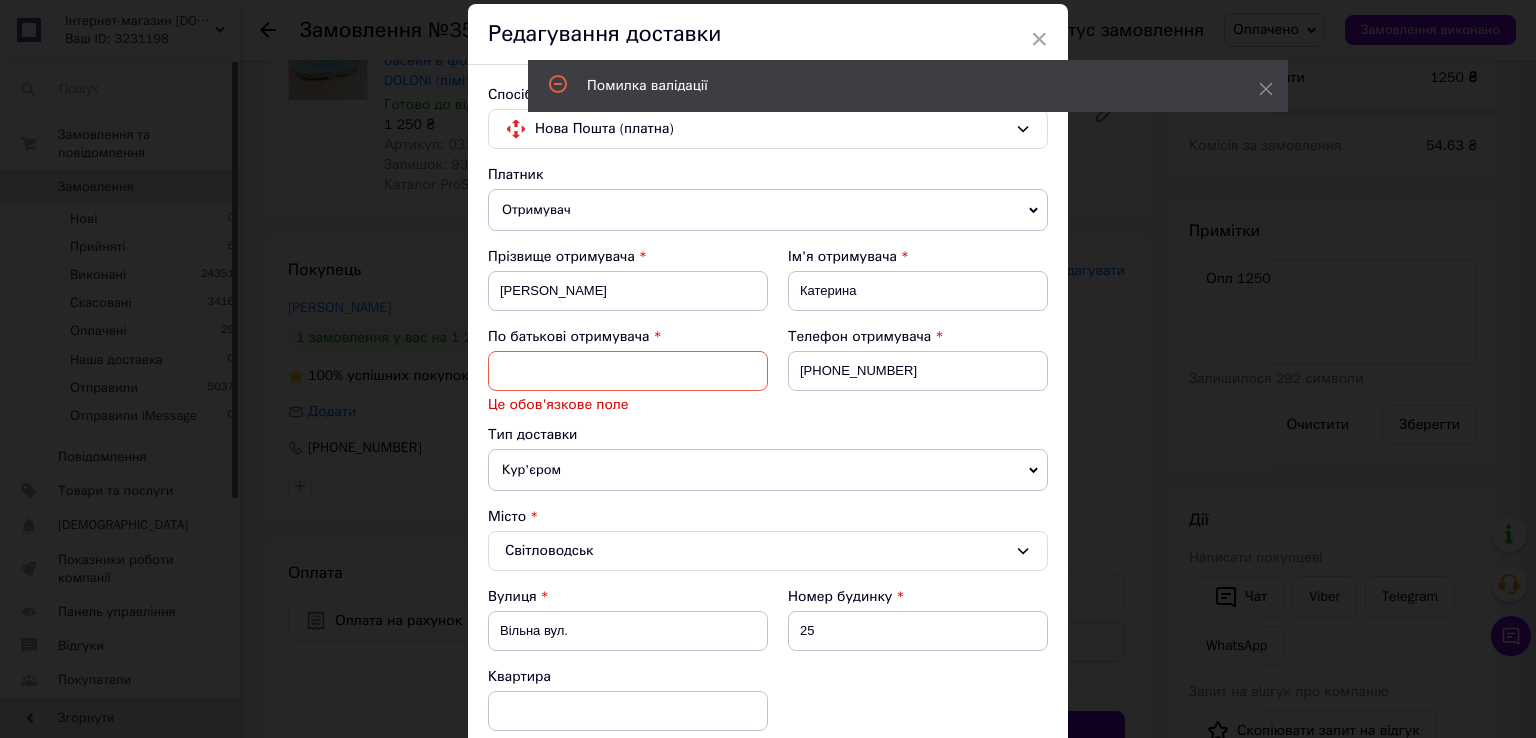 click at bounding box center [628, 371] 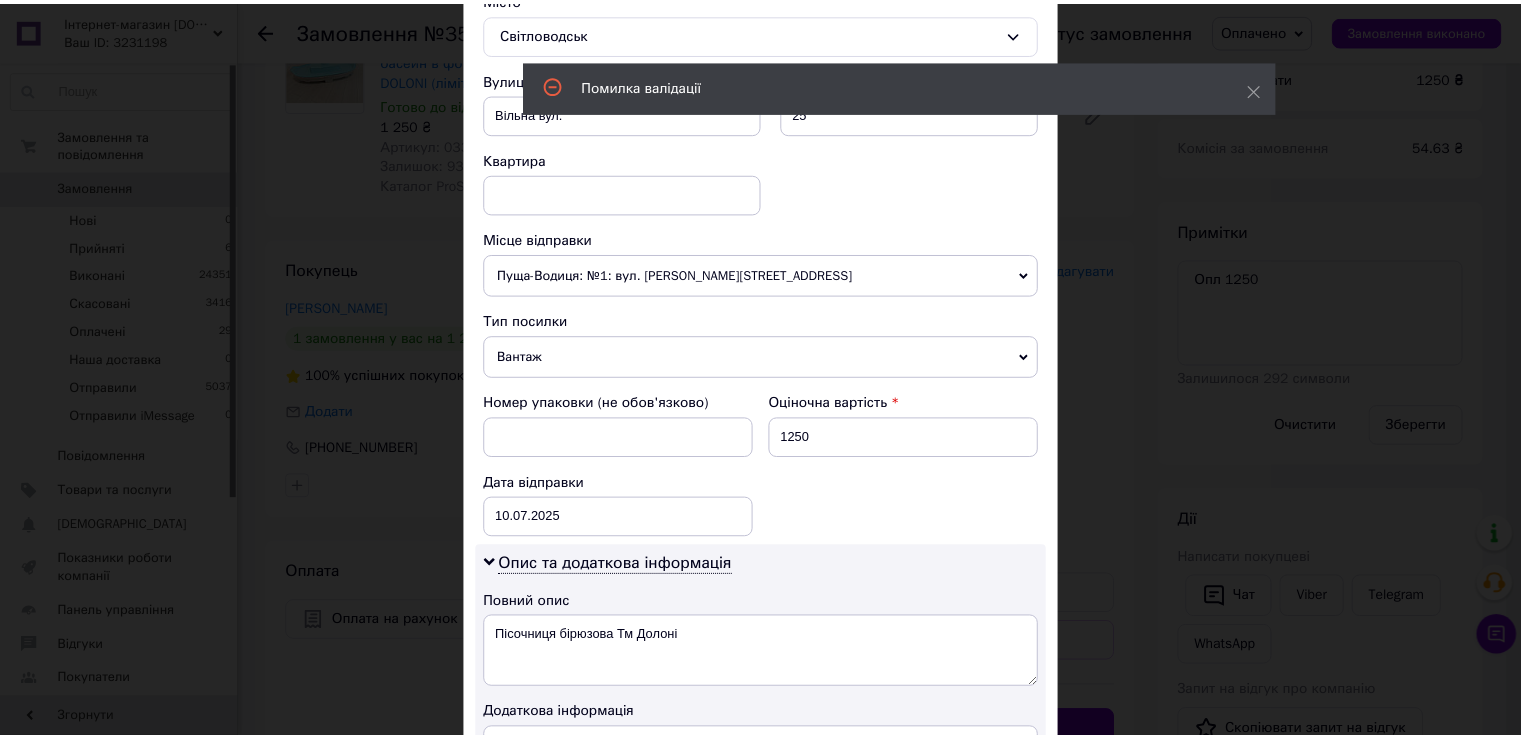 scroll, scrollTop: 924, scrollLeft: 0, axis: vertical 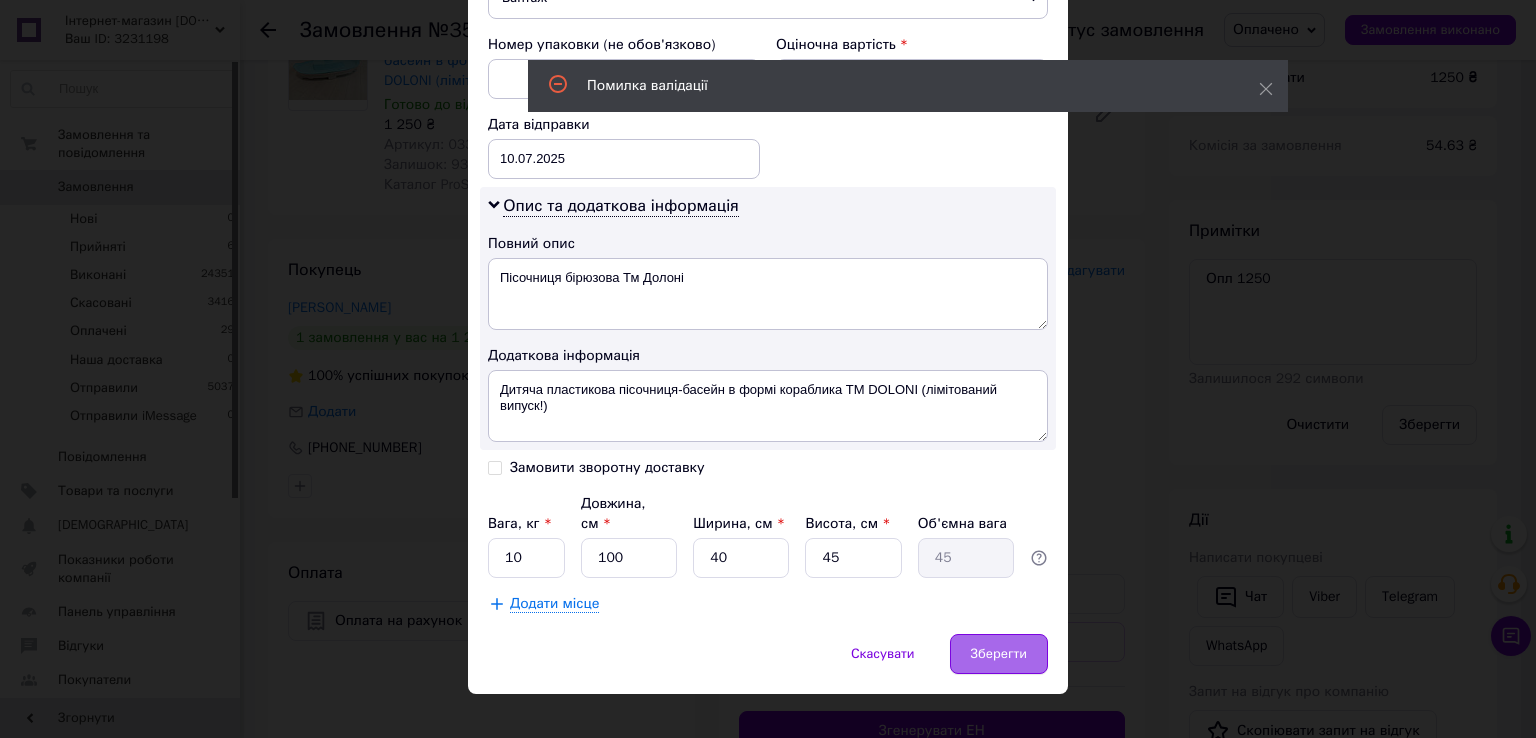 click on "Зберегти" at bounding box center [999, 654] 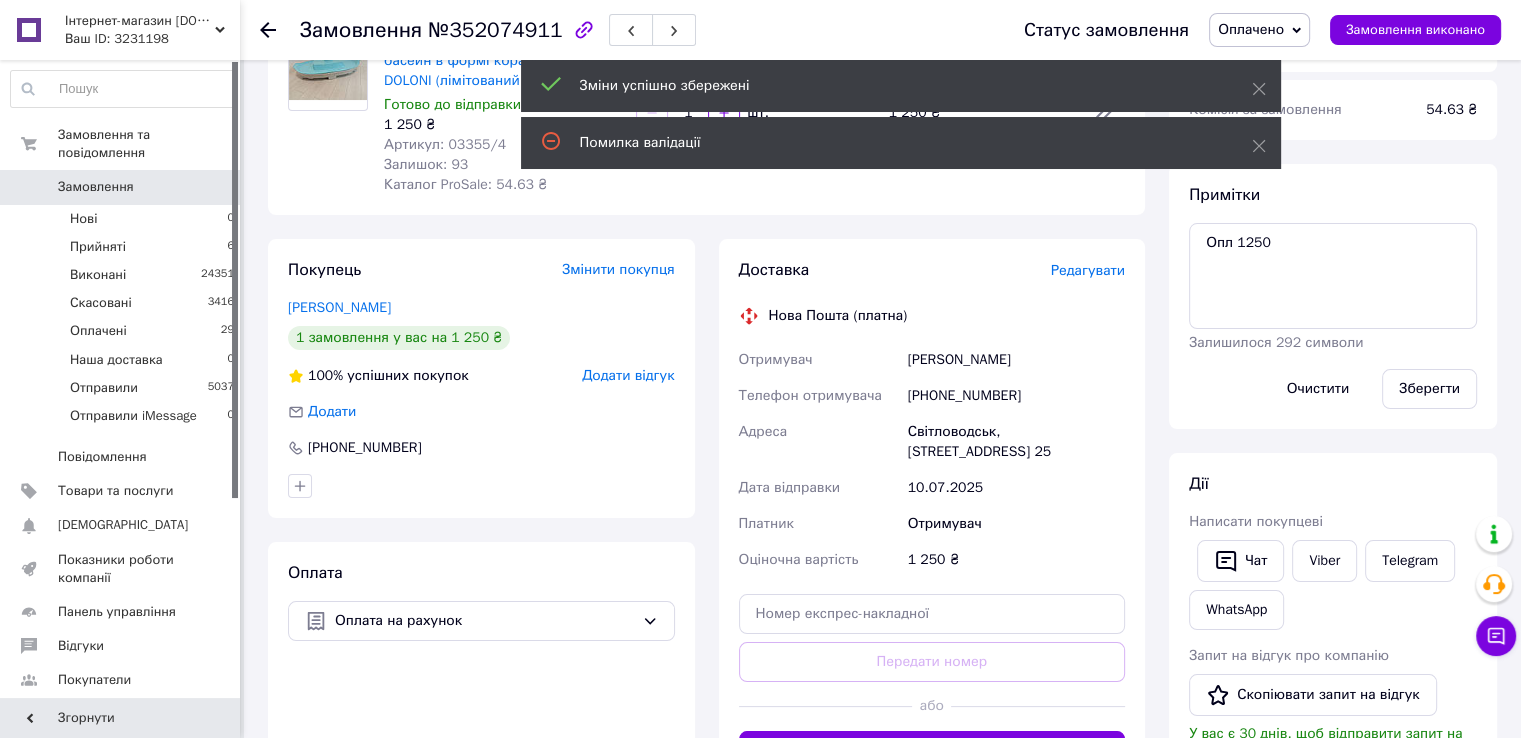 scroll, scrollTop: 600, scrollLeft: 0, axis: vertical 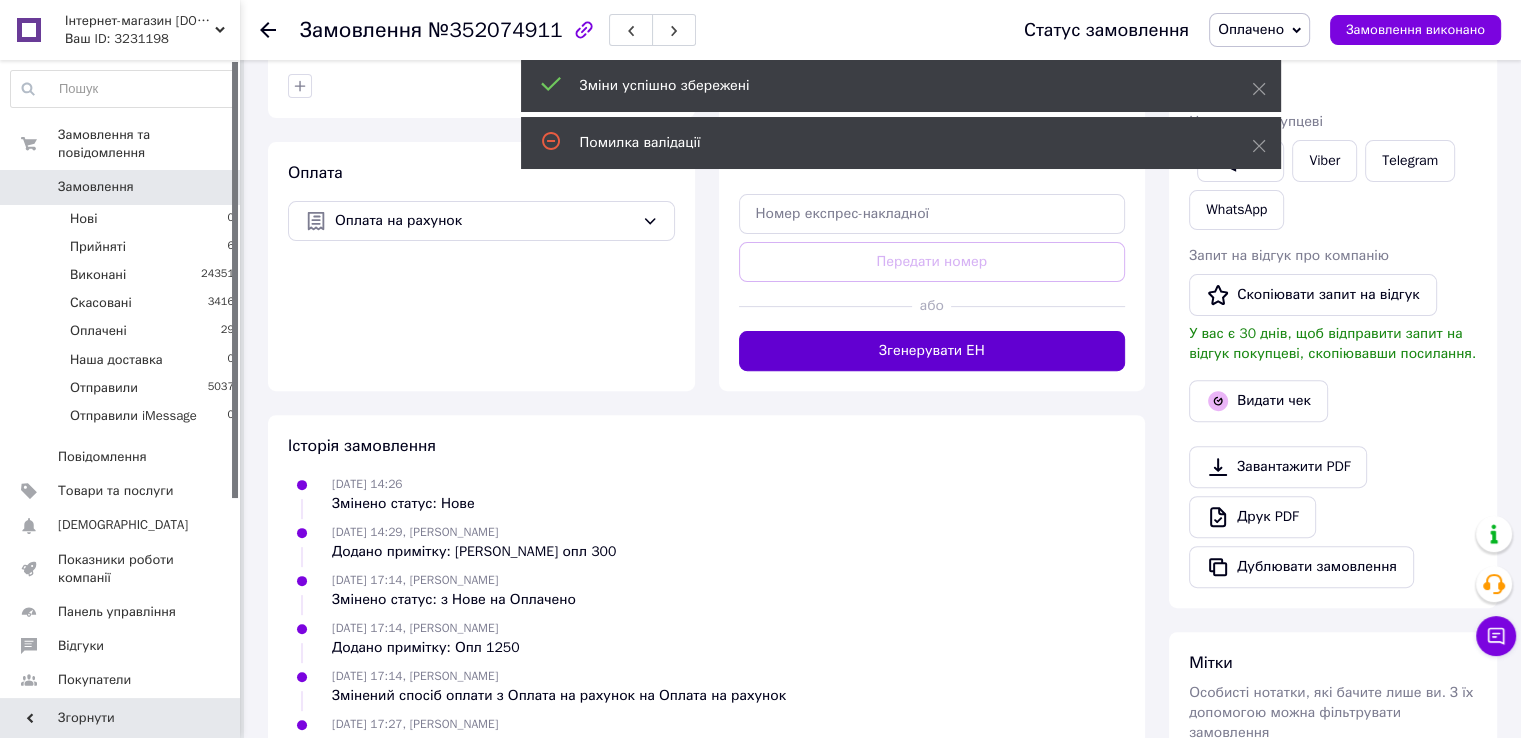 click on "Згенерувати ЕН" at bounding box center [932, 351] 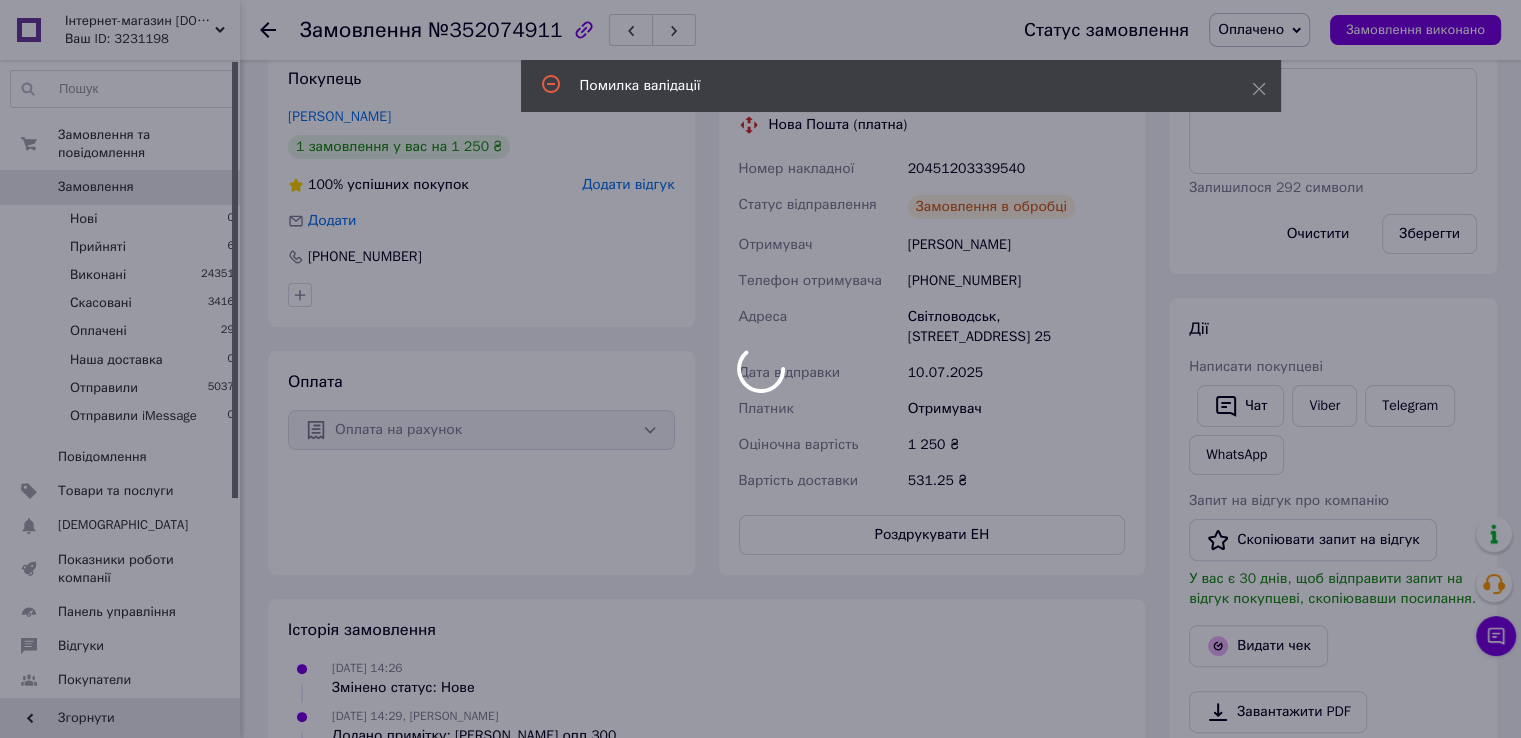 scroll, scrollTop: 300, scrollLeft: 0, axis: vertical 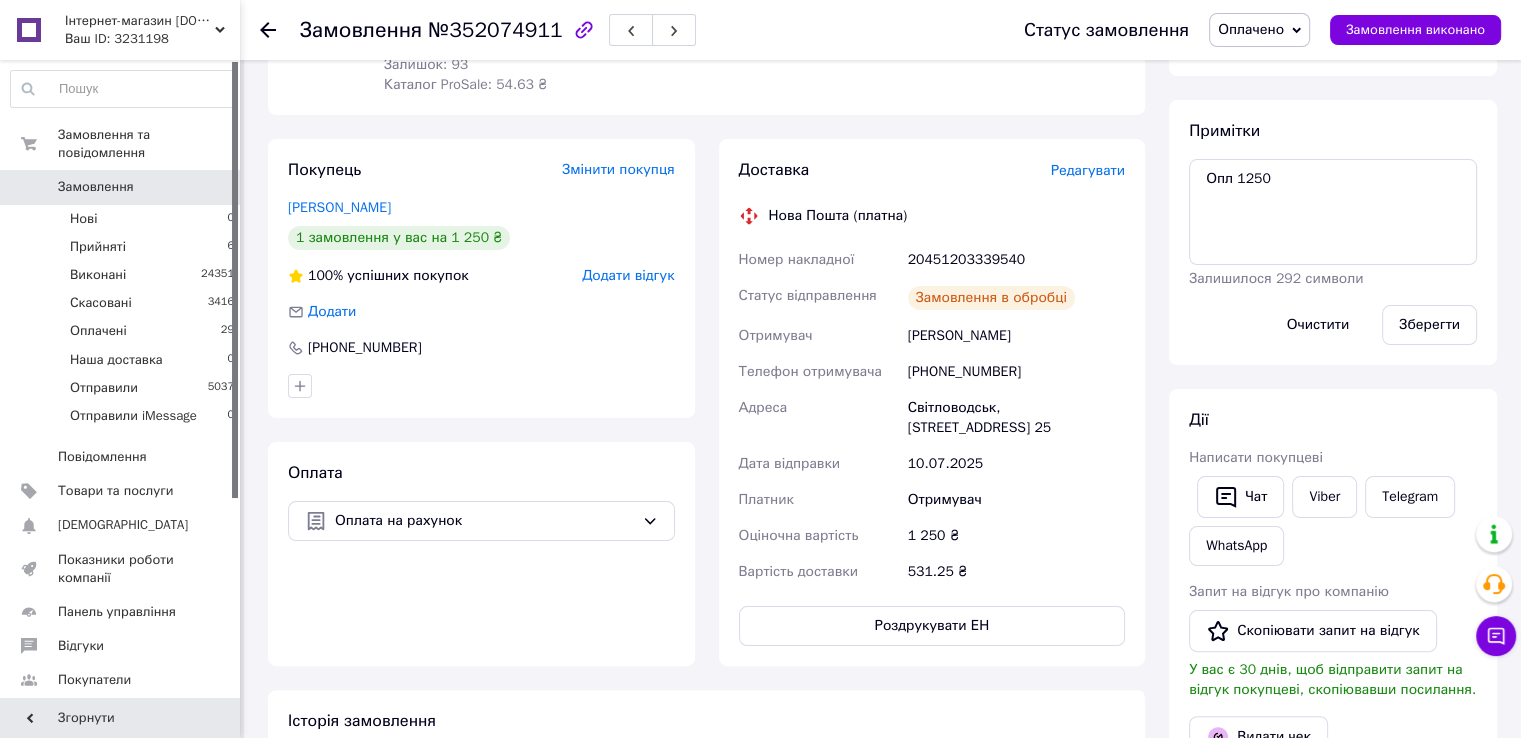 click on "20451203339540" at bounding box center (1016, 260) 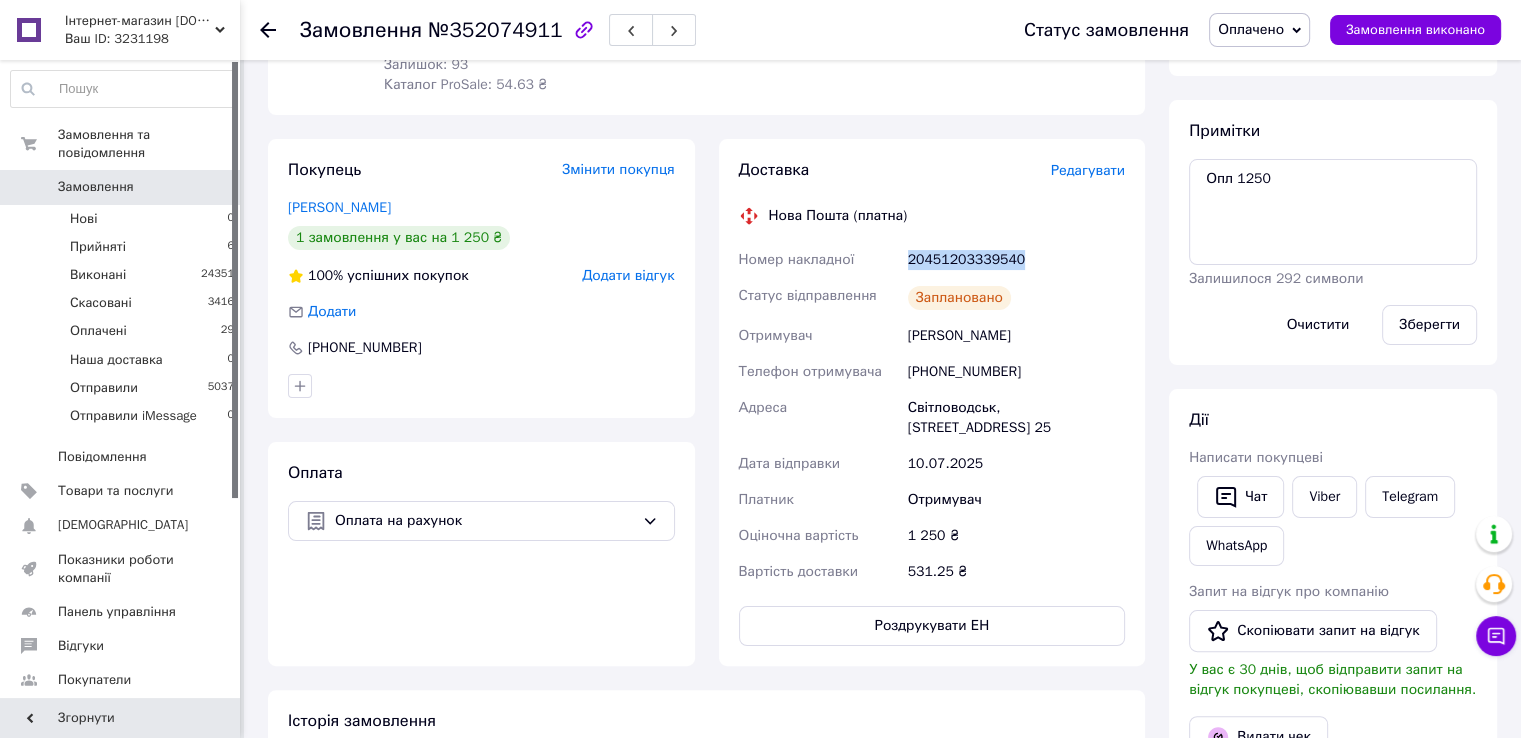 click on "20451203339540" at bounding box center [1016, 260] 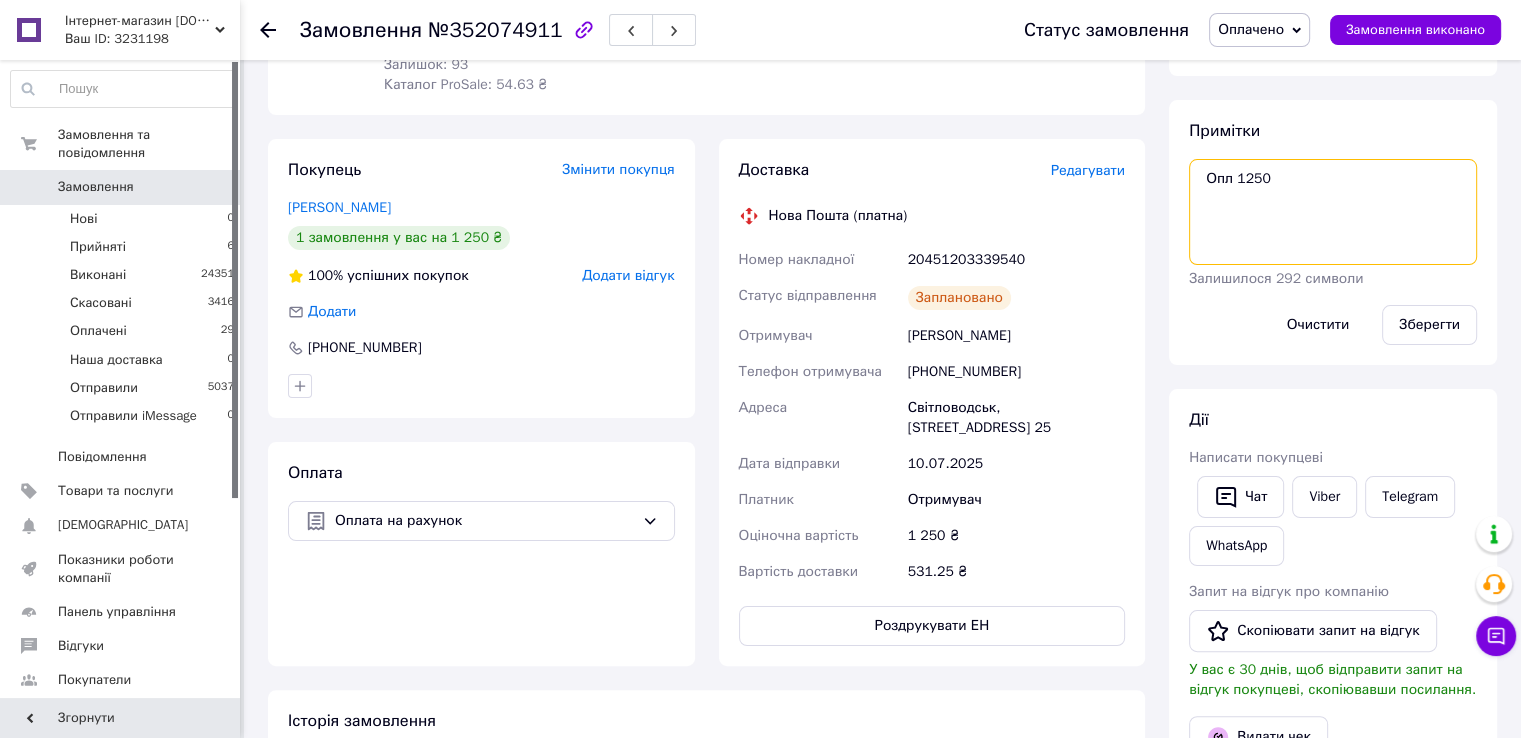 click on "Опл 1250" at bounding box center (1333, 212) 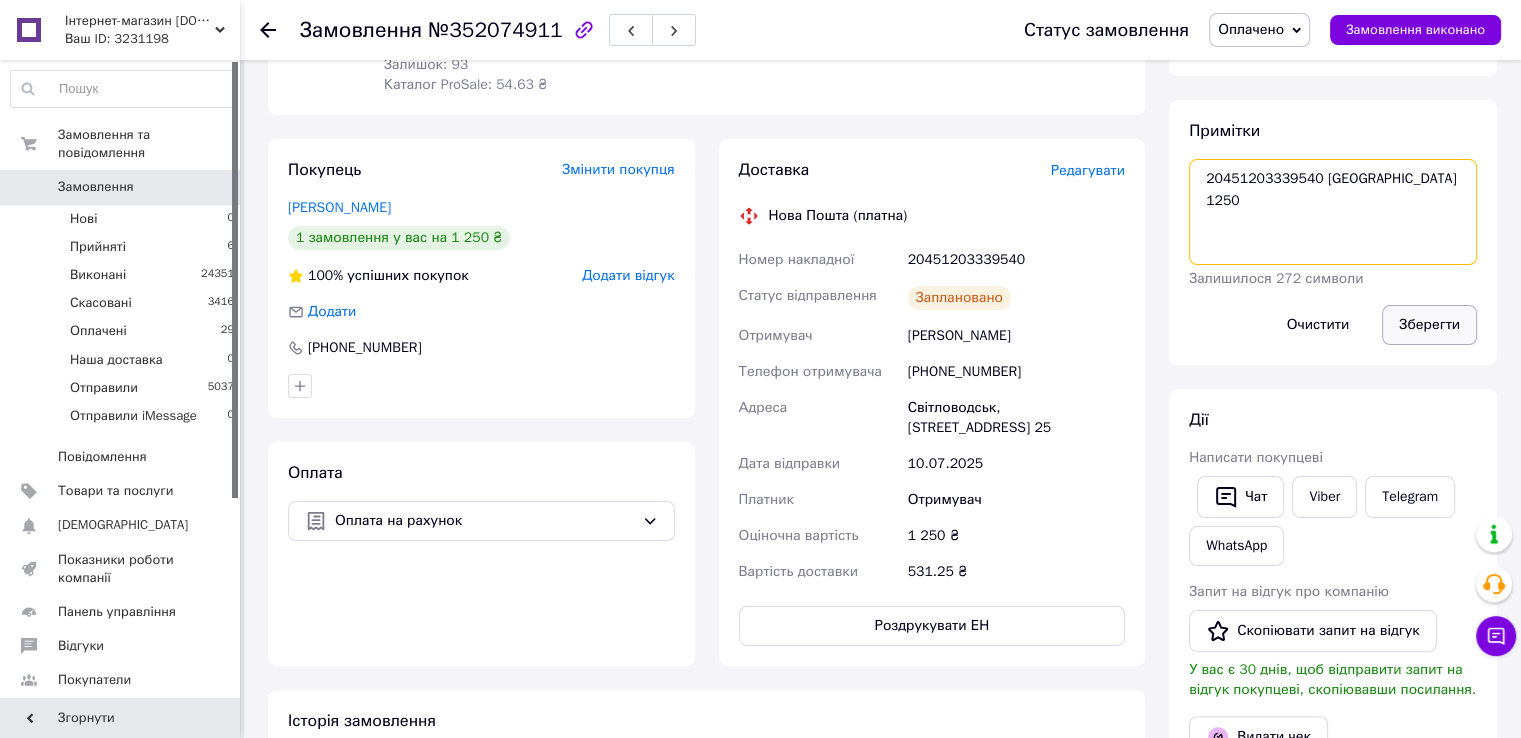 type on "20451203339540 [GEOGRAPHIC_DATA] 1250" 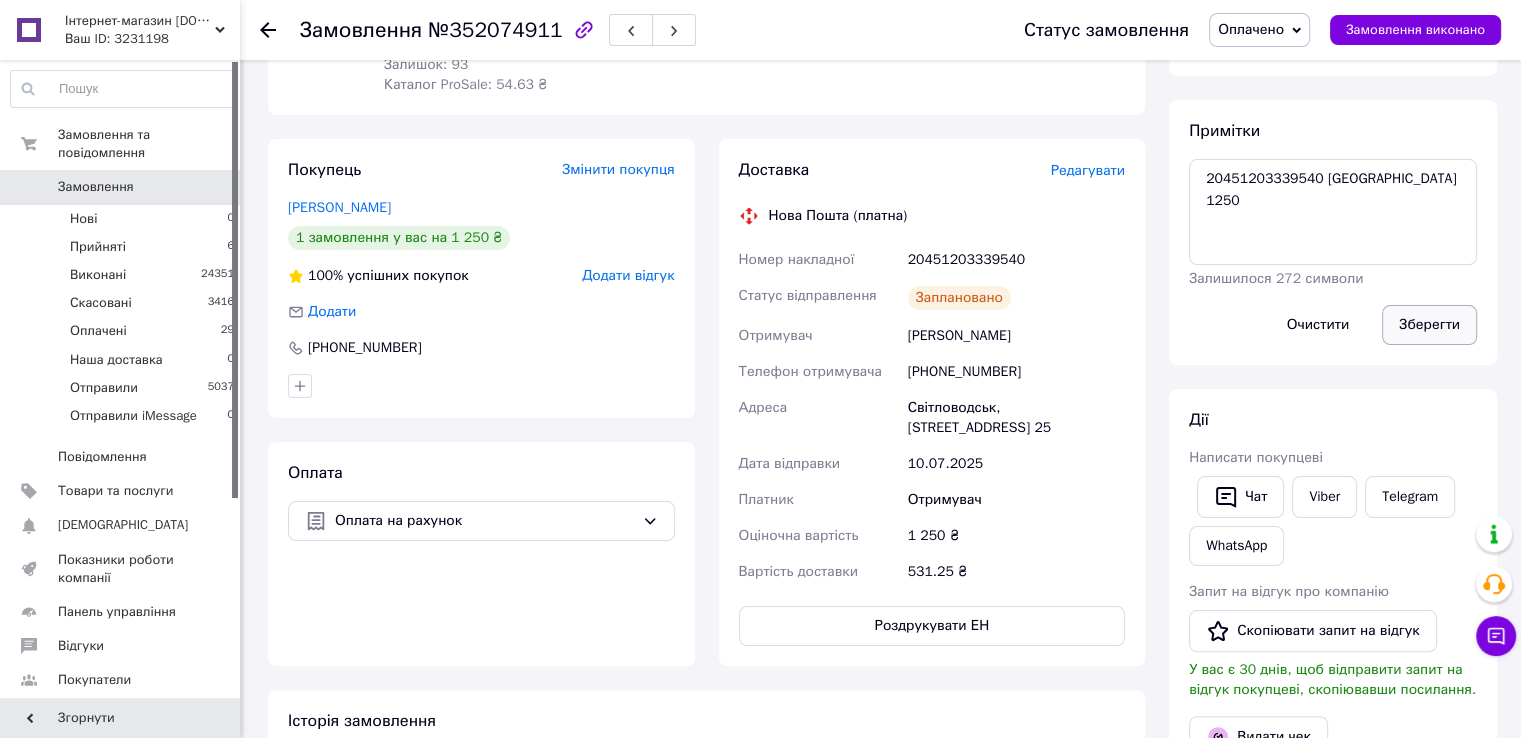 click on "Зберегти" at bounding box center [1429, 325] 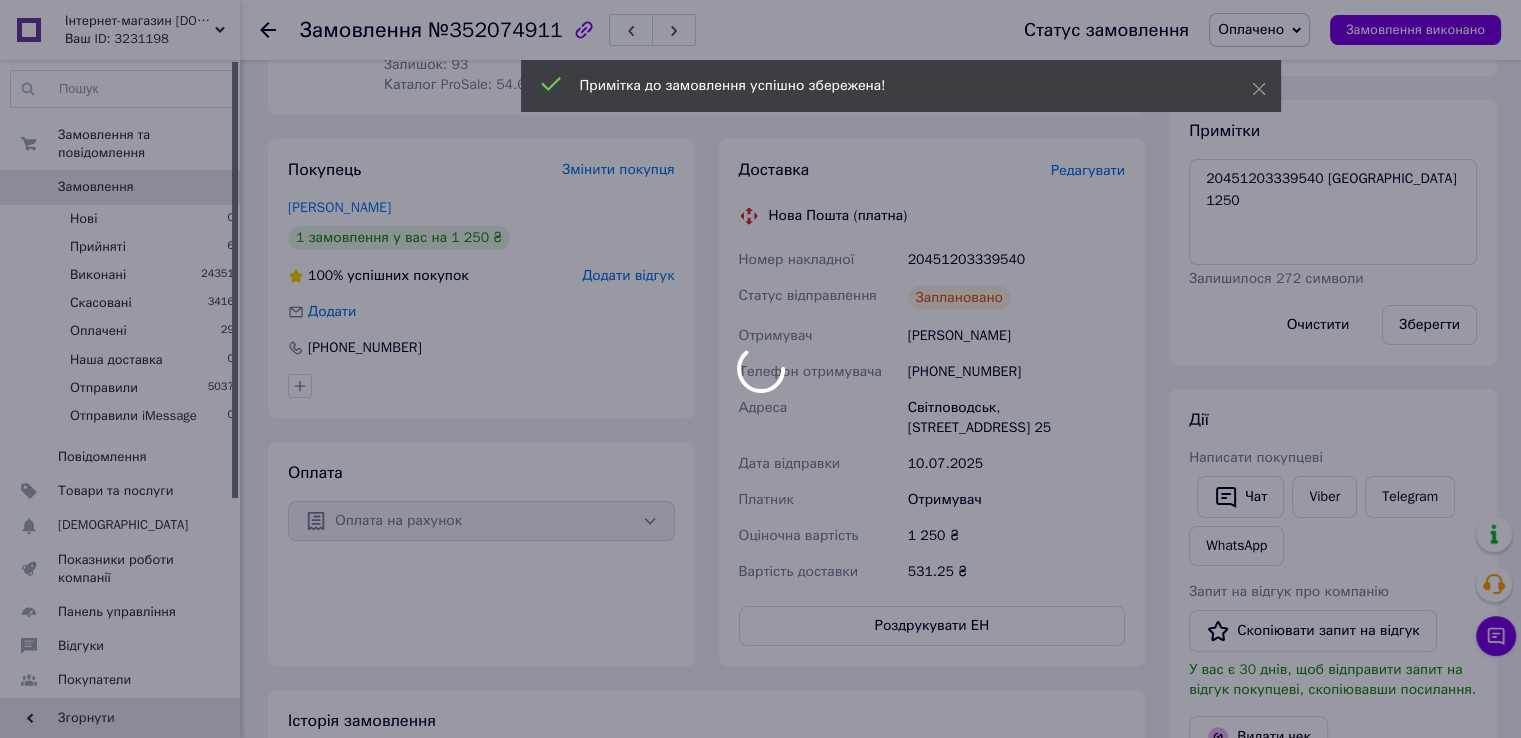 scroll, scrollTop: 0, scrollLeft: 0, axis: both 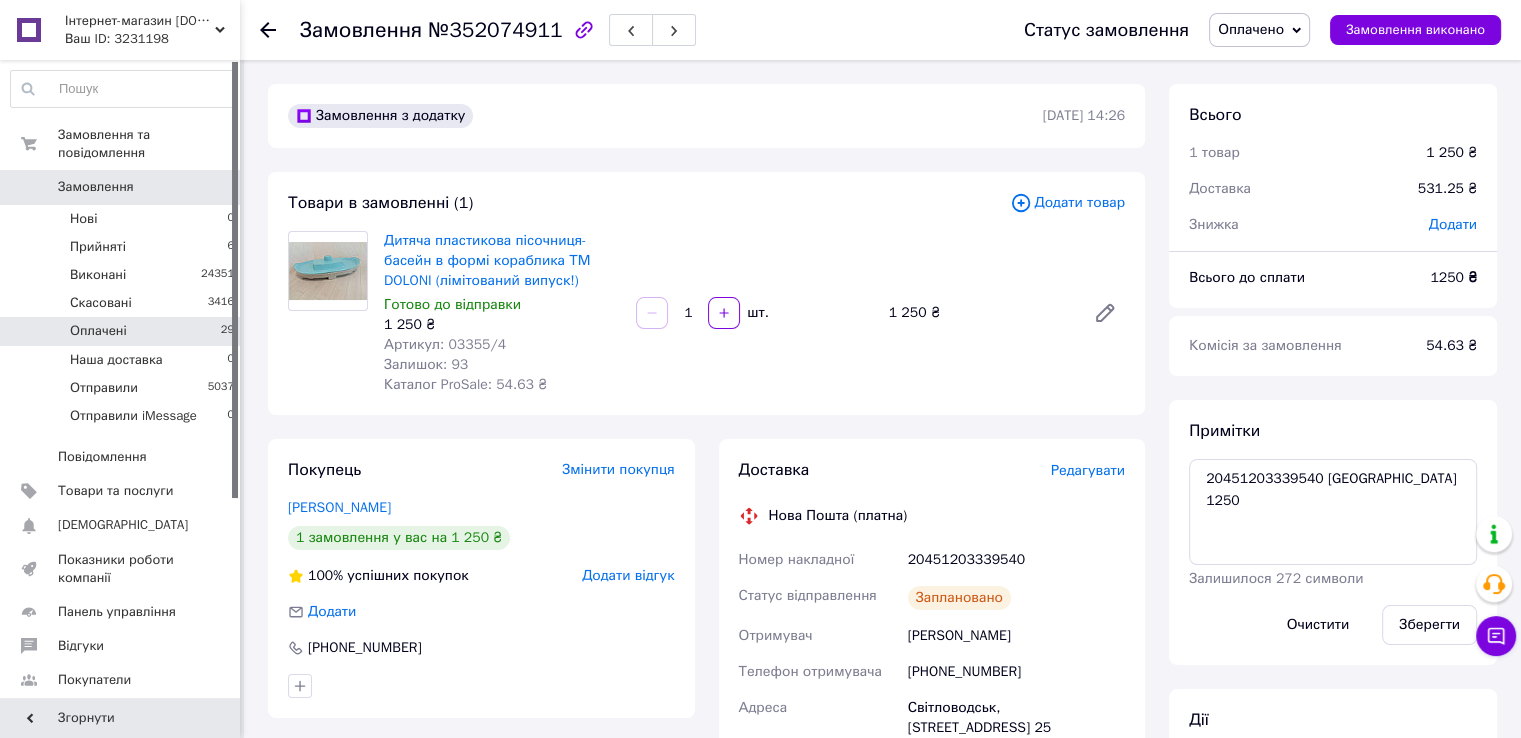 click on "Оплачені 29" at bounding box center [123, 331] 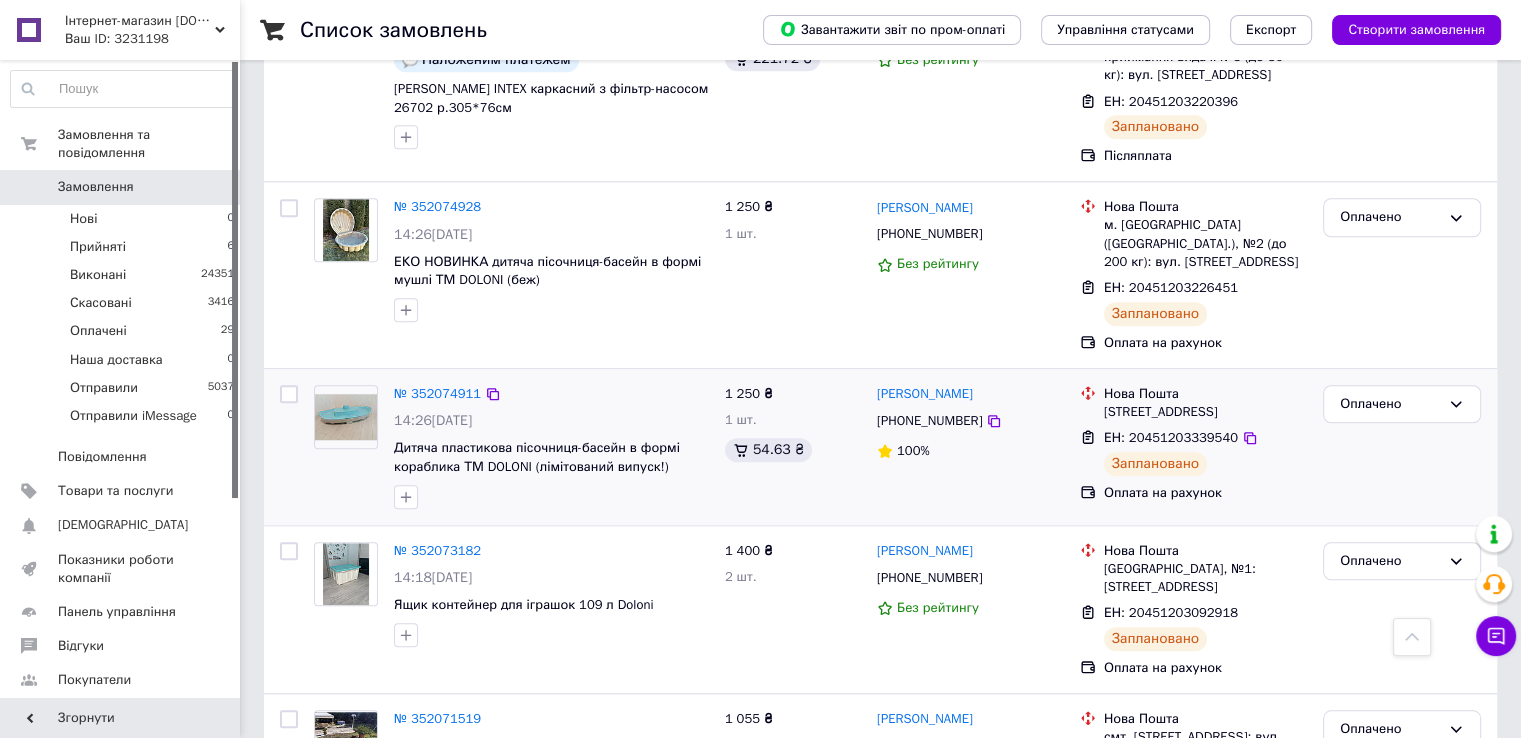 scroll, scrollTop: 1600, scrollLeft: 0, axis: vertical 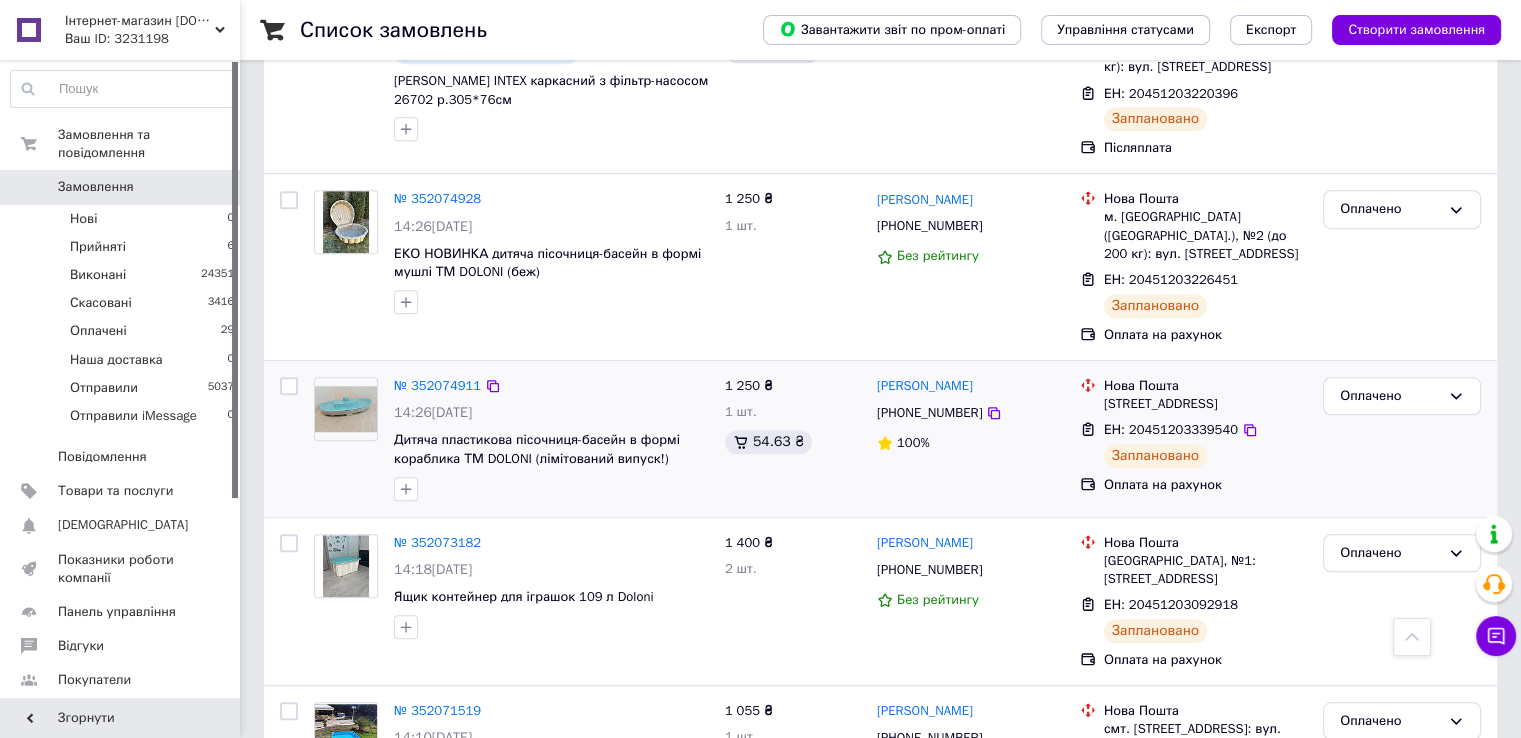 click on "ЕН: 20451203339540" at bounding box center [1171, 429] 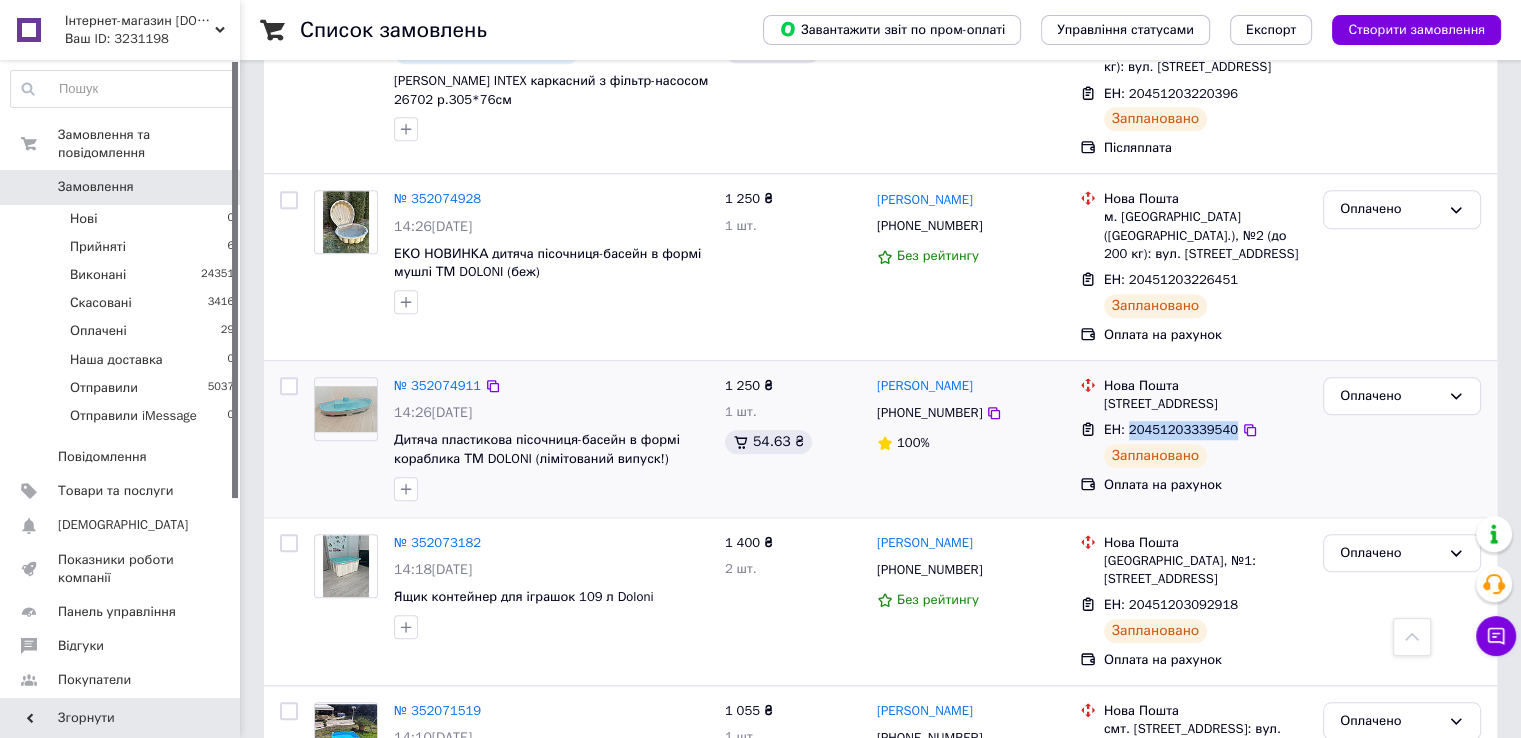 click on "ЕН: 20451203339540" at bounding box center (1171, 429) 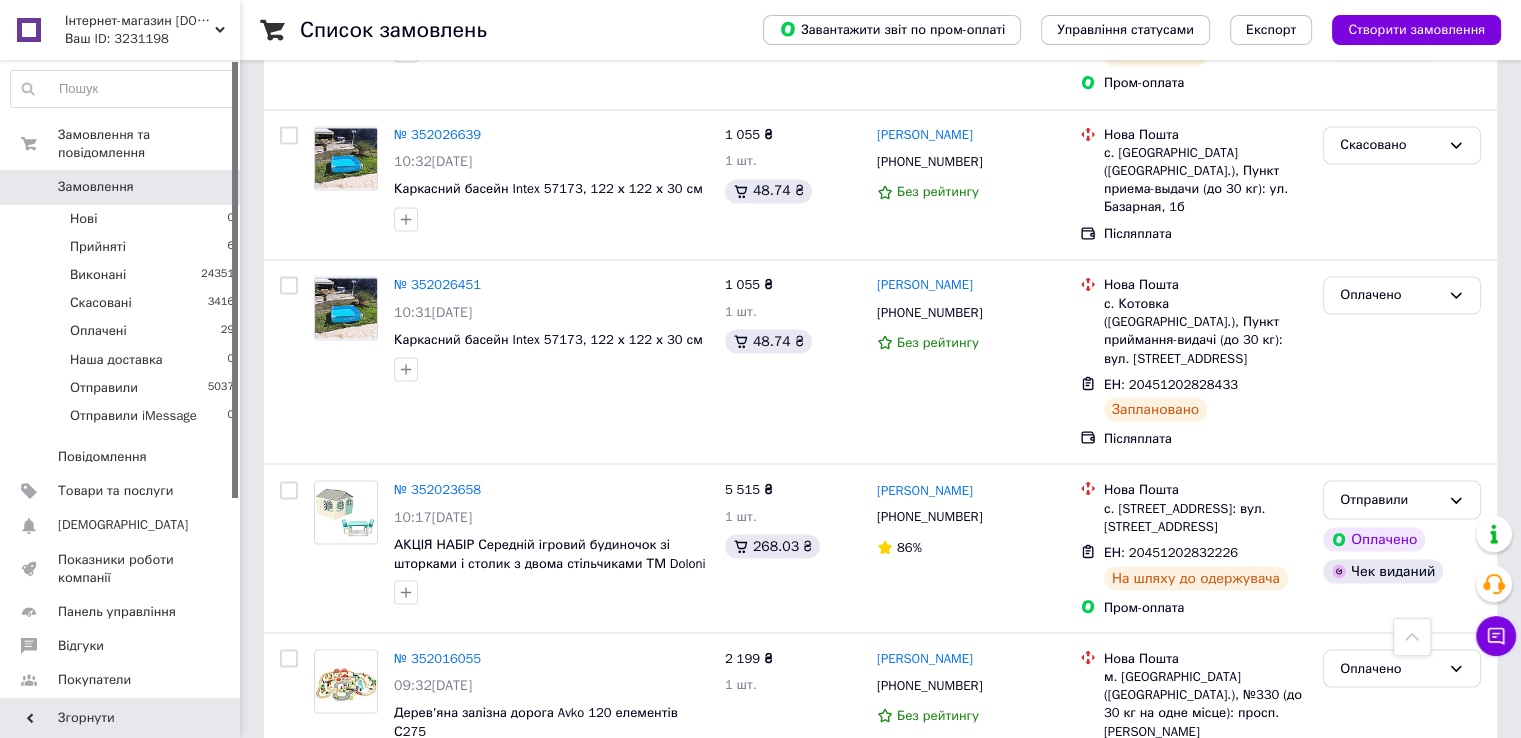 scroll, scrollTop: 3900, scrollLeft: 0, axis: vertical 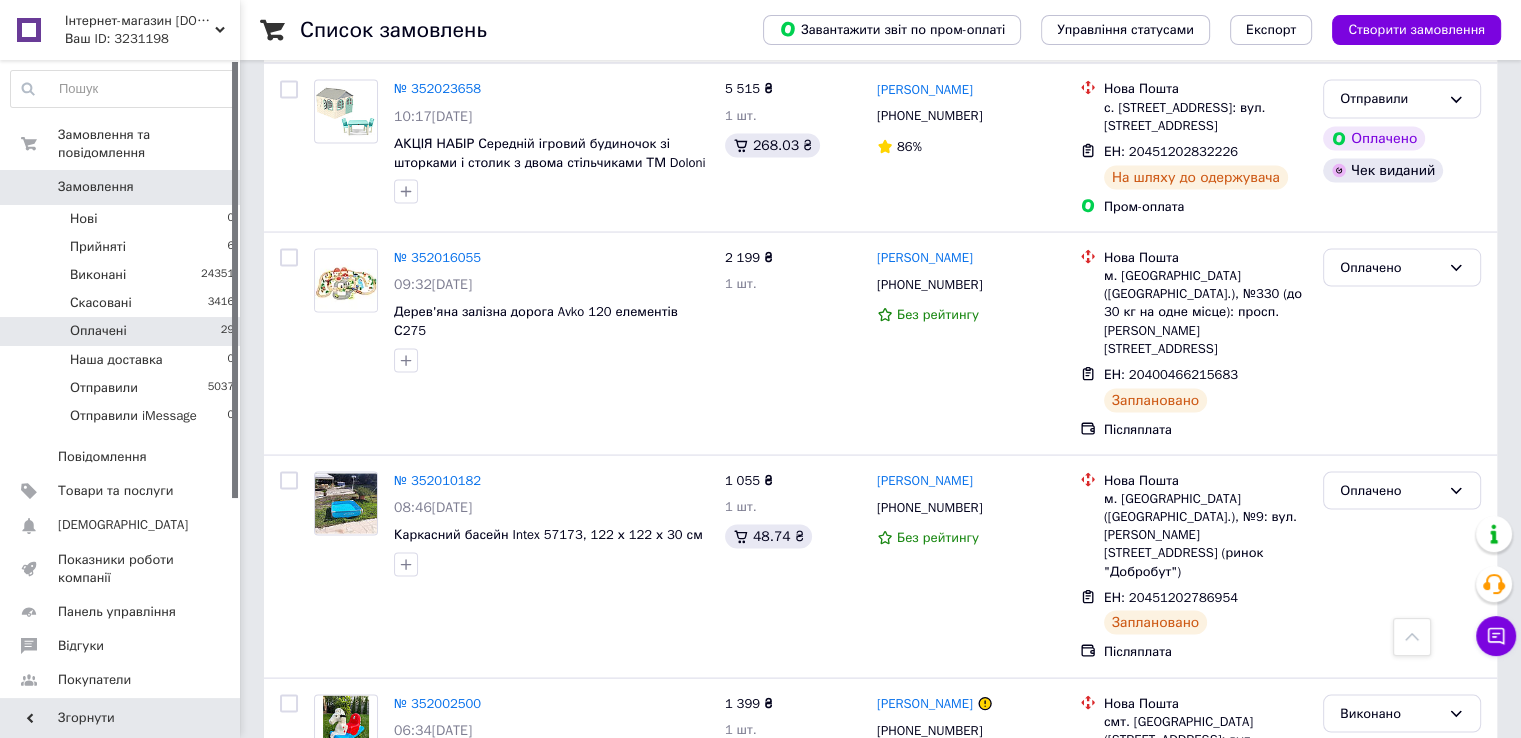 click on "Оплачені" at bounding box center [98, 331] 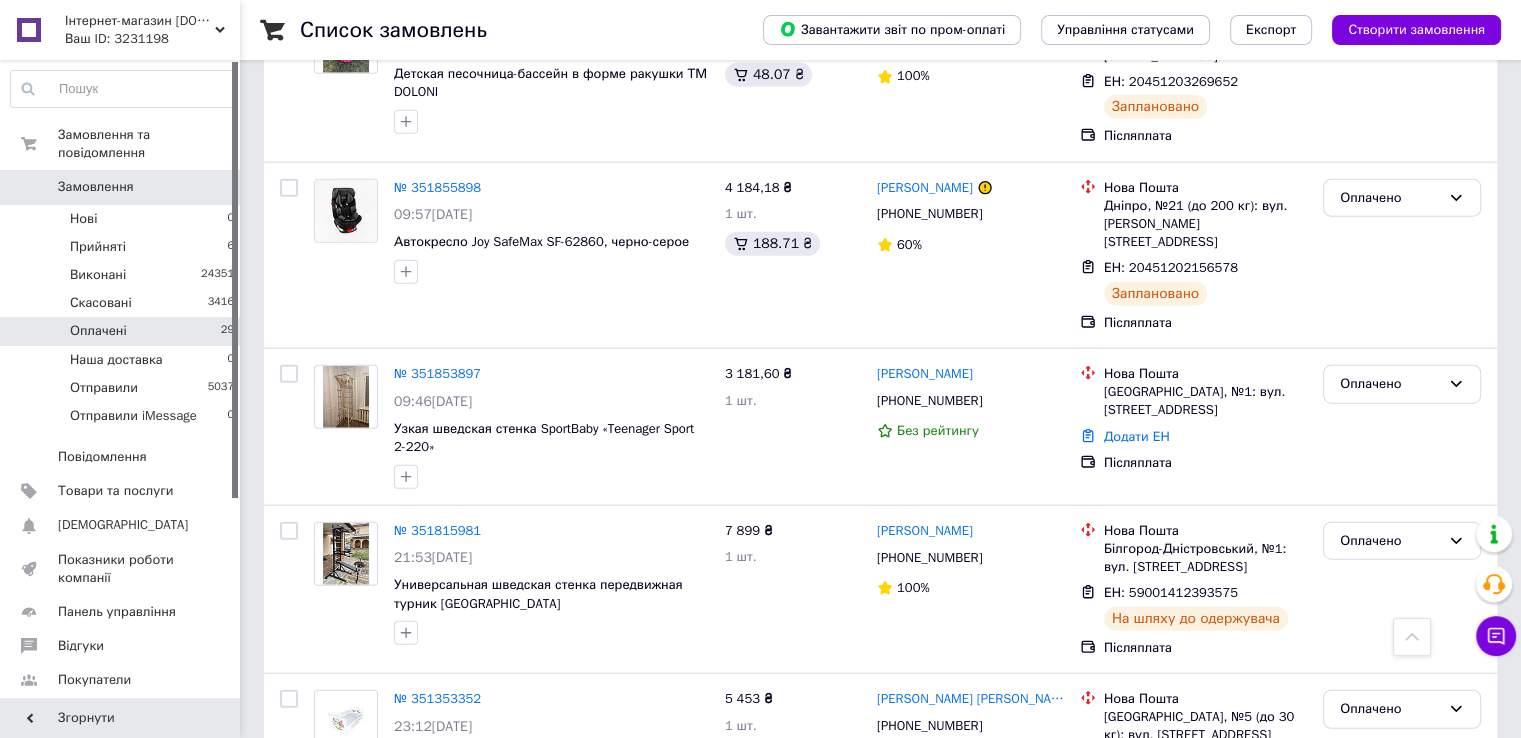 scroll, scrollTop: 4840, scrollLeft: 0, axis: vertical 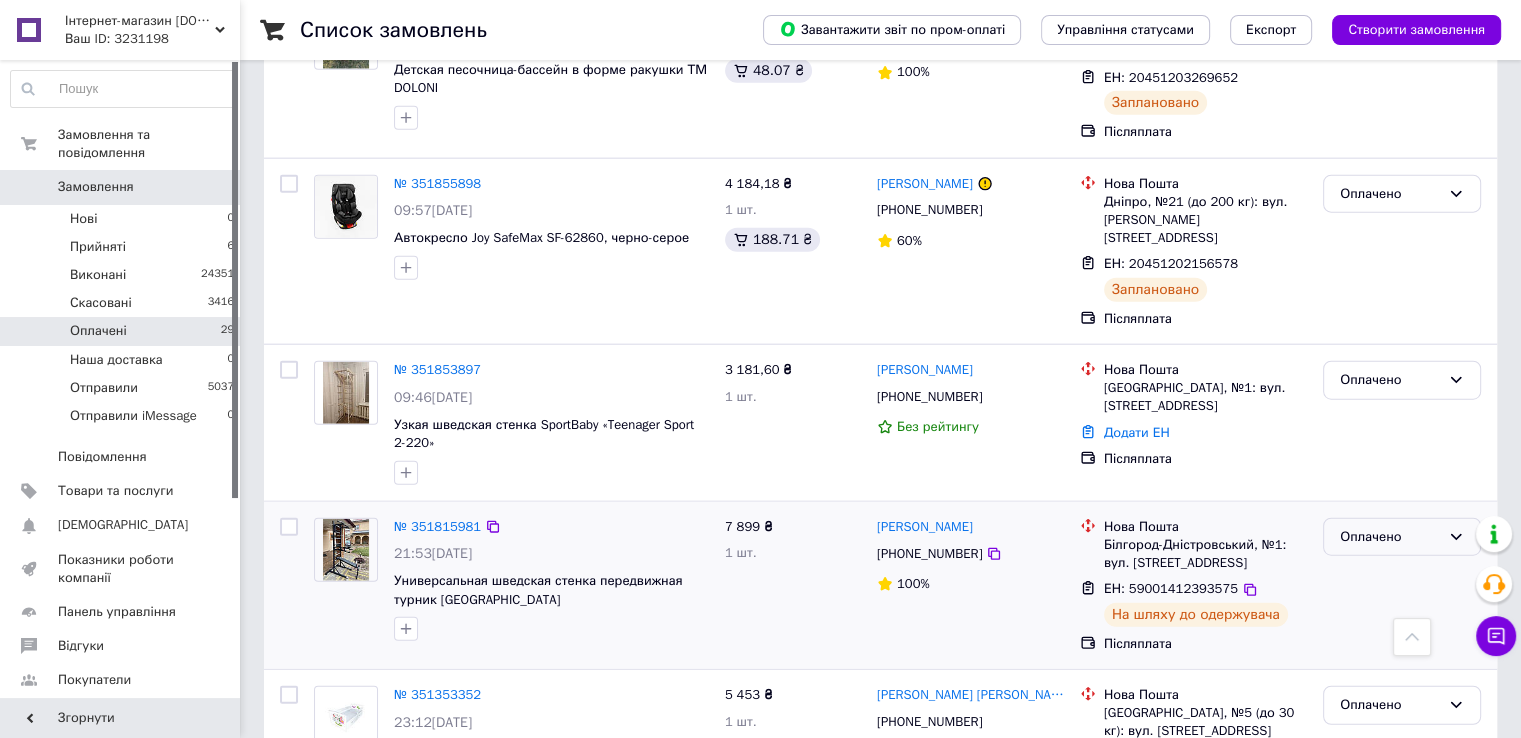 click on "Оплачено" at bounding box center (1390, 537) 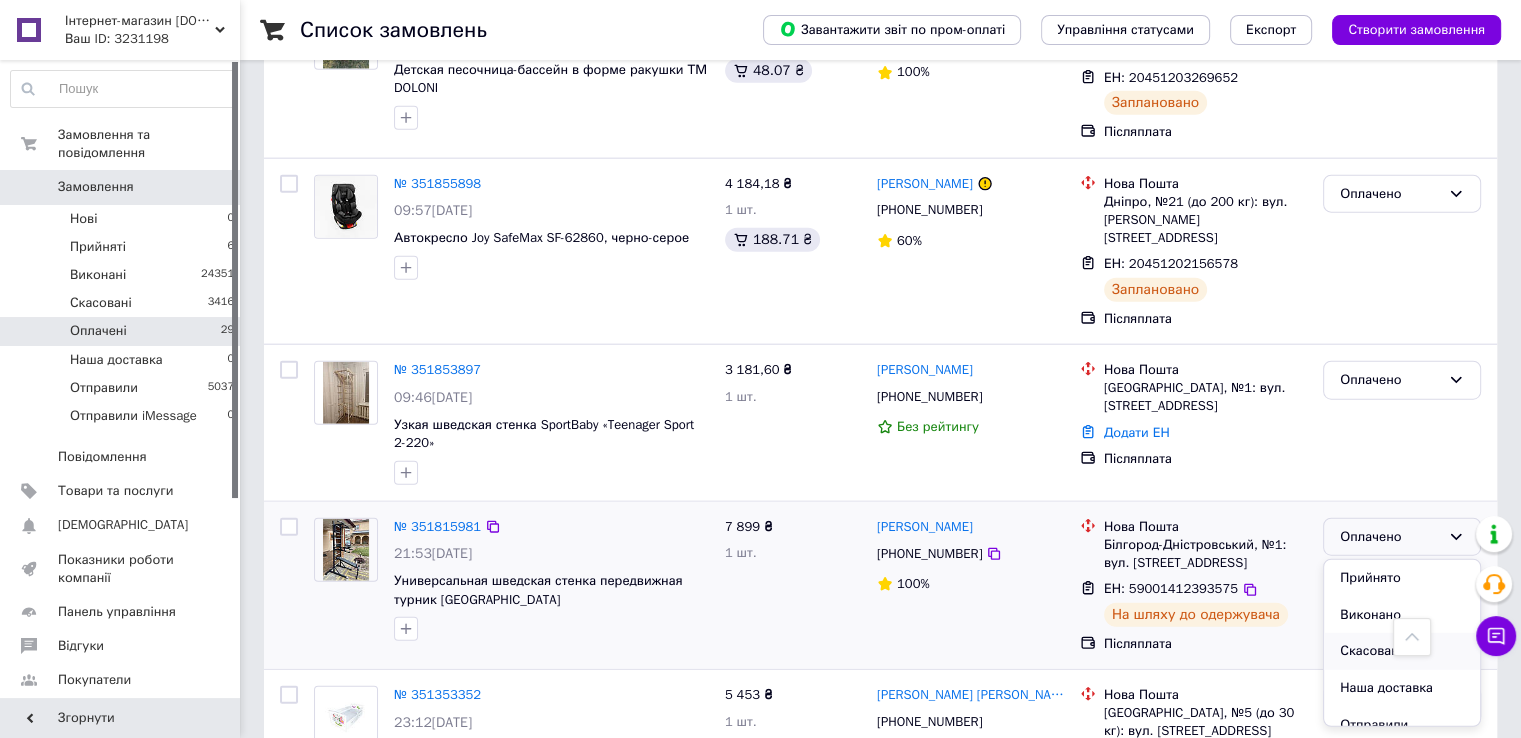 scroll, scrollTop: 74, scrollLeft: 0, axis: vertical 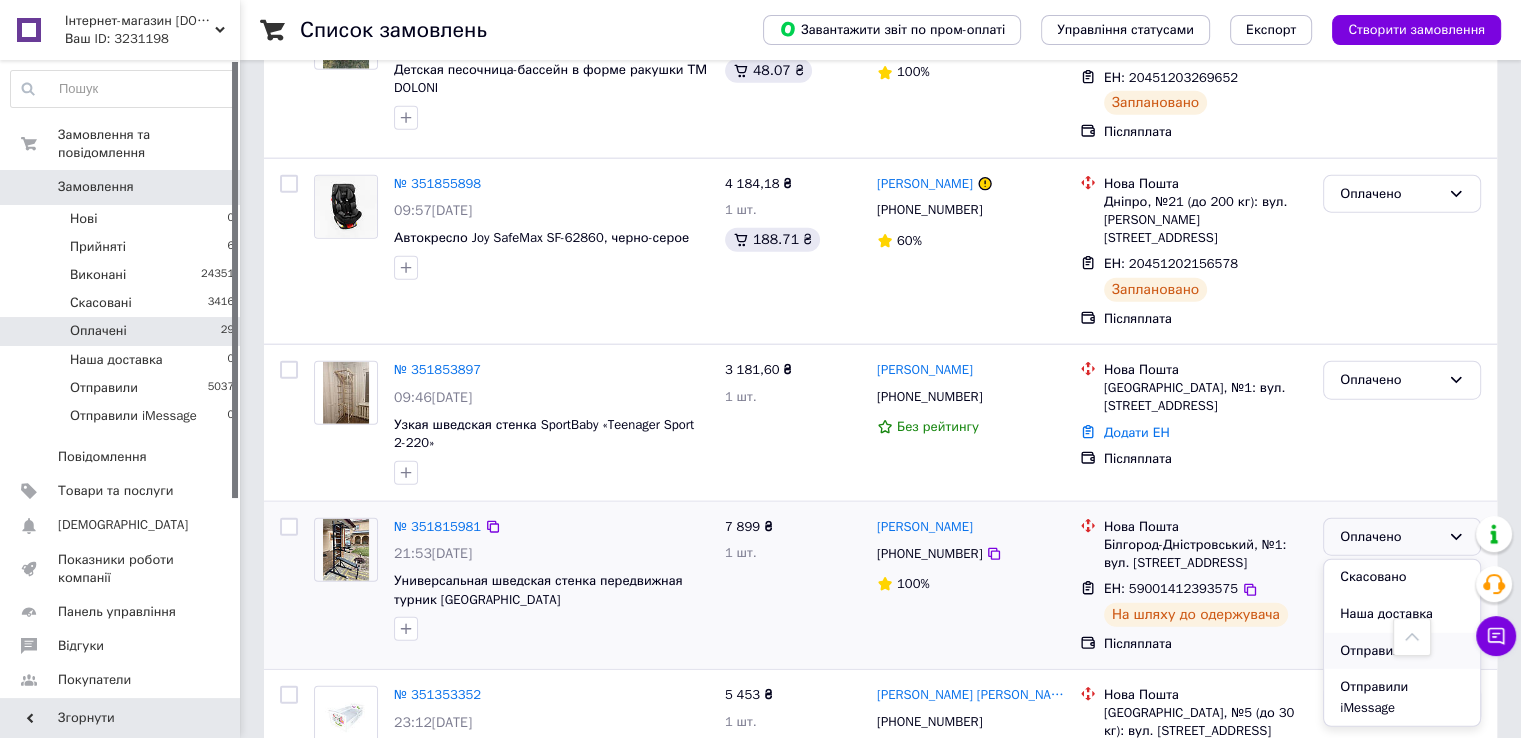 click on "Отправили" at bounding box center (1402, 651) 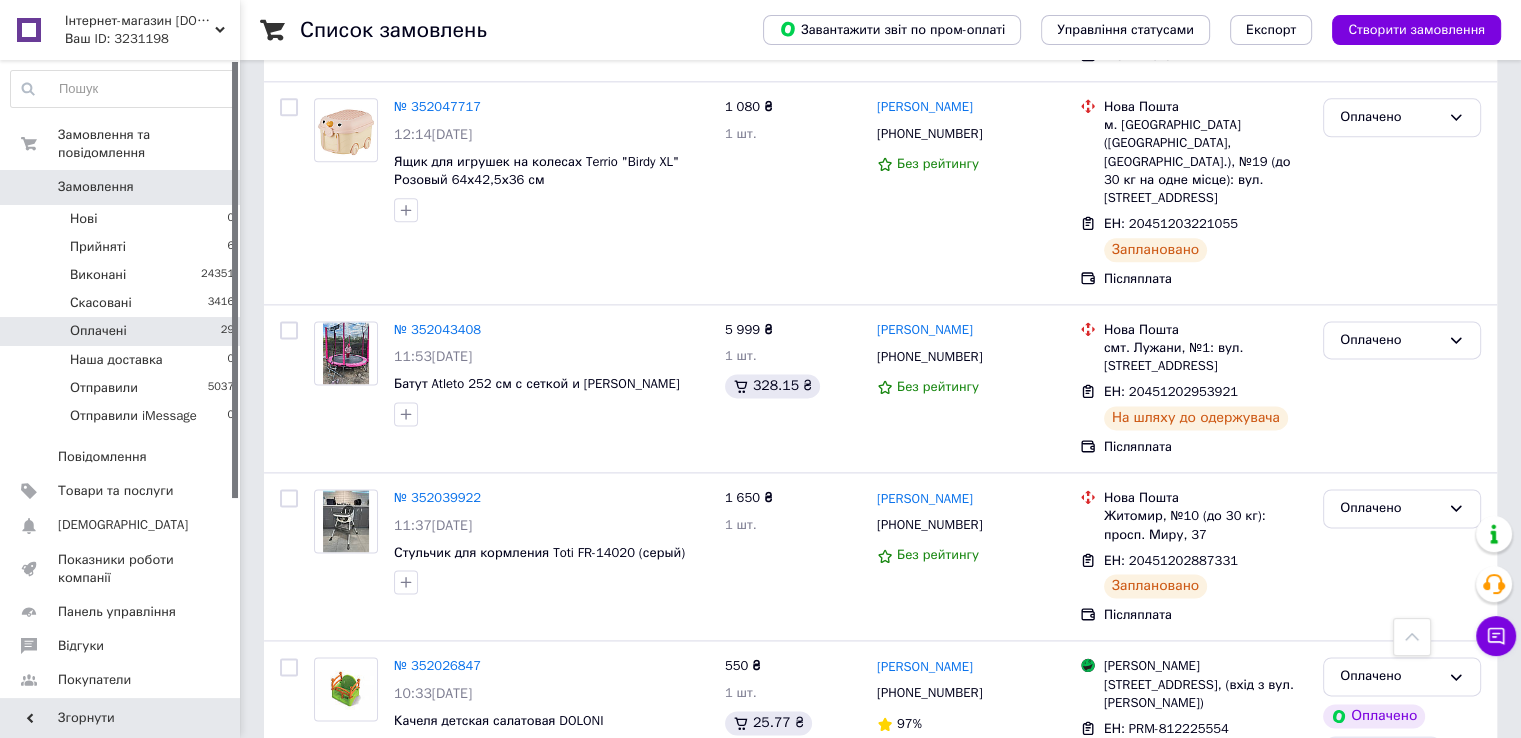 scroll, scrollTop: 2440, scrollLeft: 0, axis: vertical 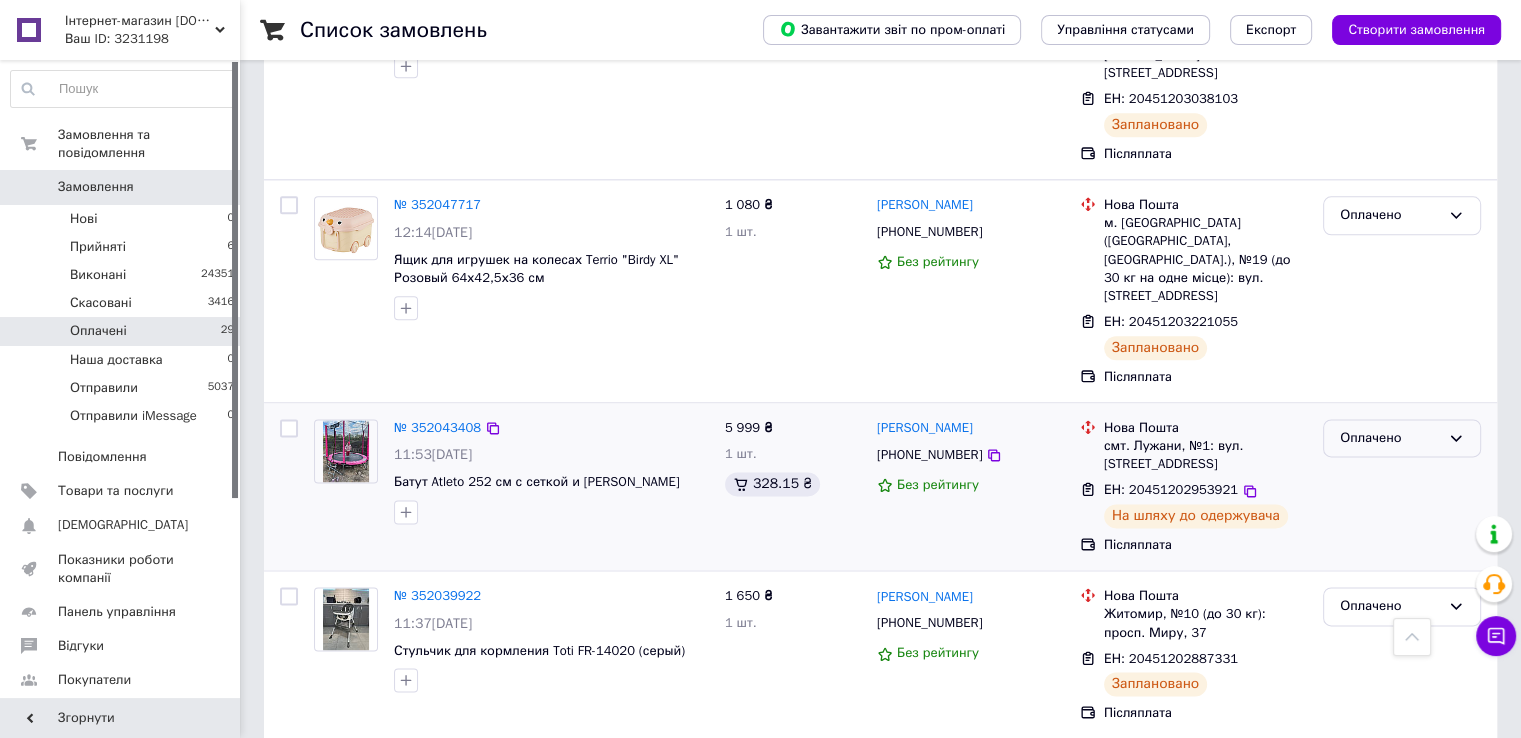 click on "Оплачено" at bounding box center [1390, 438] 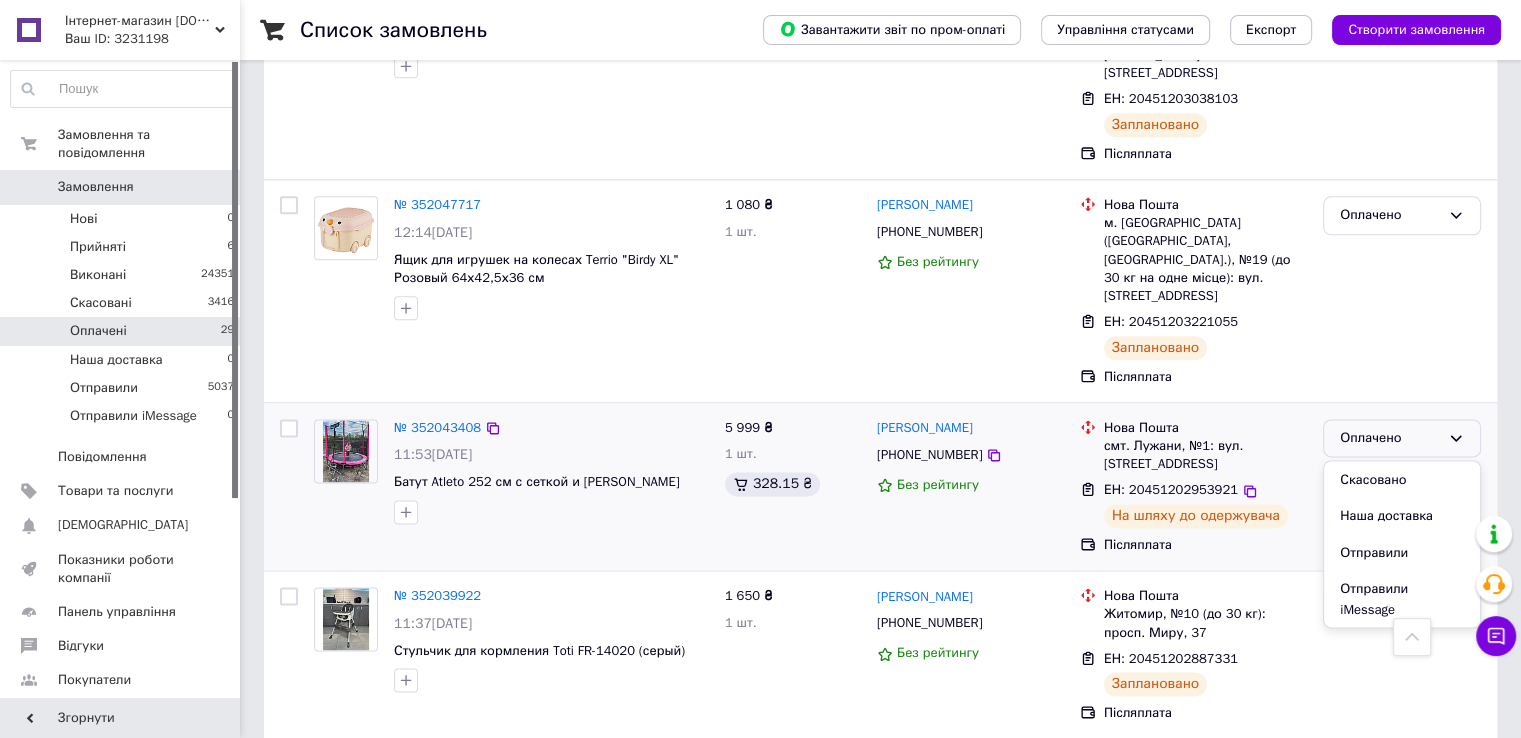 scroll, scrollTop: 74, scrollLeft: 0, axis: vertical 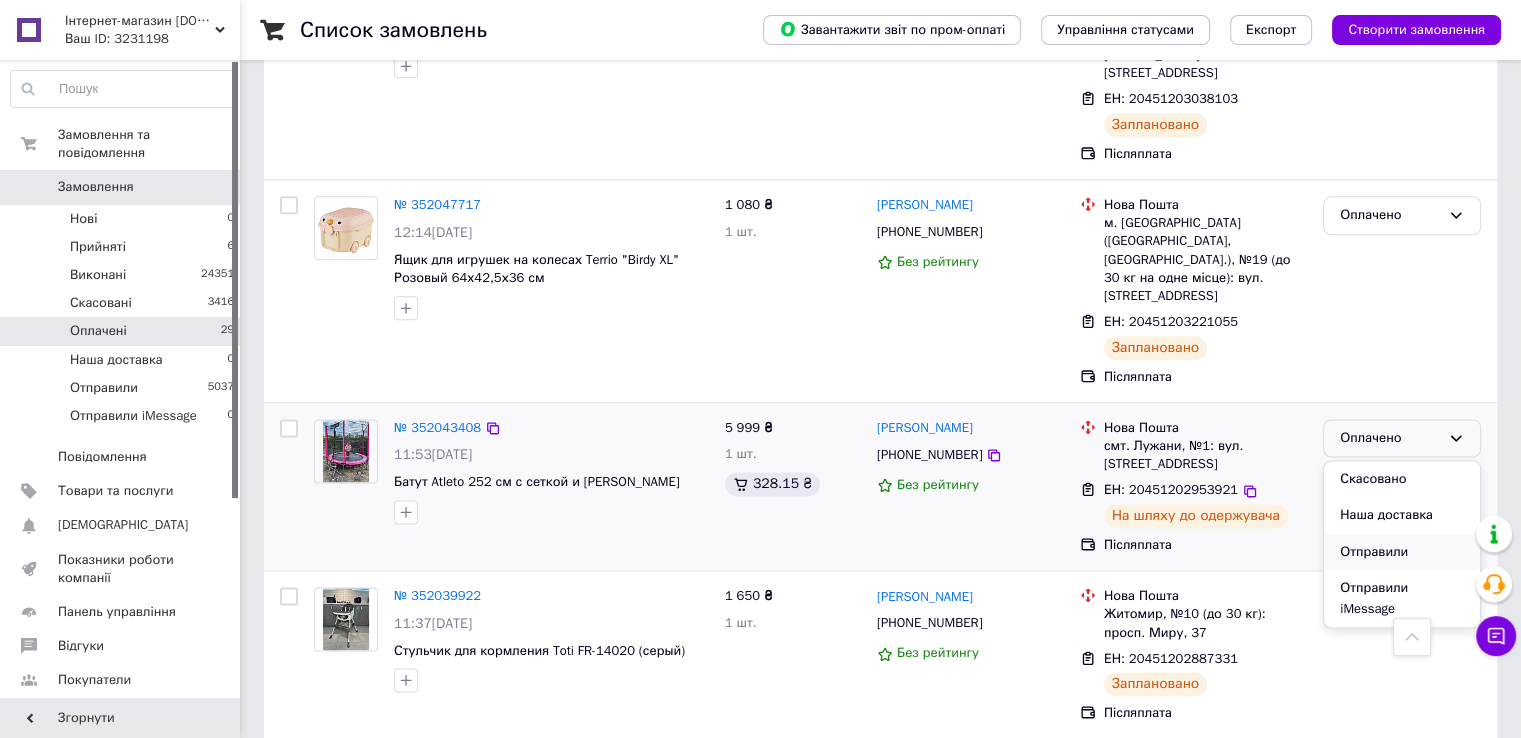 click on "Отправили" at bounding box center (1402, 552) 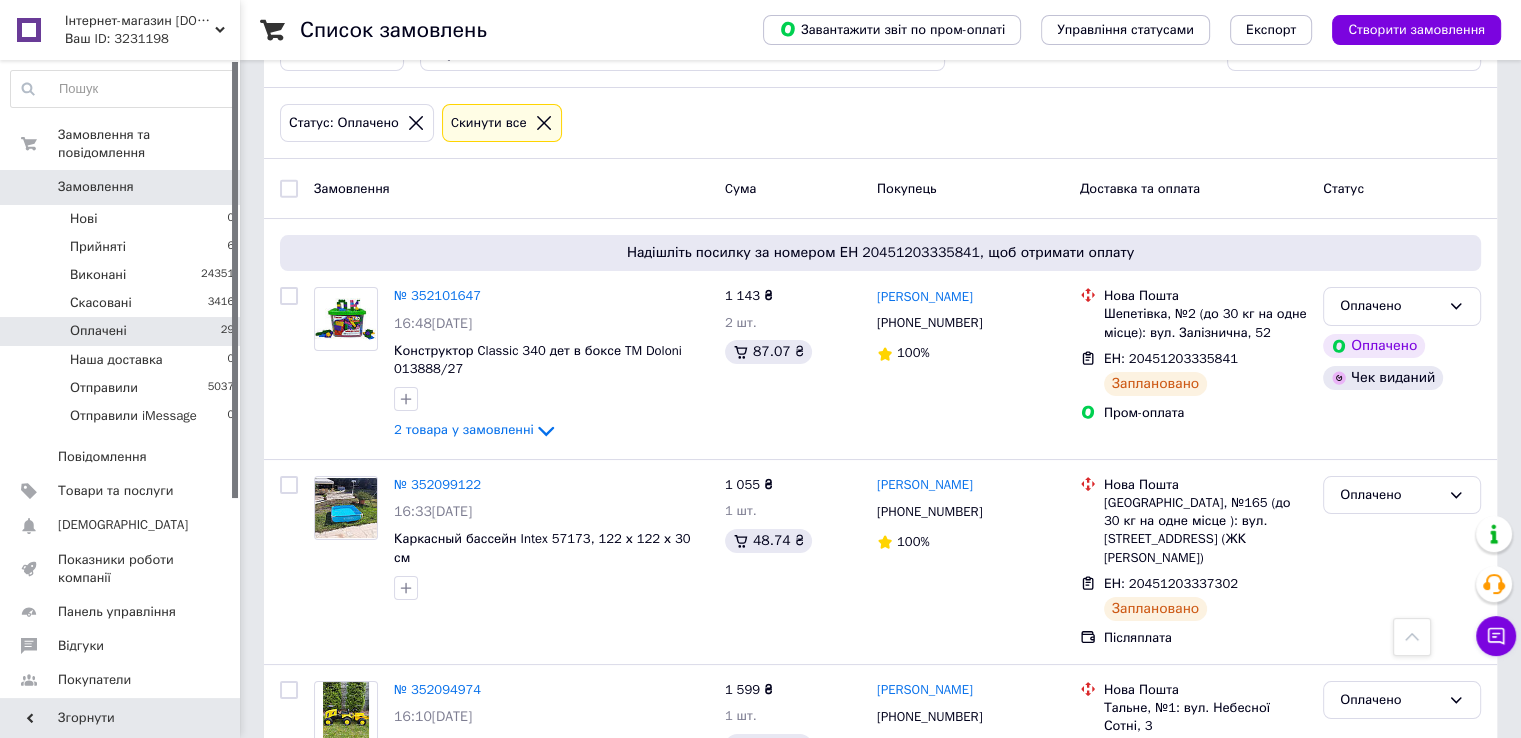 scroll, scrollTop: 0, scrollLeft: 0, axis: both 